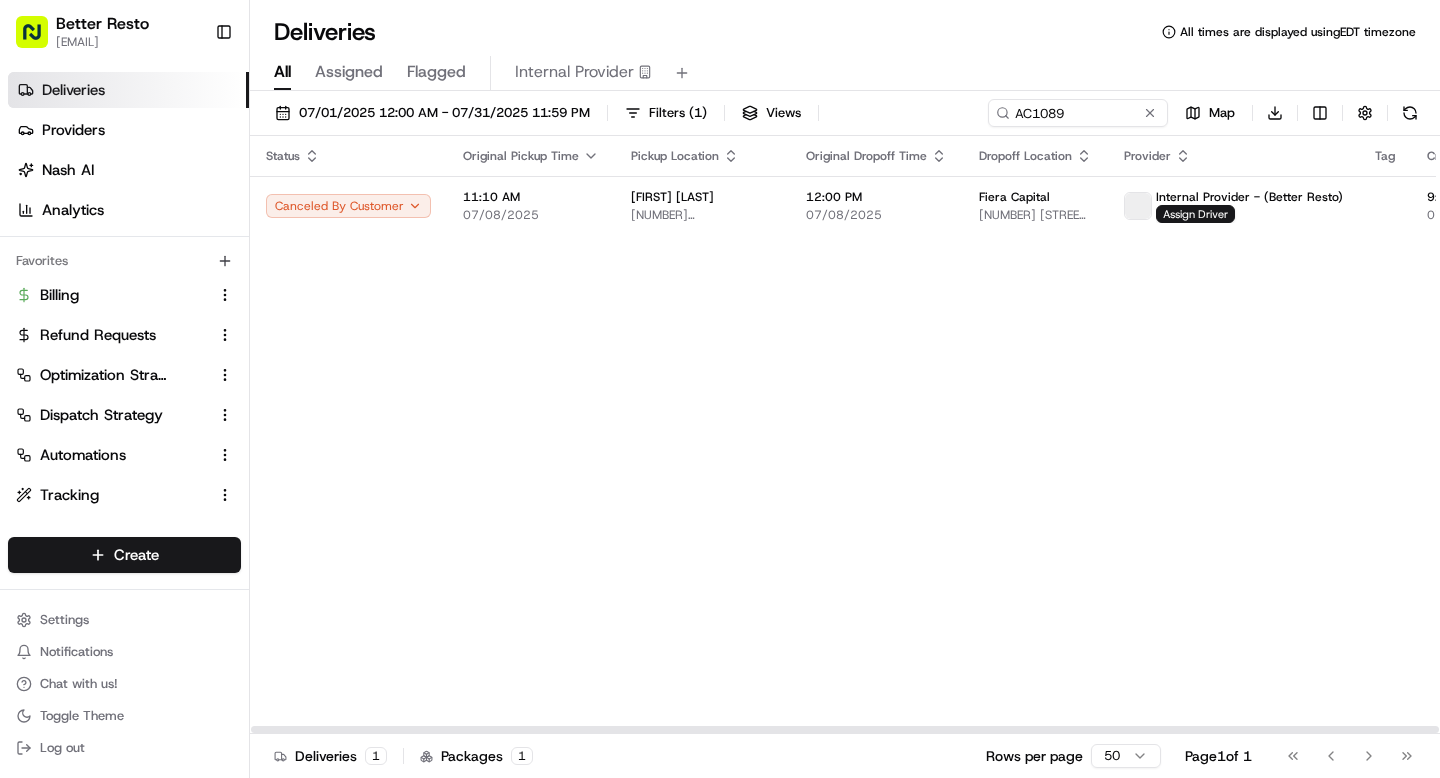 scroll, scrollTop: 0, scrollLeft: 0, axis: both 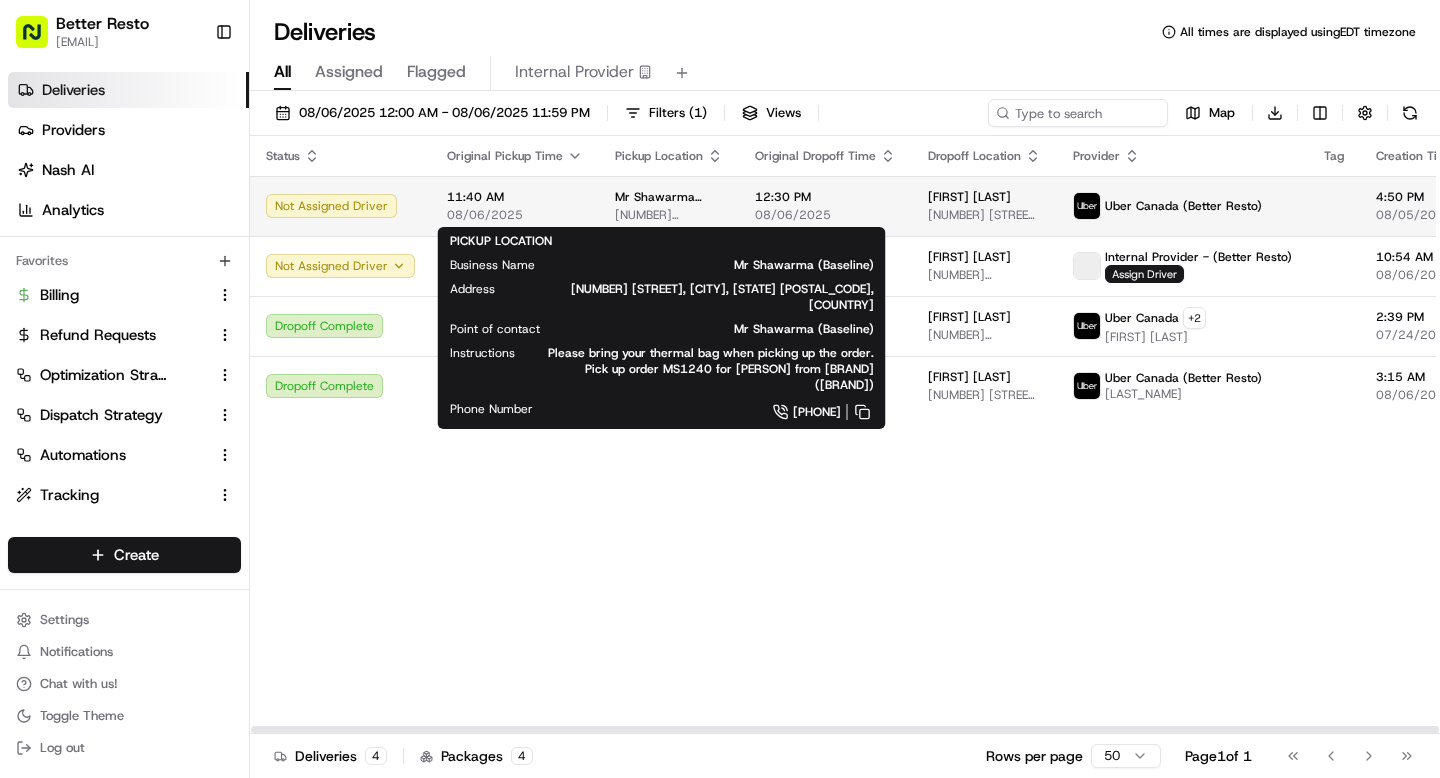 click on "Mr Shawarma (Baseline)" at bounding box center [669, 197] 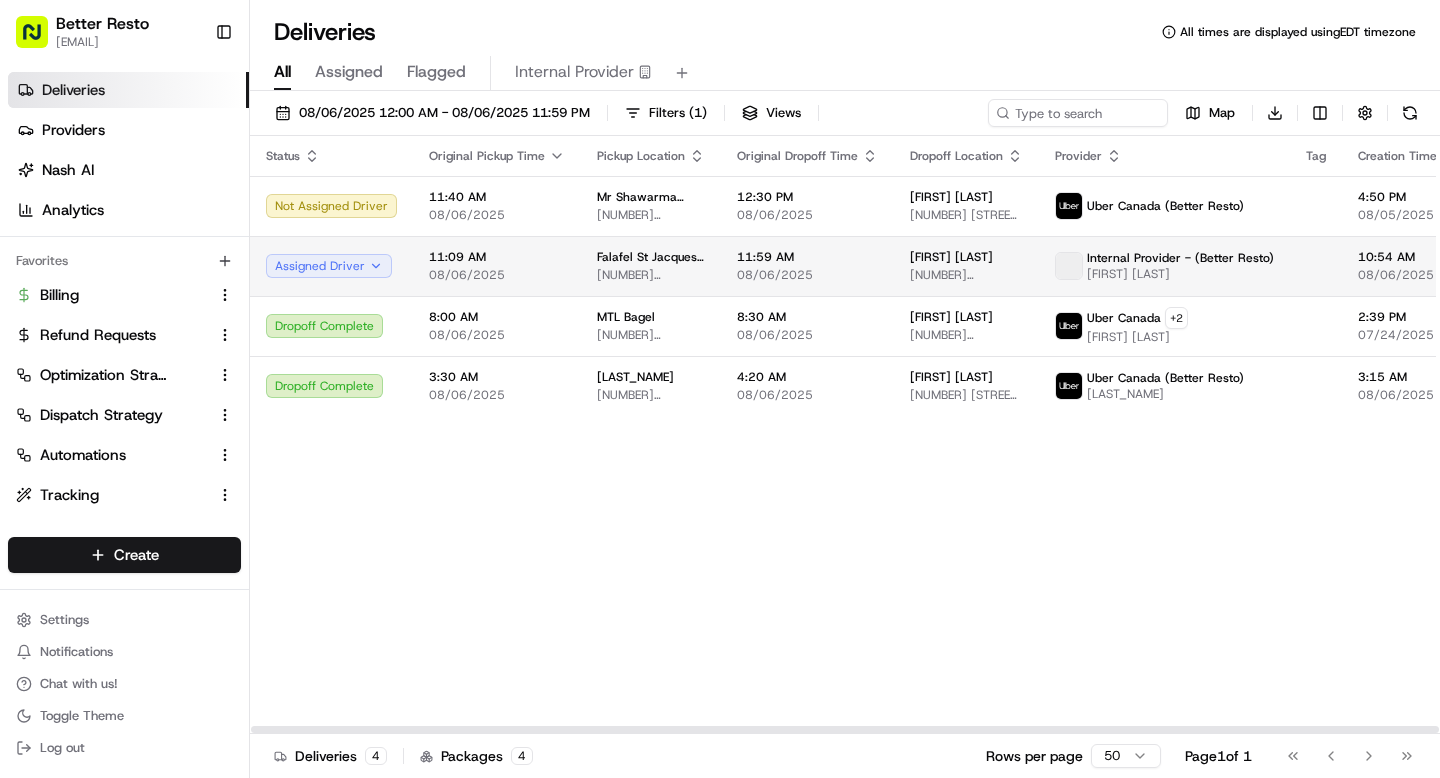click on "08/06/2025" at bounding box center [807, 275] 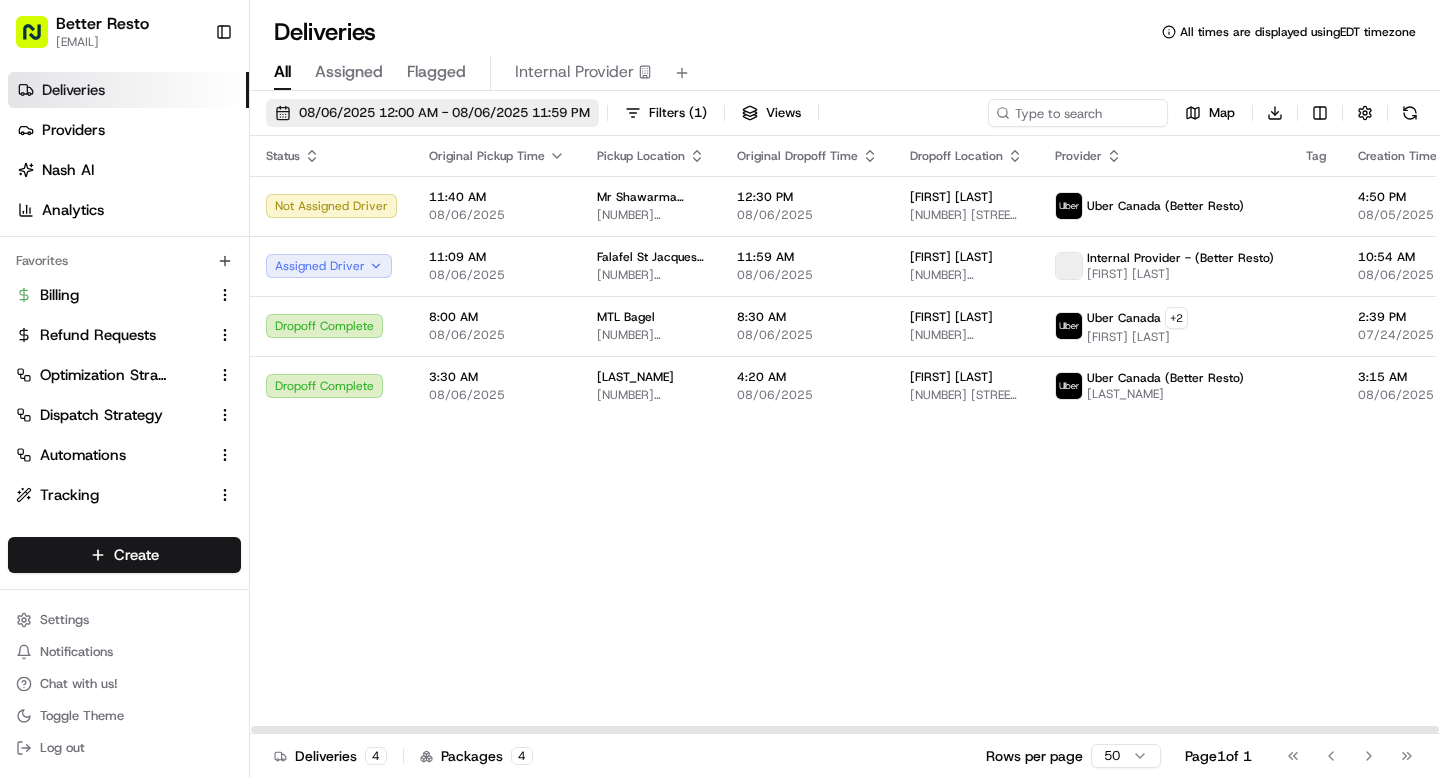 click on "08/06/2025 12:00 AM - 08/06/2025 11:59 PM" at bounding box center [444, 113] 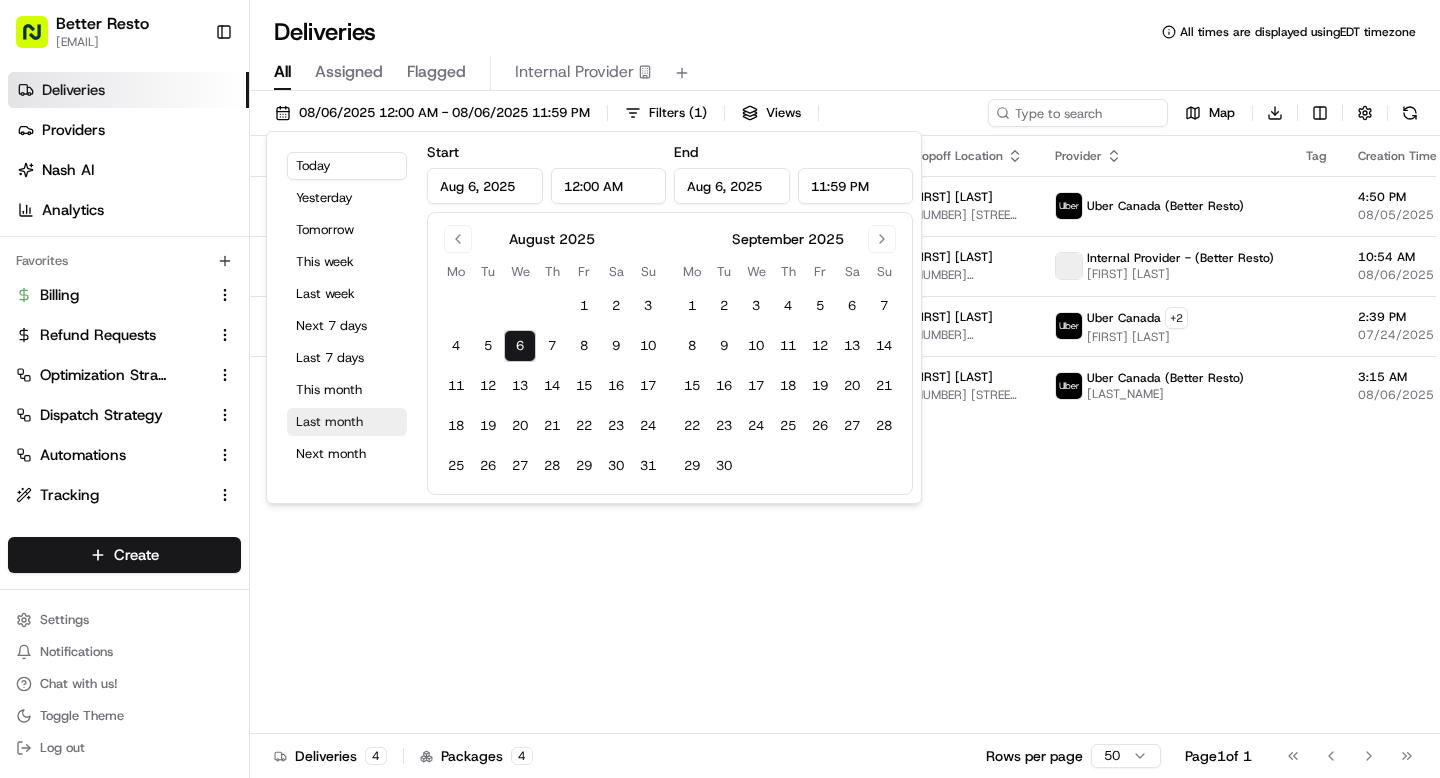 click on "Last month" at bounding box center [347, 422] 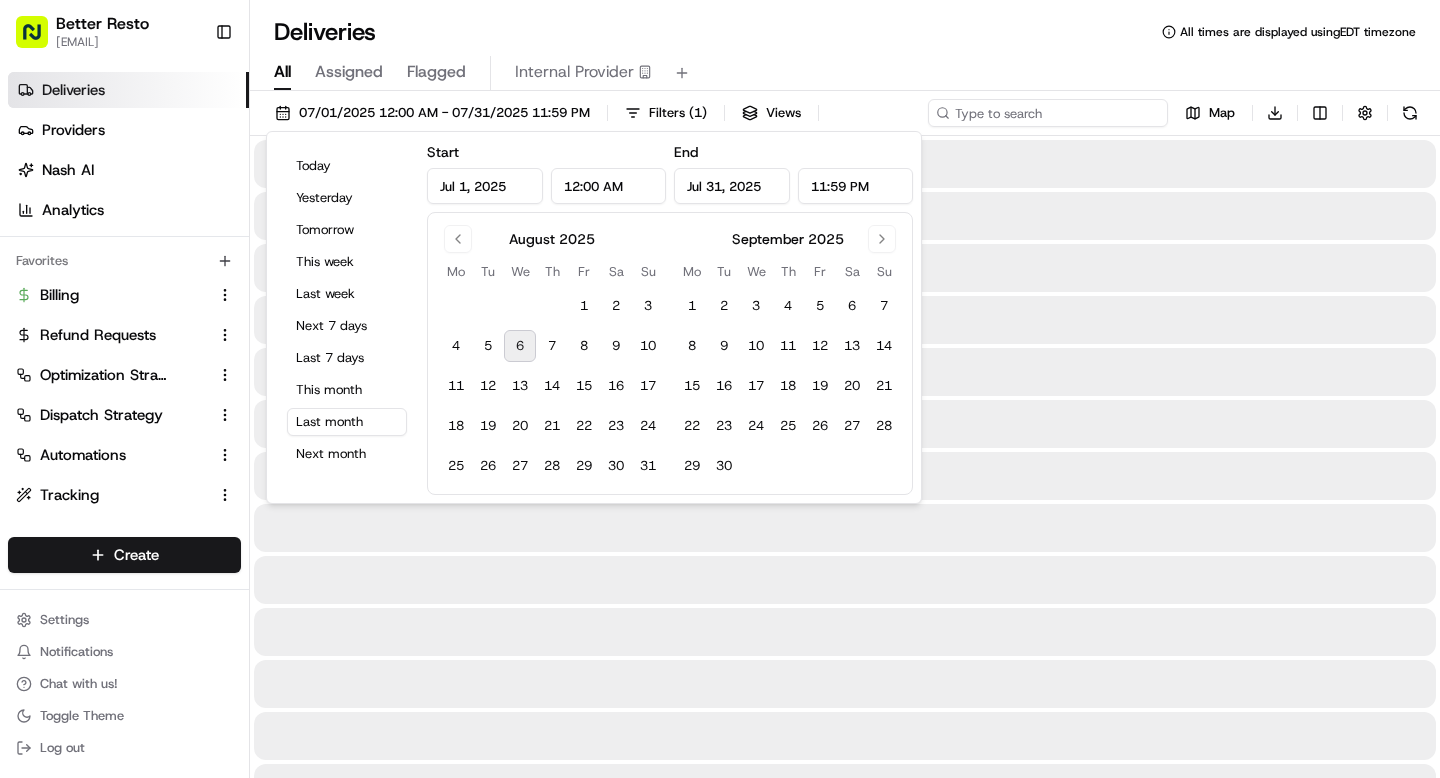 click at bounding box center (1048, 113) 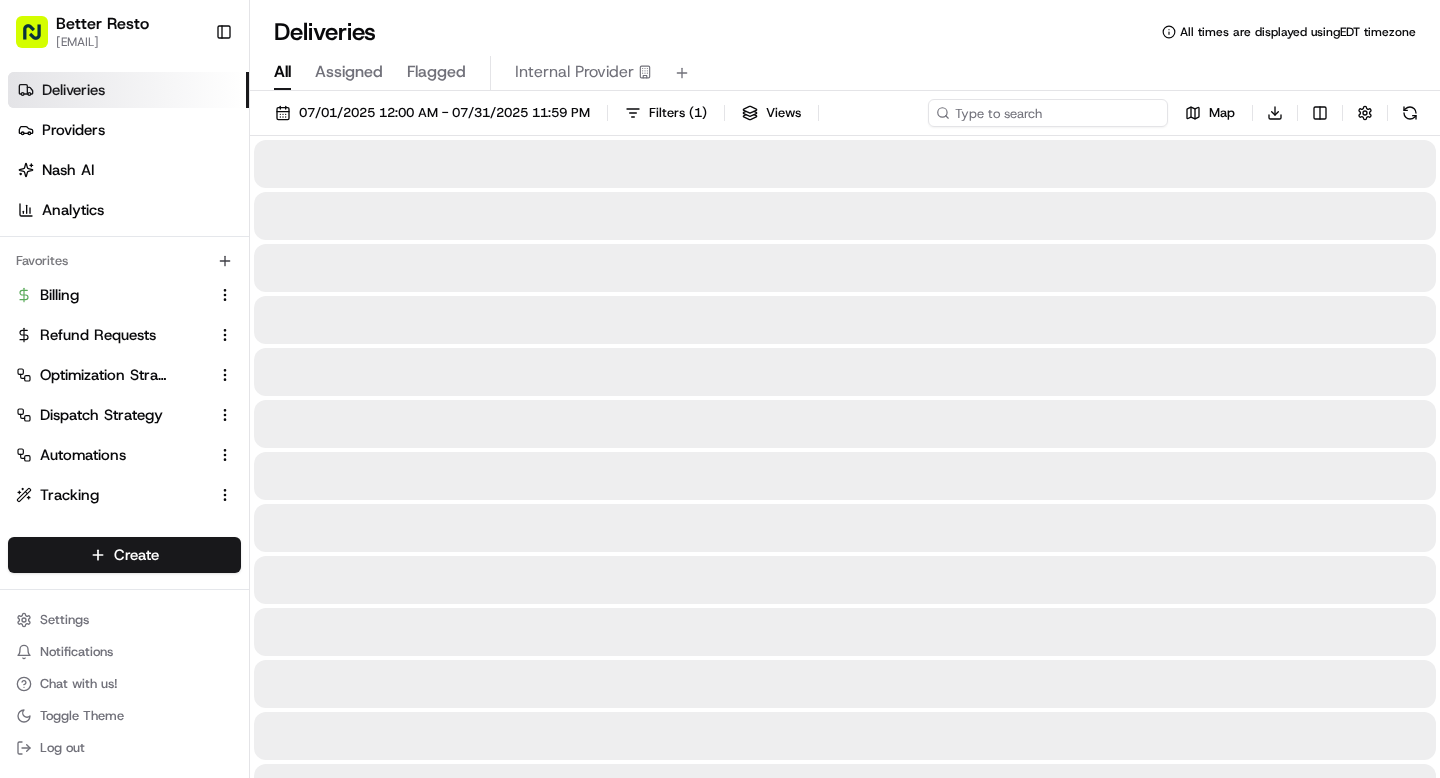 paste on "AE3523__" 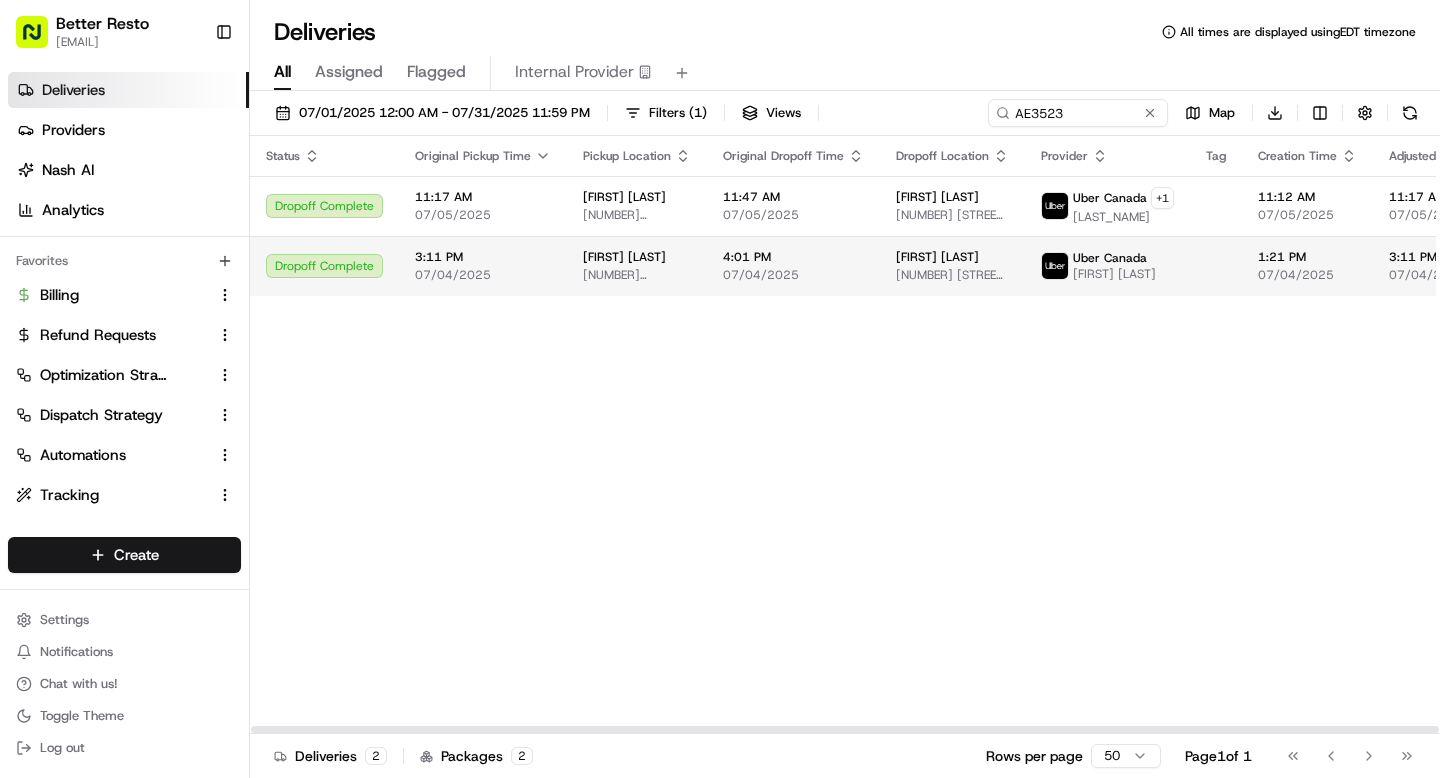 click on "3:11 PM 07/04/2025" at bounding box center [483, 266] 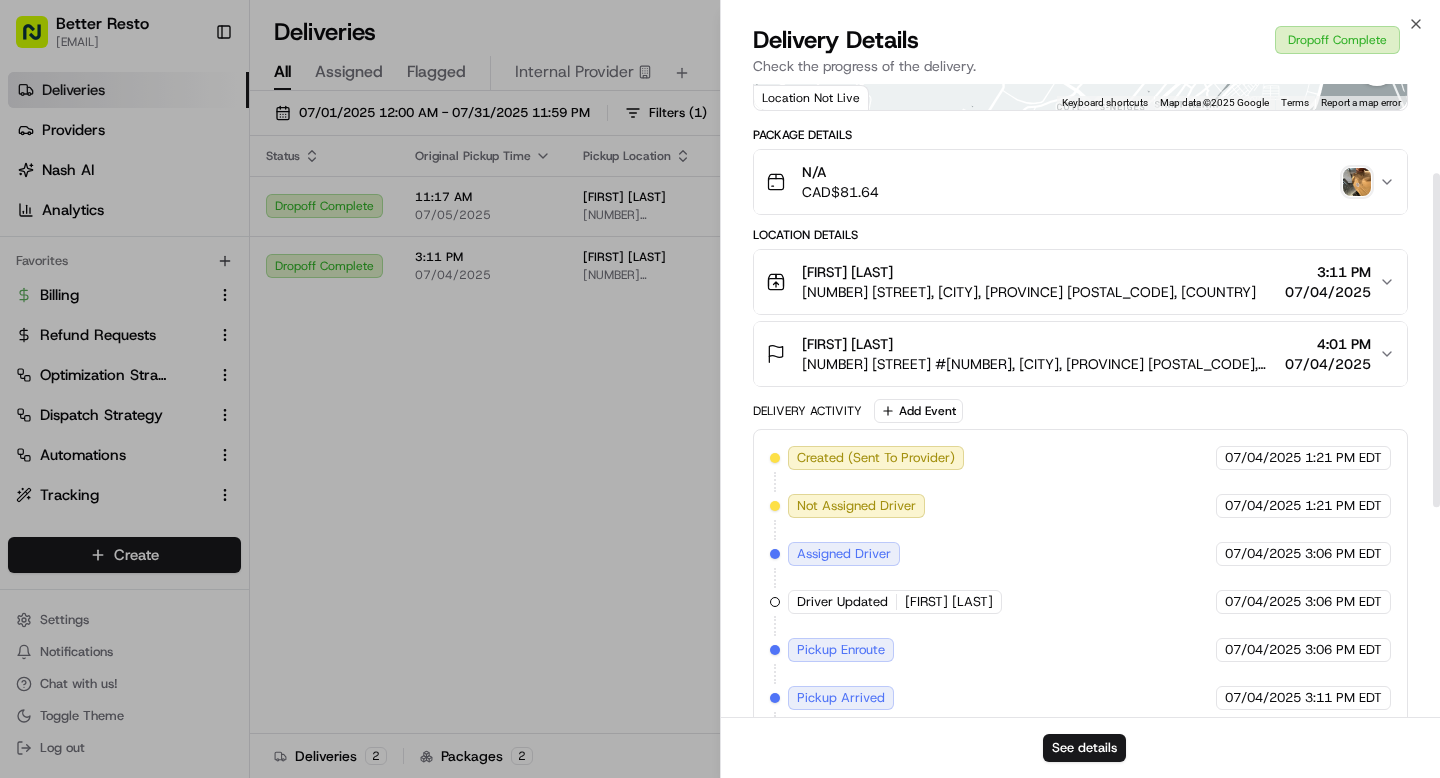 scroll, scrollTop: 137, scrollLeft: 0, axis: vertical 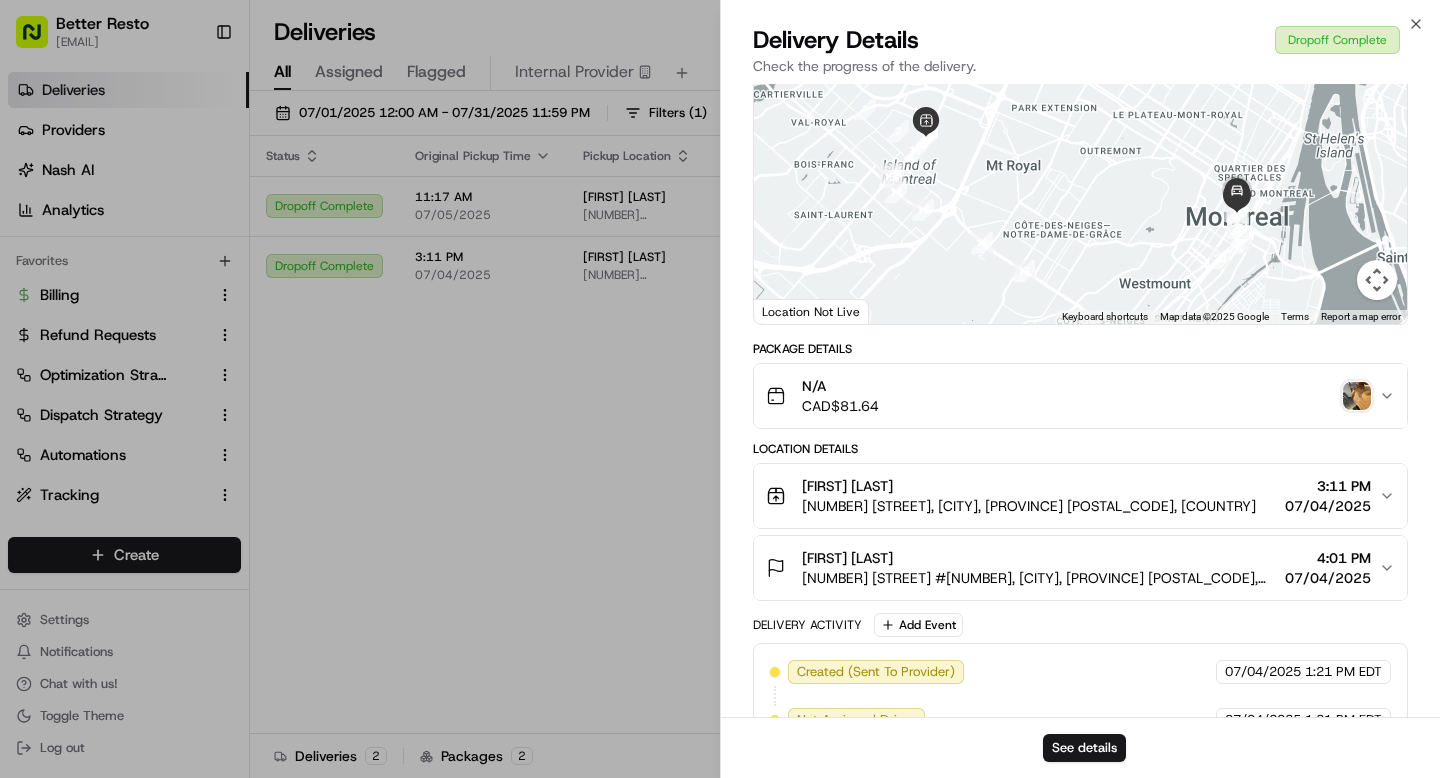 click on "N/A CAD$ 81.64" at bounding box center [1072, 396] 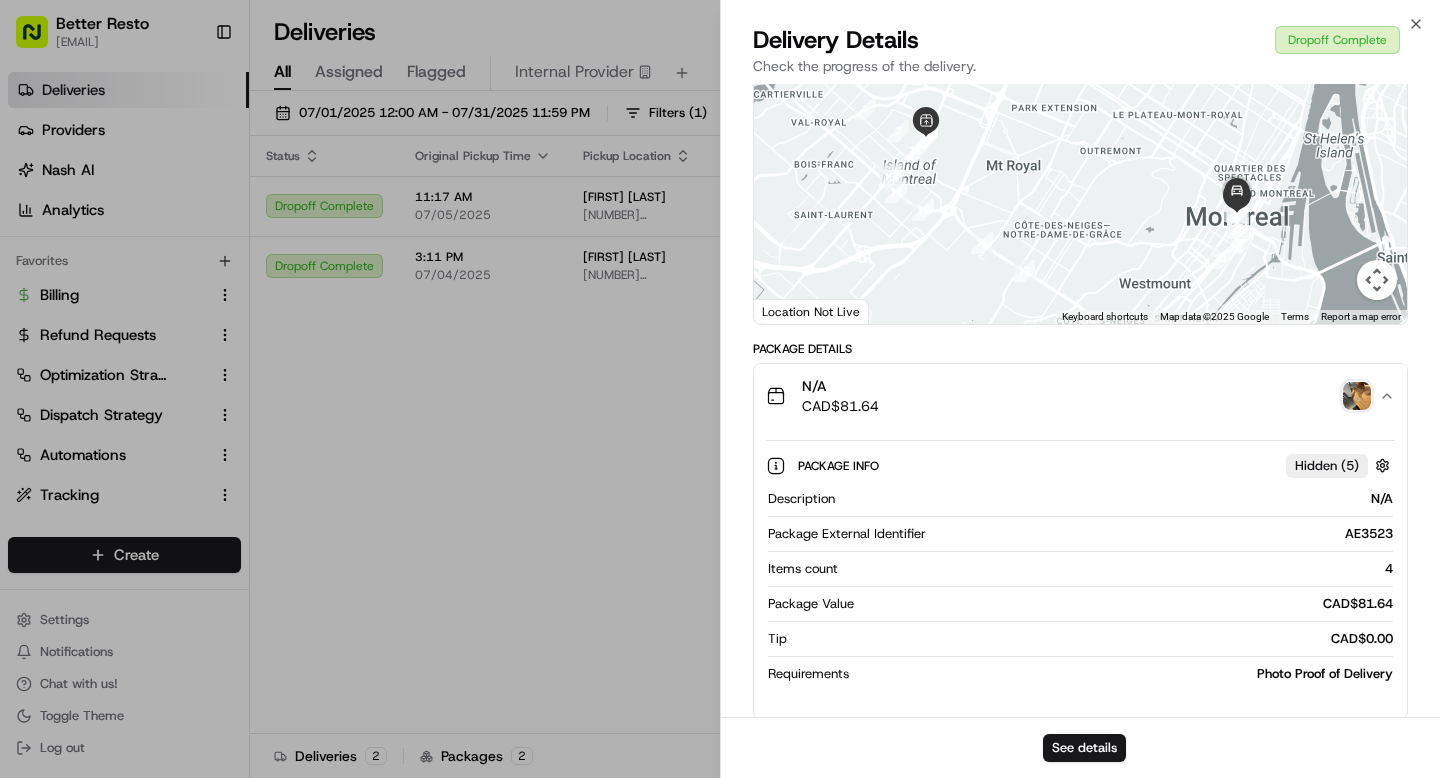 scroll, scrollTop: 0, scrollLeft: 0, axis: both 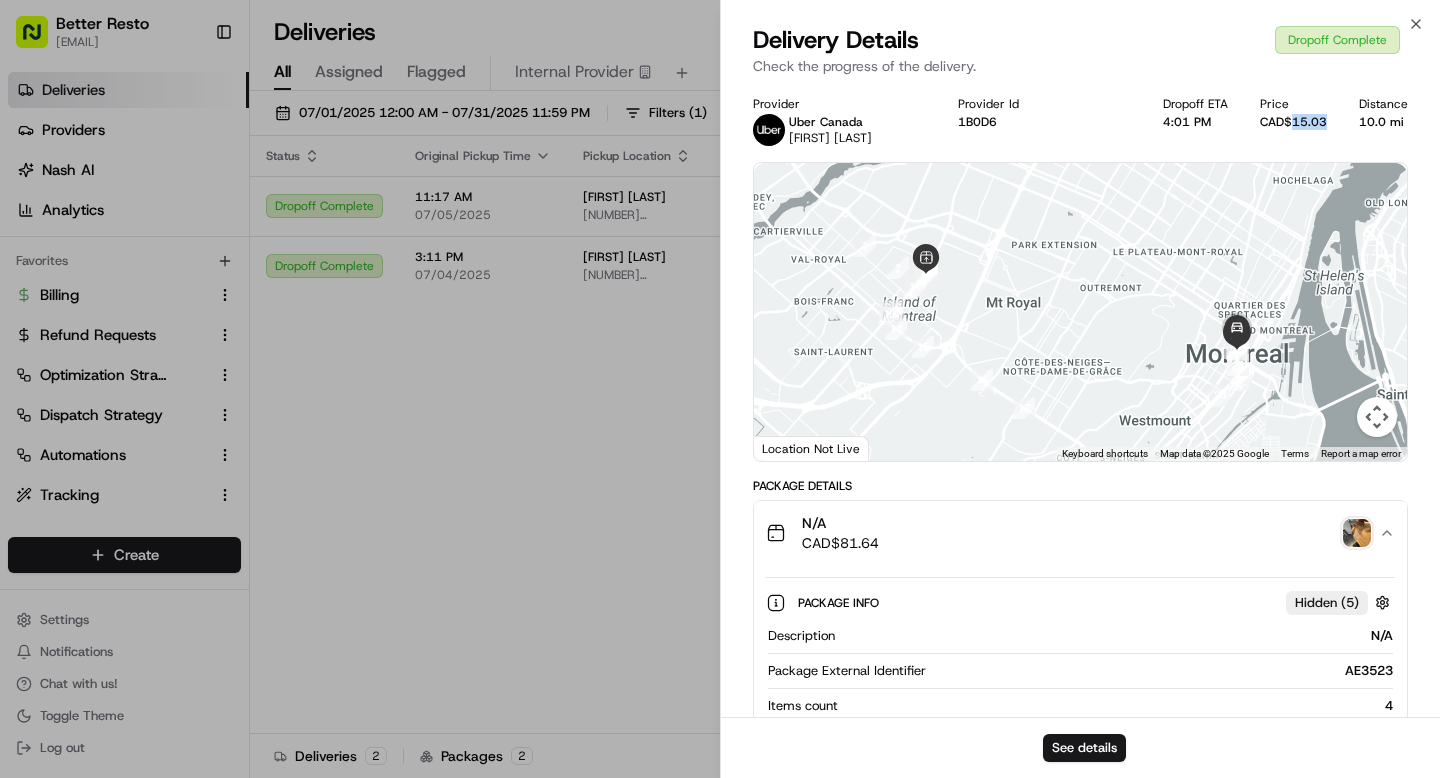 drag, startPoint x: 1296, startPoint y: 123, endPoint x: 1326, endPoint y: 124, distance: 30.016663 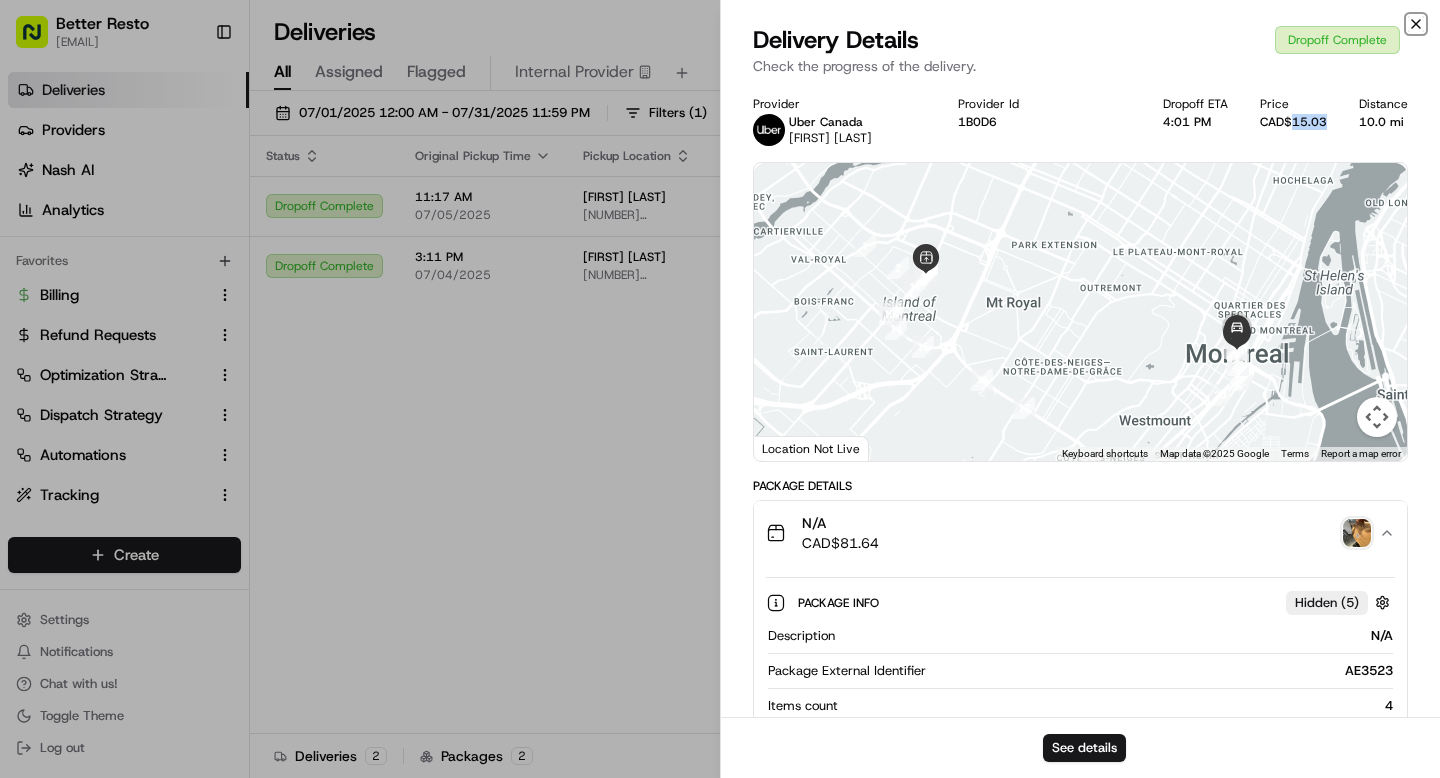click 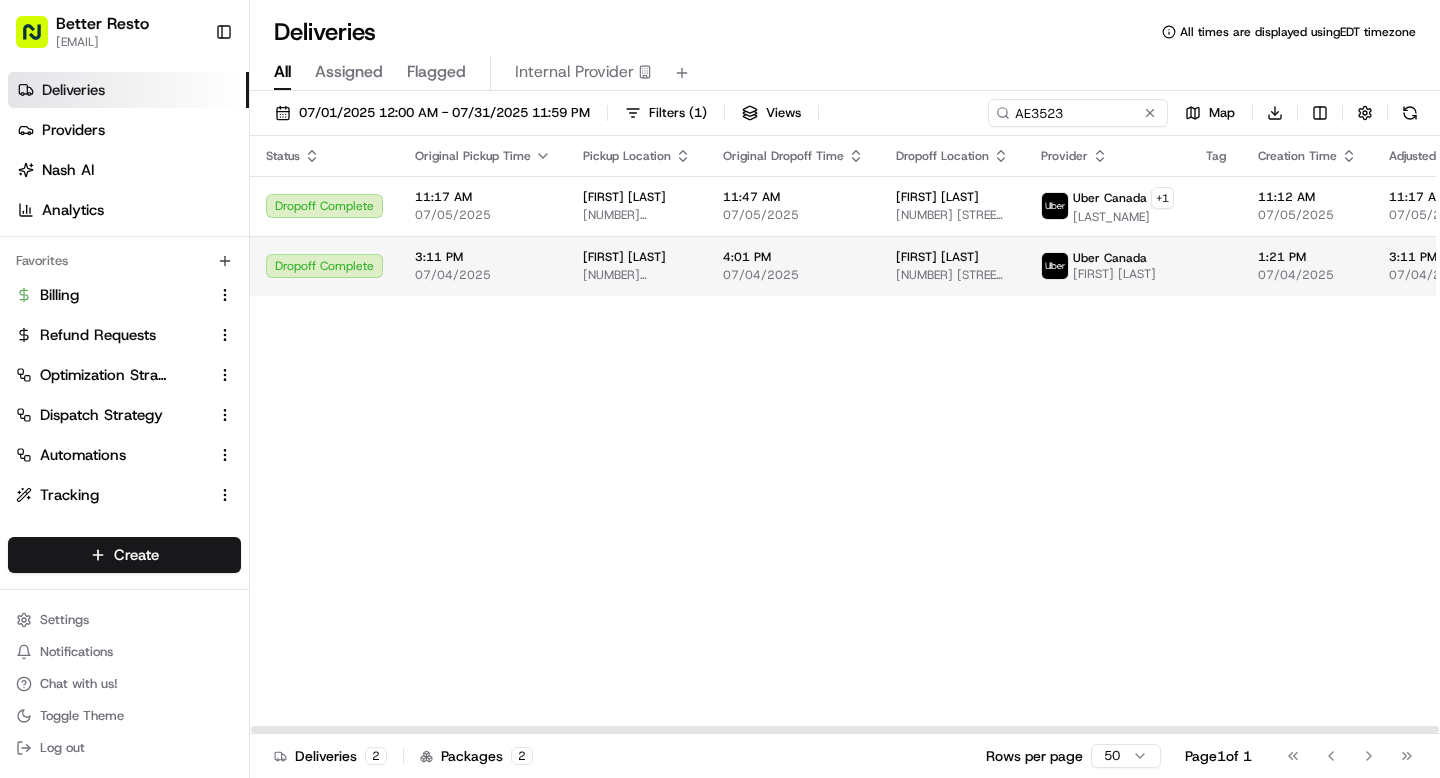 click on "3:11 PM 07/04/2025" at bounding box center (483, 266) 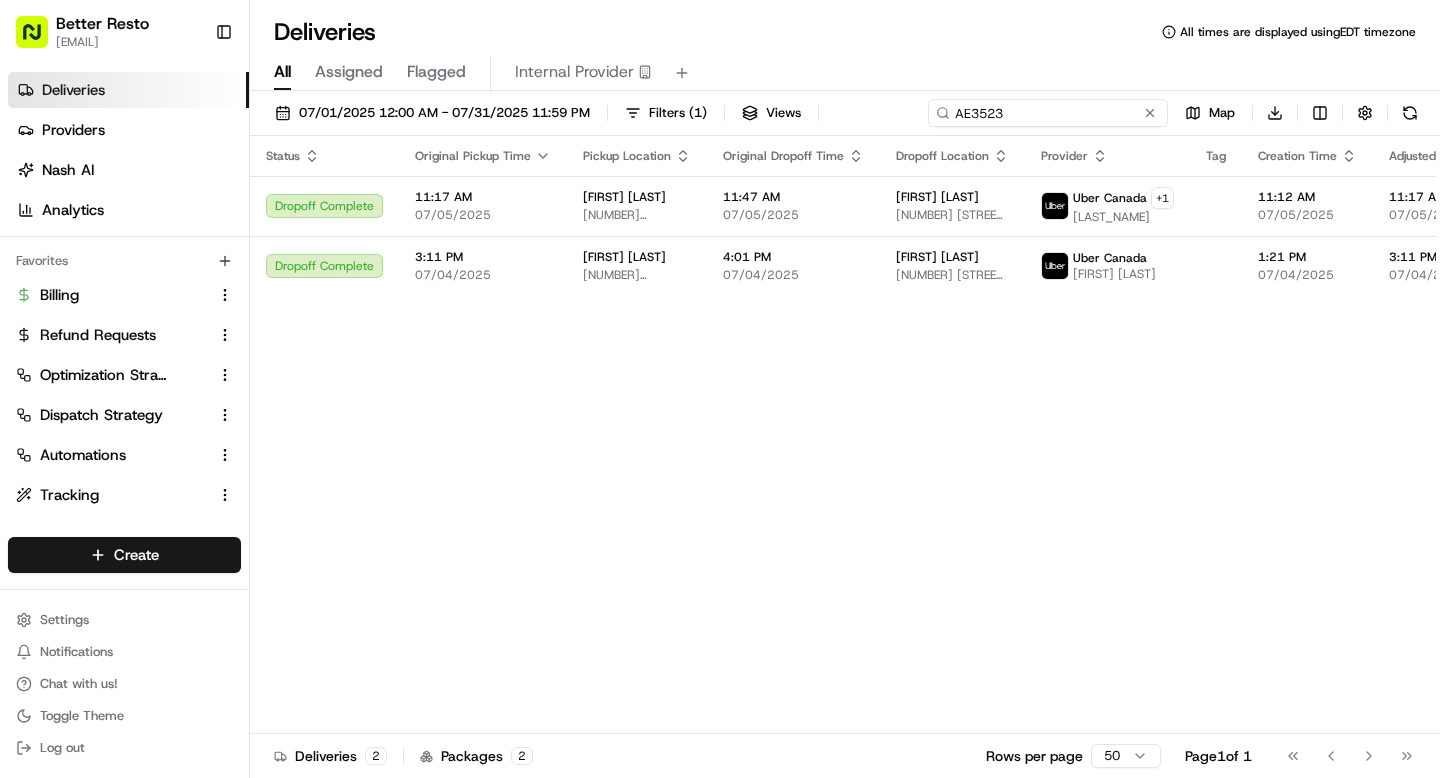click on "AE3523" at bounding box center (1048, 113) 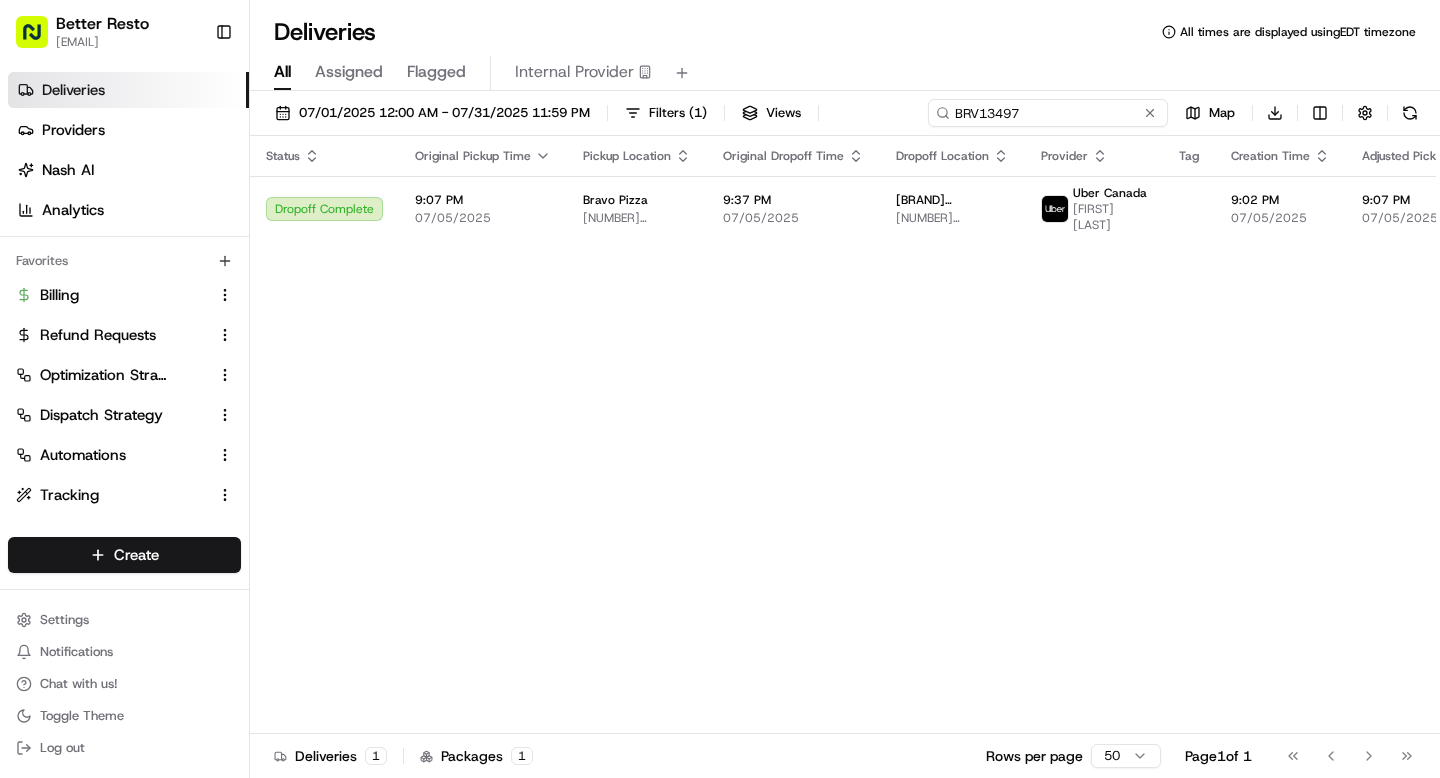 paste on "KS1290_" 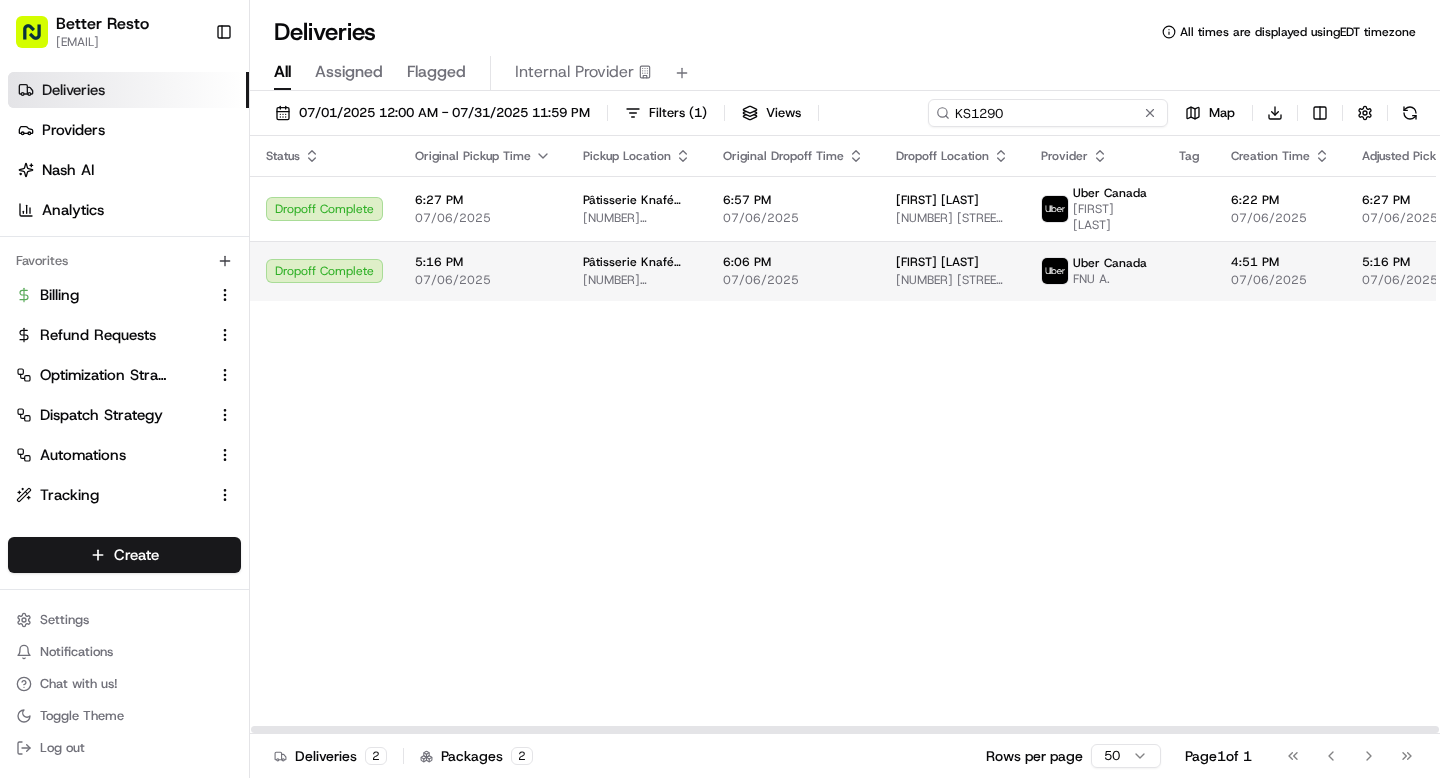 type on "KS1290" 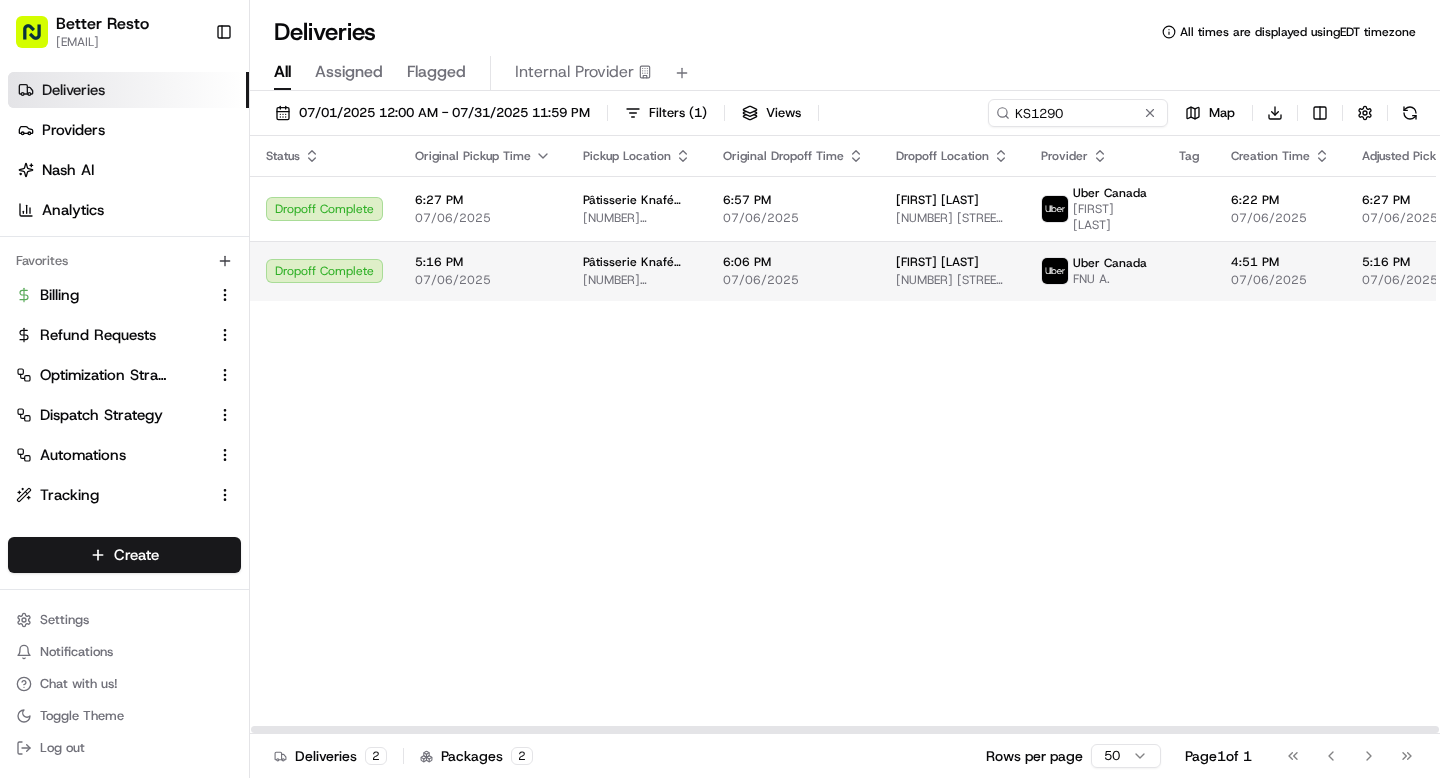 click on "Pâtisserie Knafé Stop (Rue Dudemaine) 1475 Rue Dudemaine, Montréal, QC H3M 1P9, Canada" at bounding box center [637, 271] 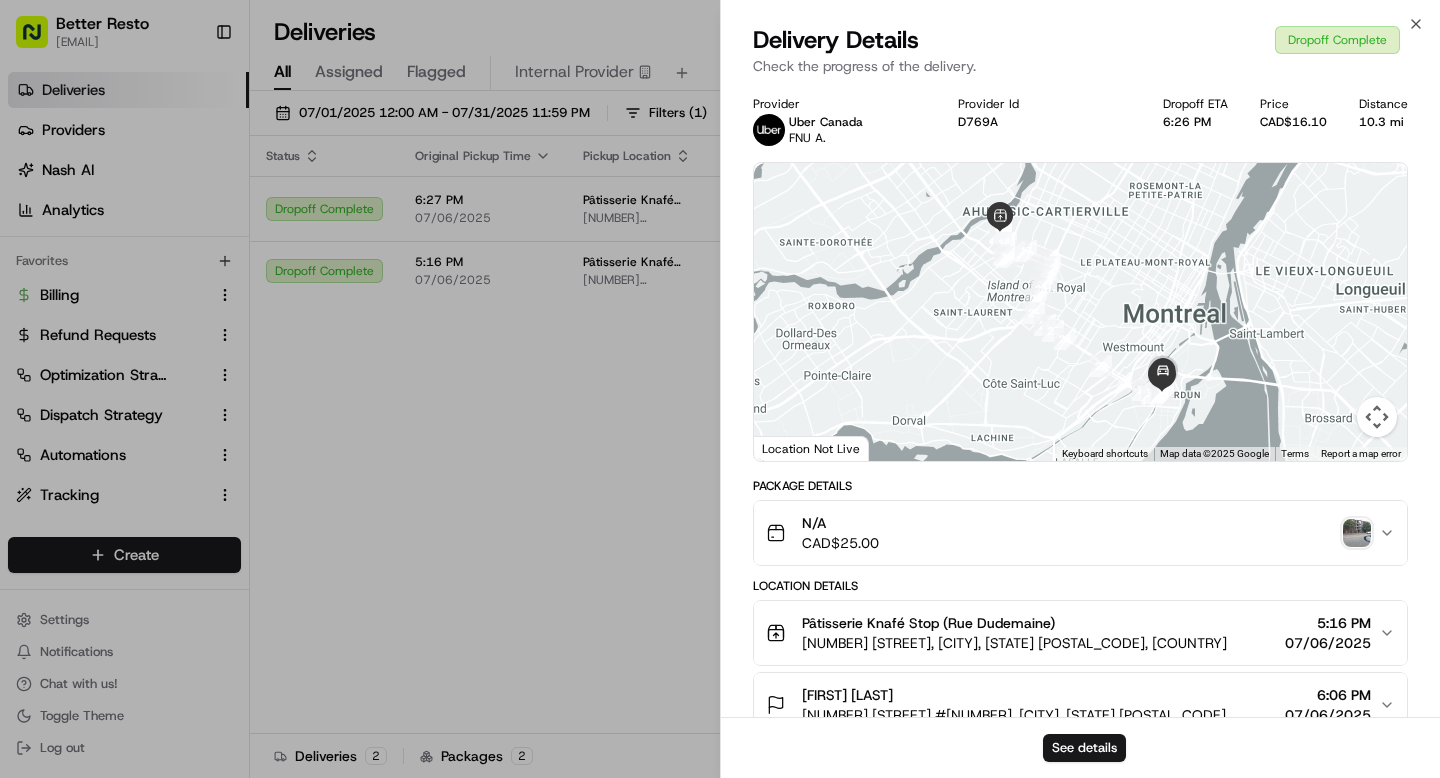 click at bounding box center [1357, 533] 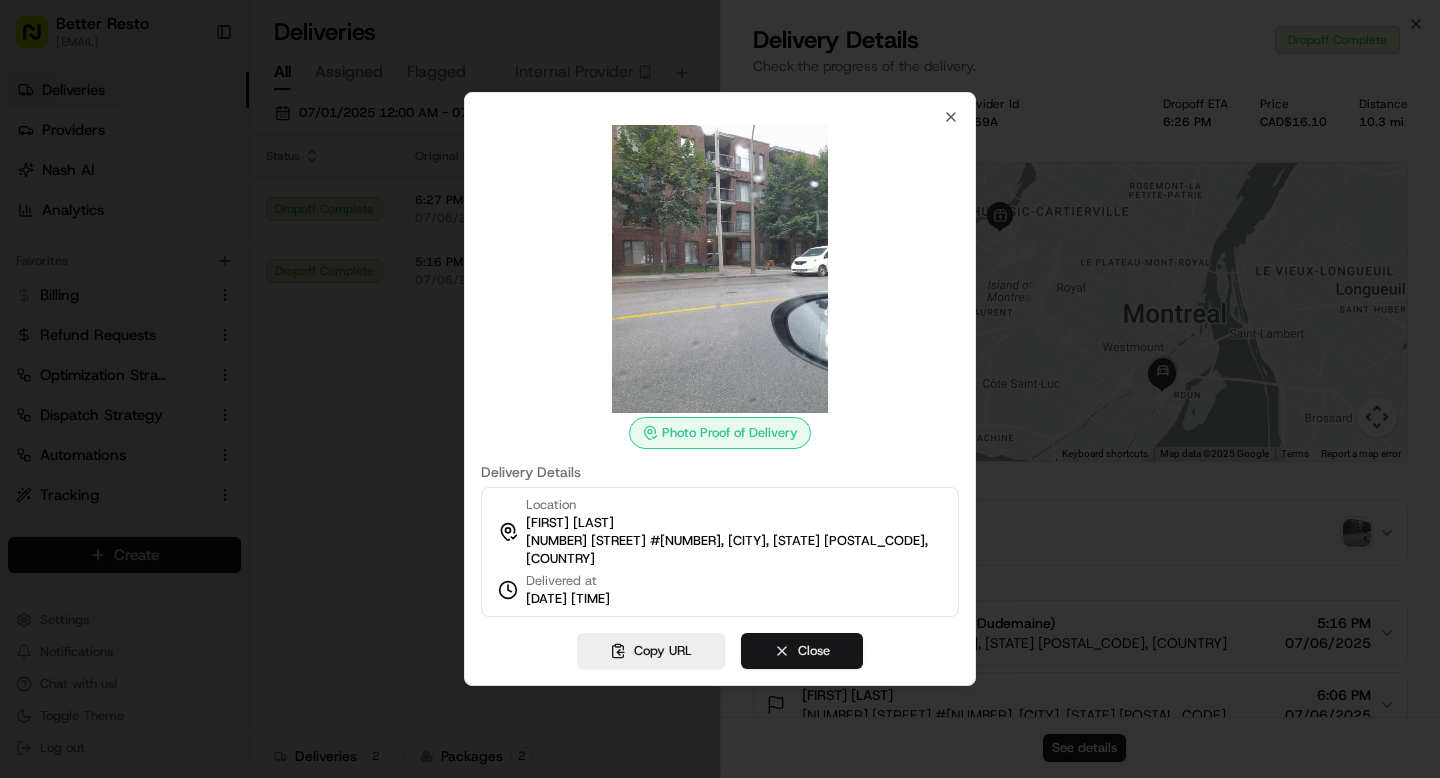click on "Close" at bounding box center (802, 651) 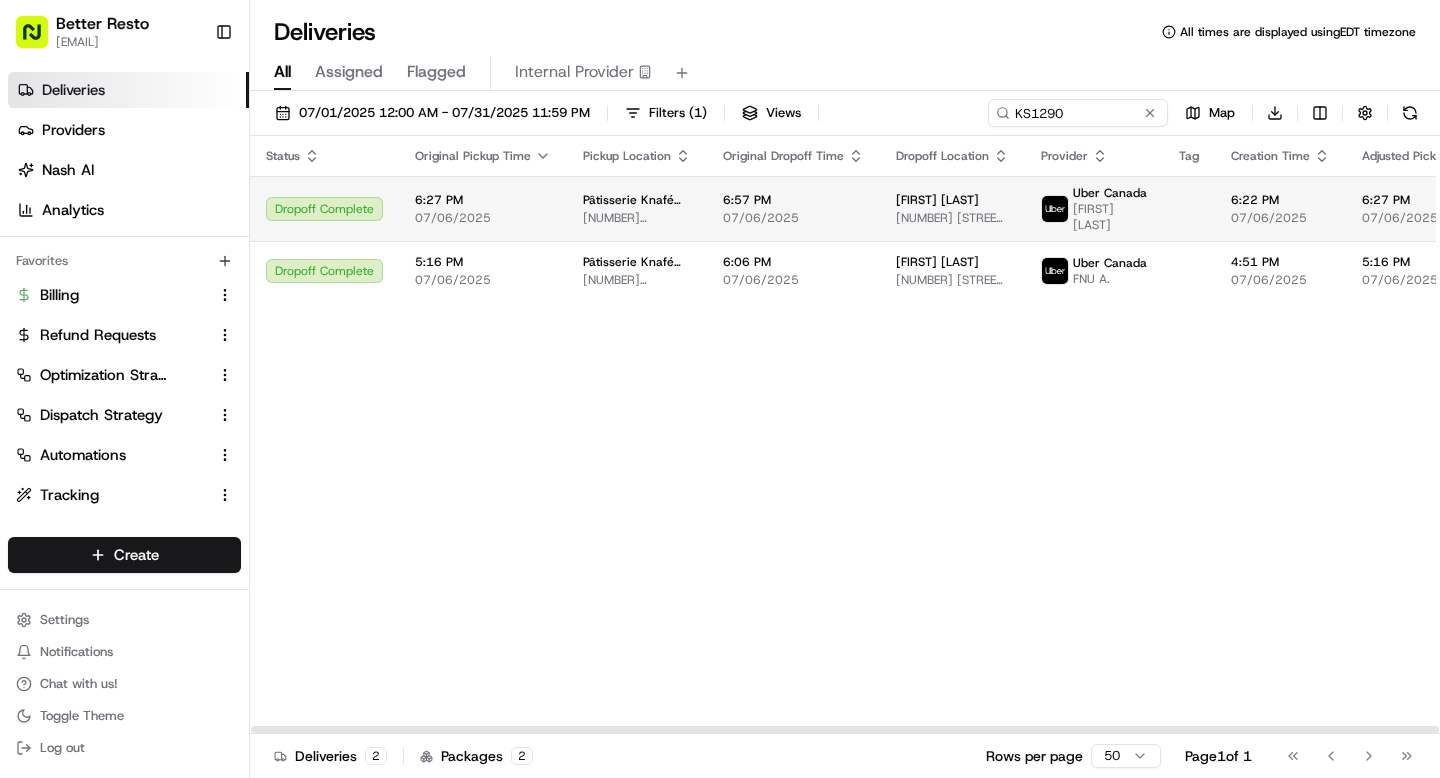 click on "6:57 PM 07/06/2025" at bounding box center (793, 208) 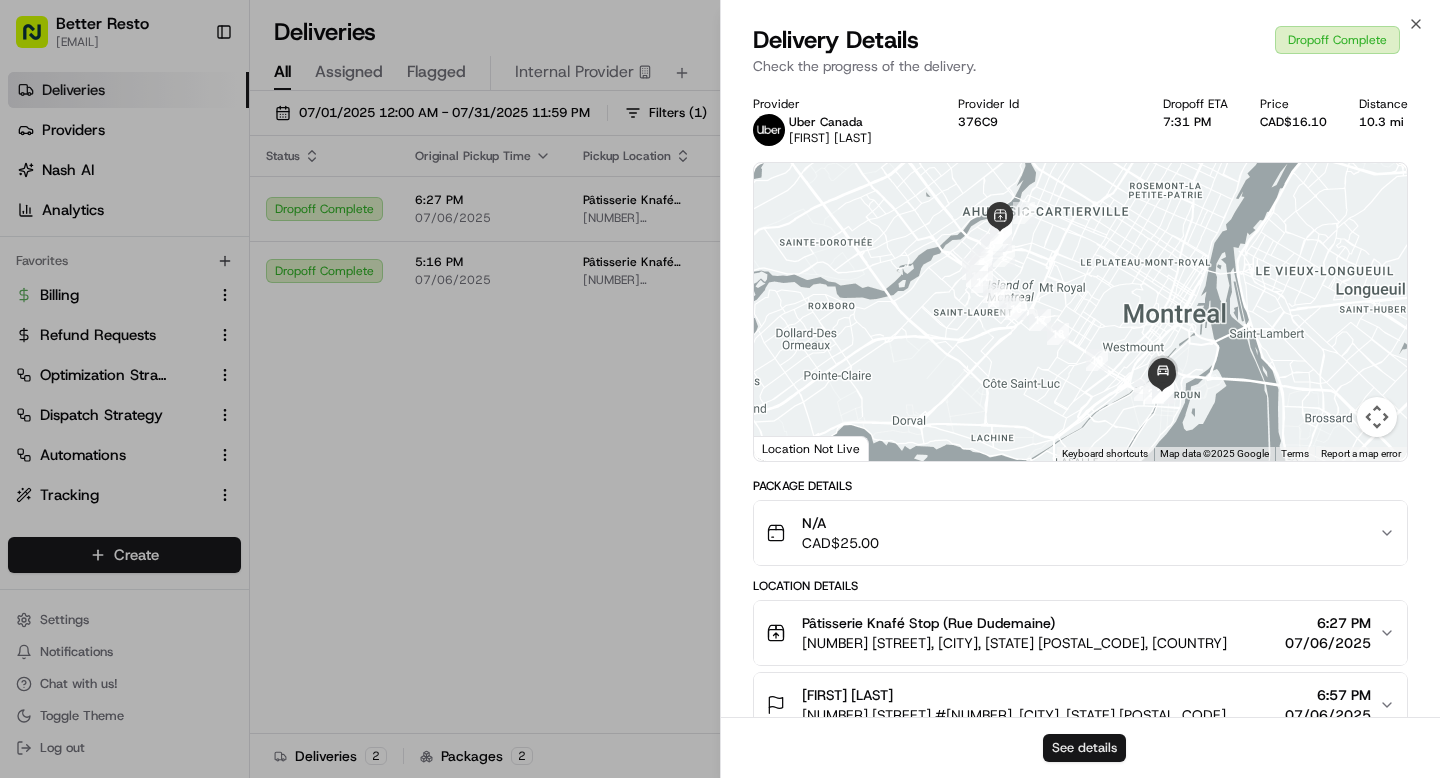 click on "See details" at bounding box center (1084, 748) 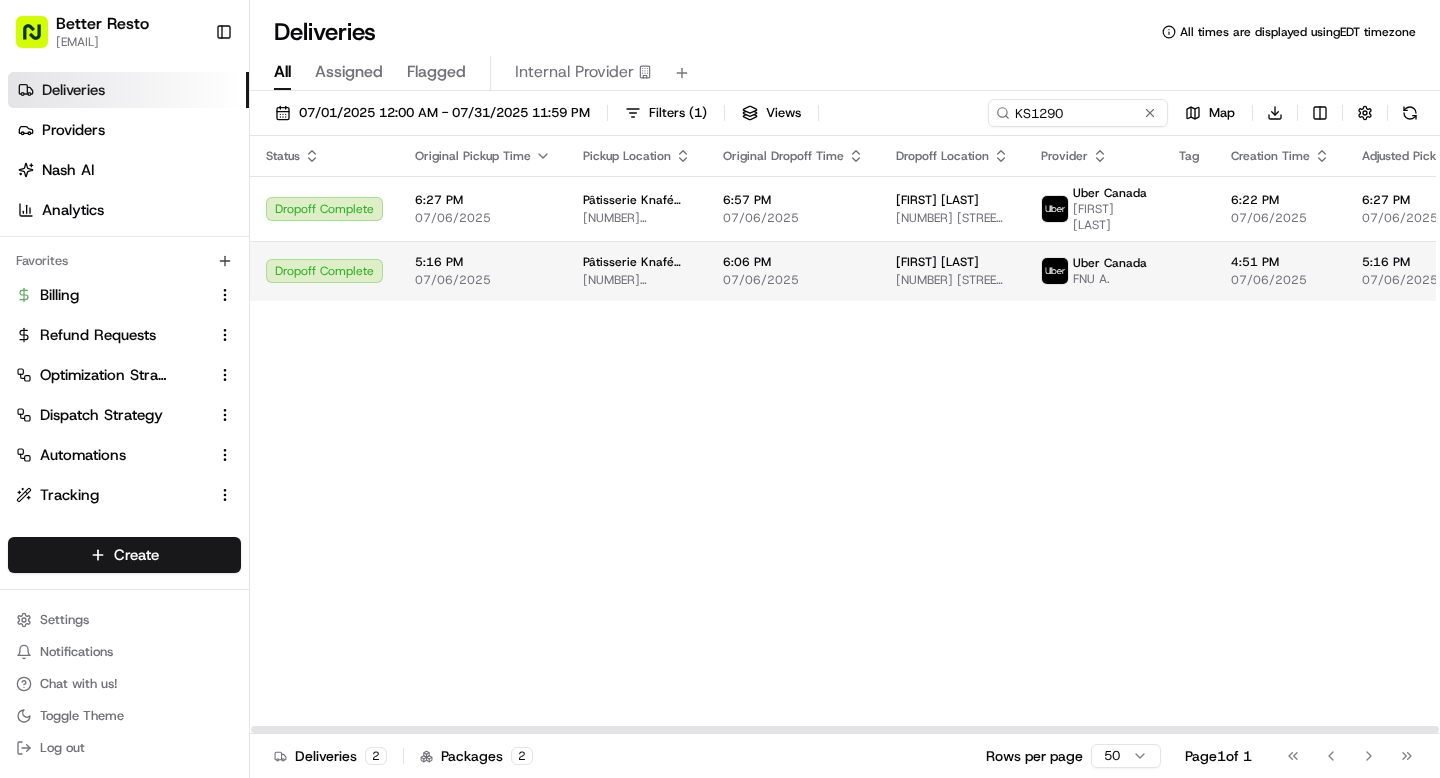 click on "5:16 PM 07/06/2025" at bounding box center (483, 271) 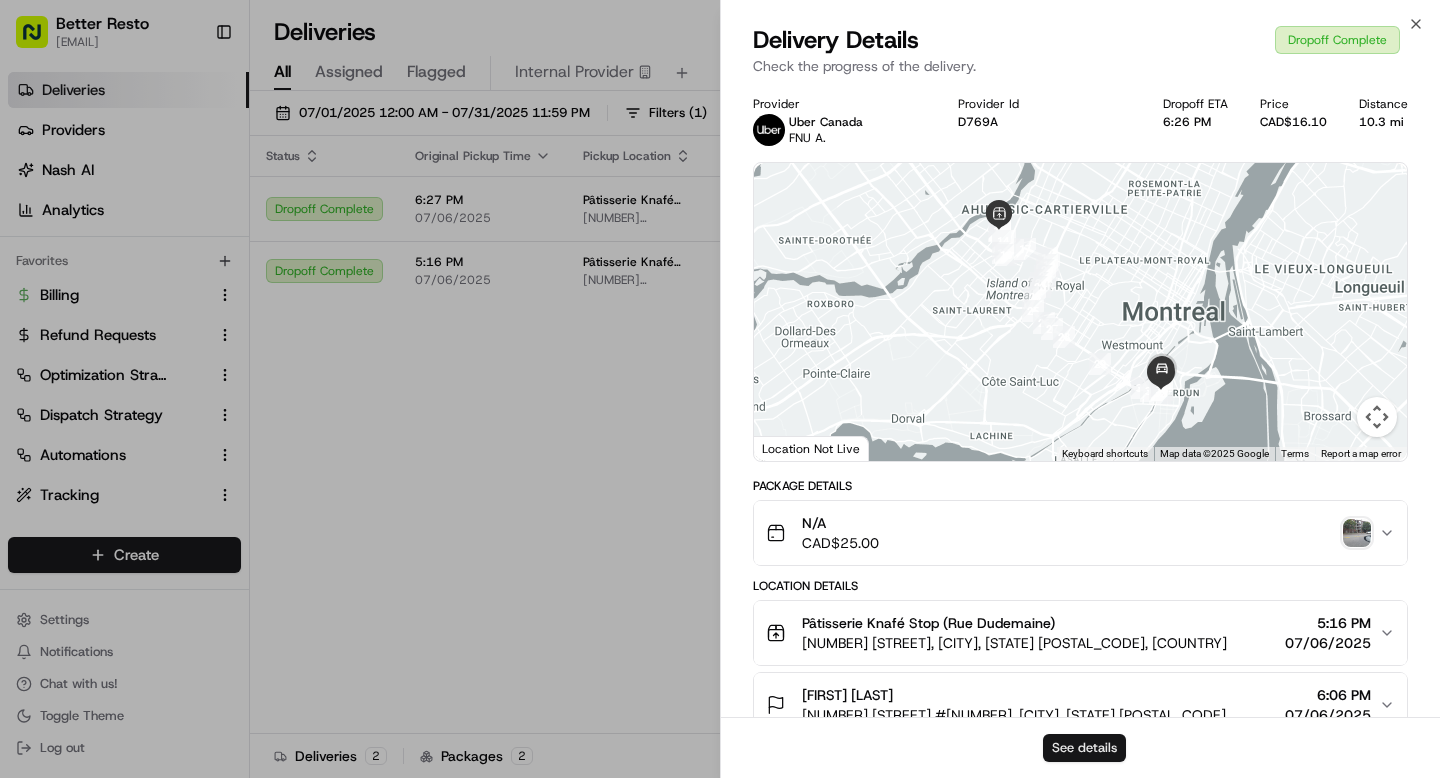 click on "See details" at bounding box center [1084, 748] 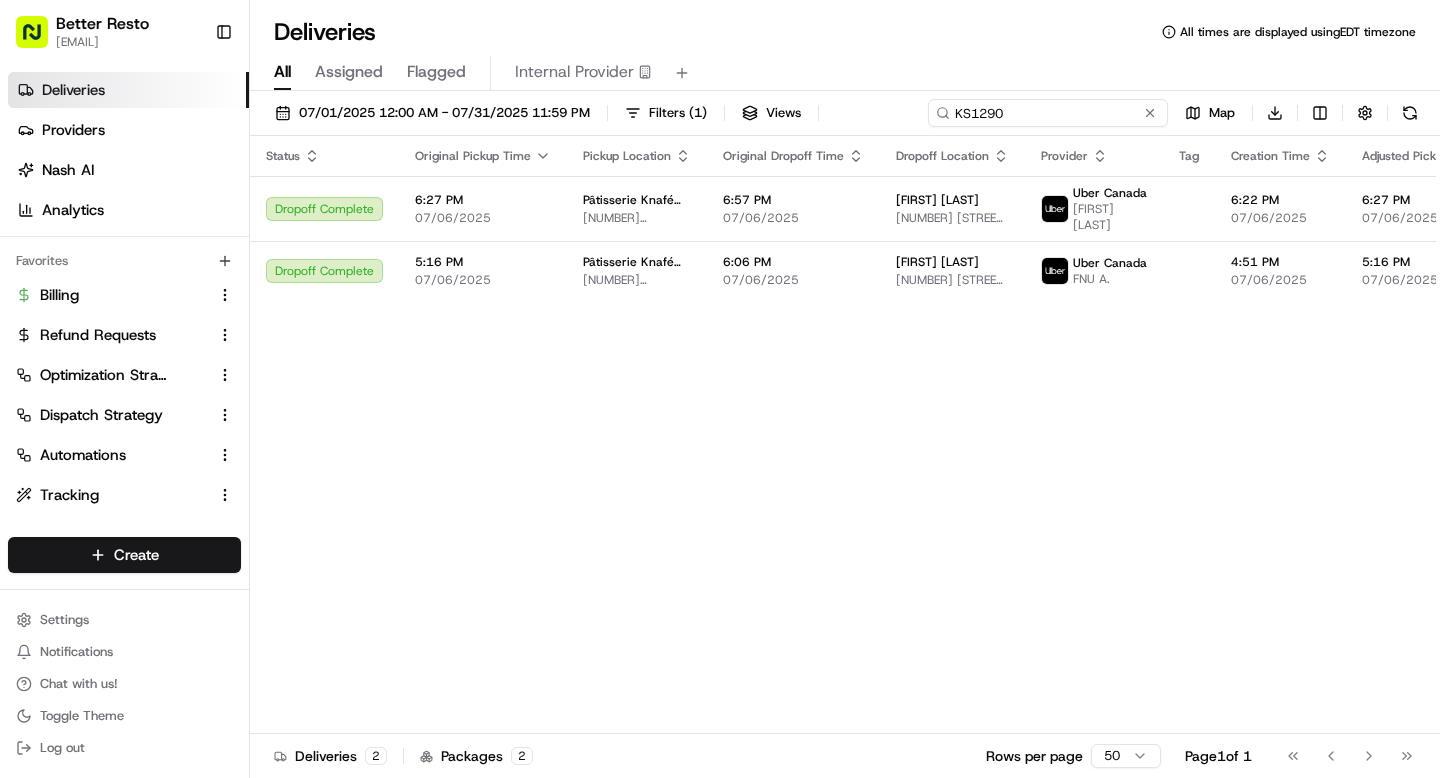 click on "KS1290" at bounding box center (1048, 113) 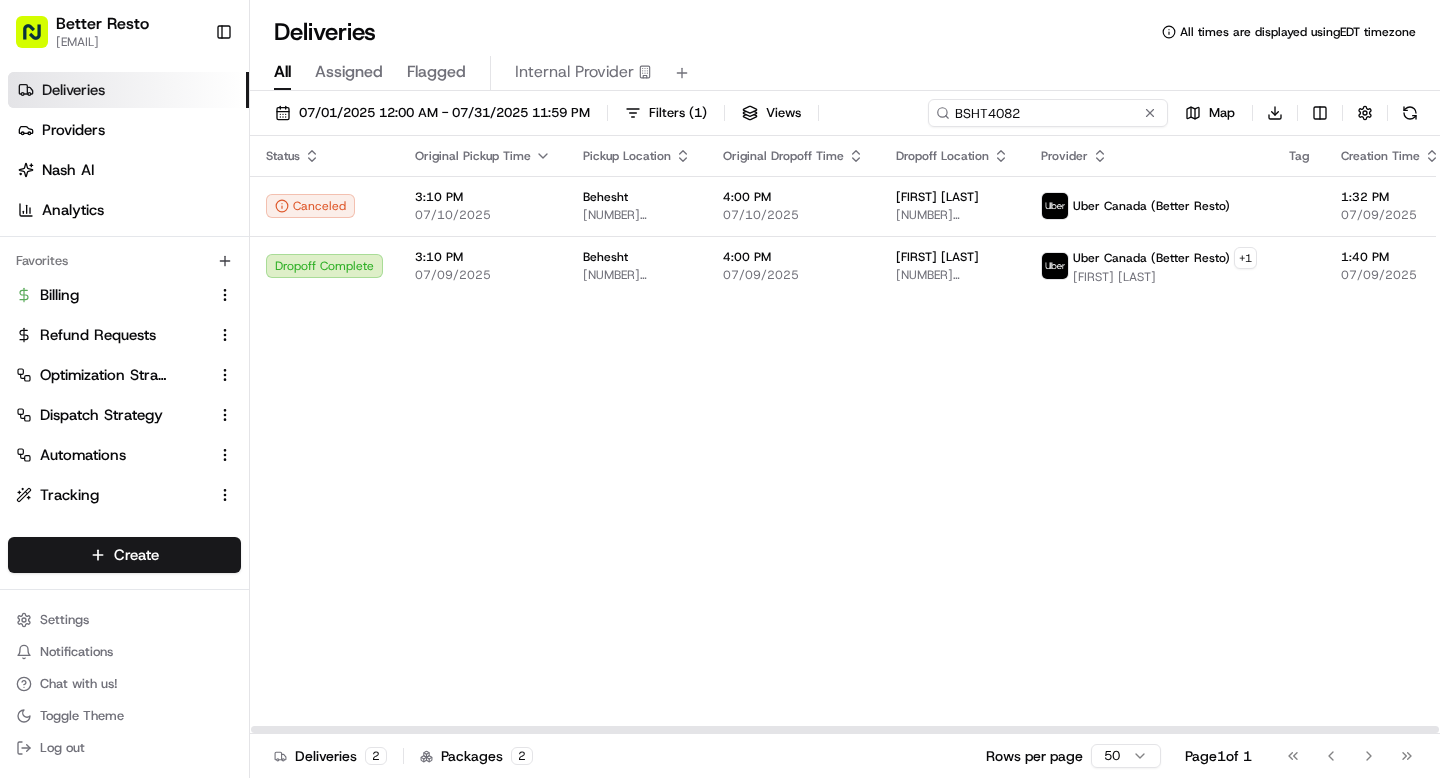 paste on "APW1076_" 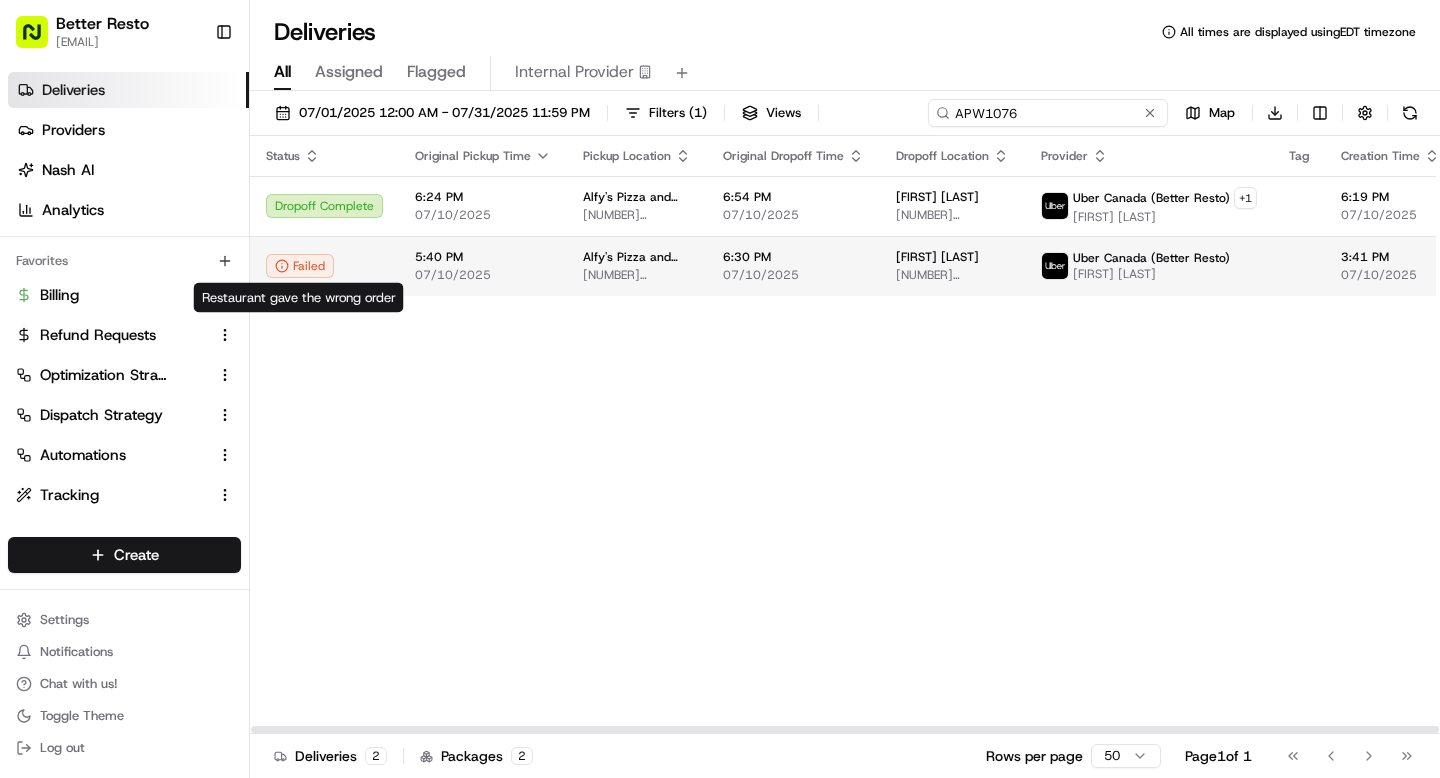 type on "APW1076" 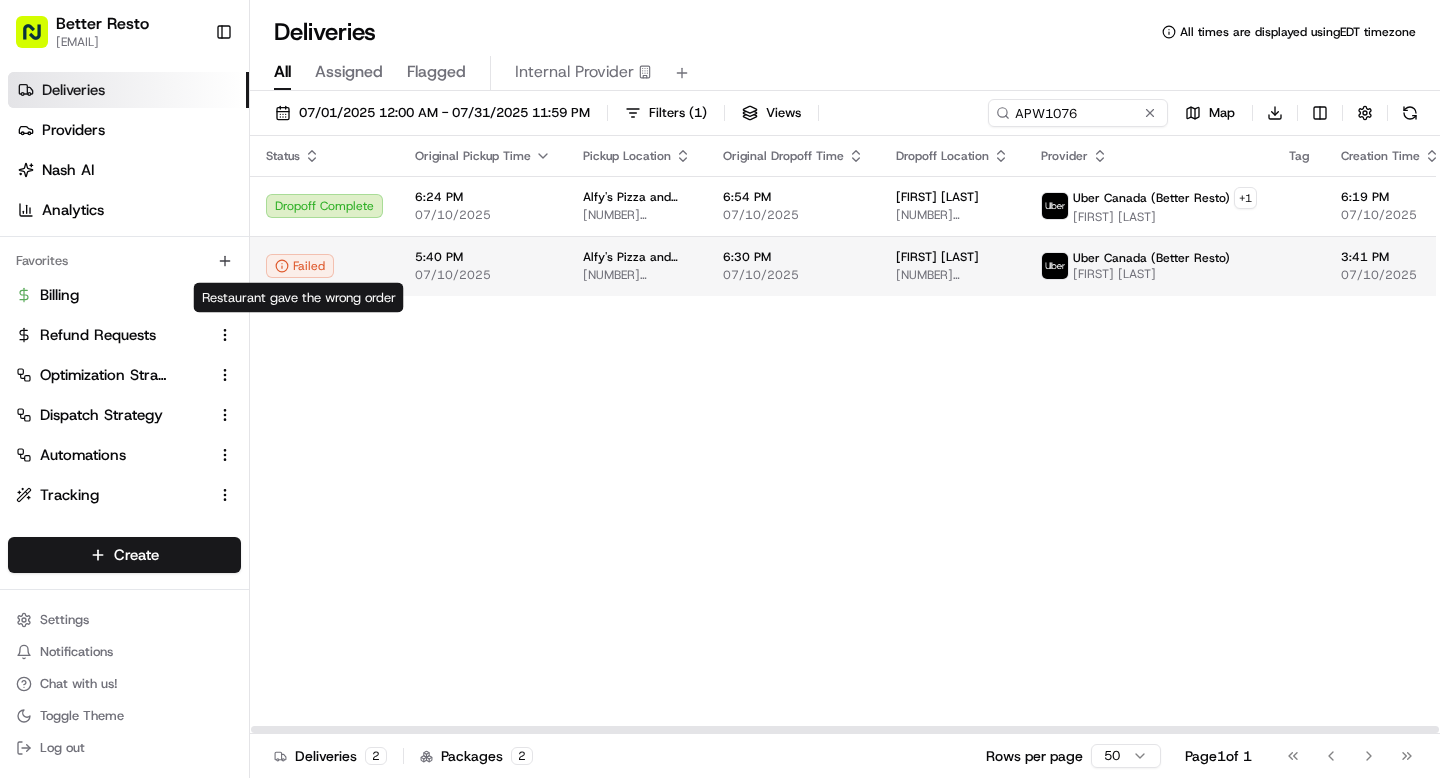 click on "Failed" at bounding box center [300, 266] 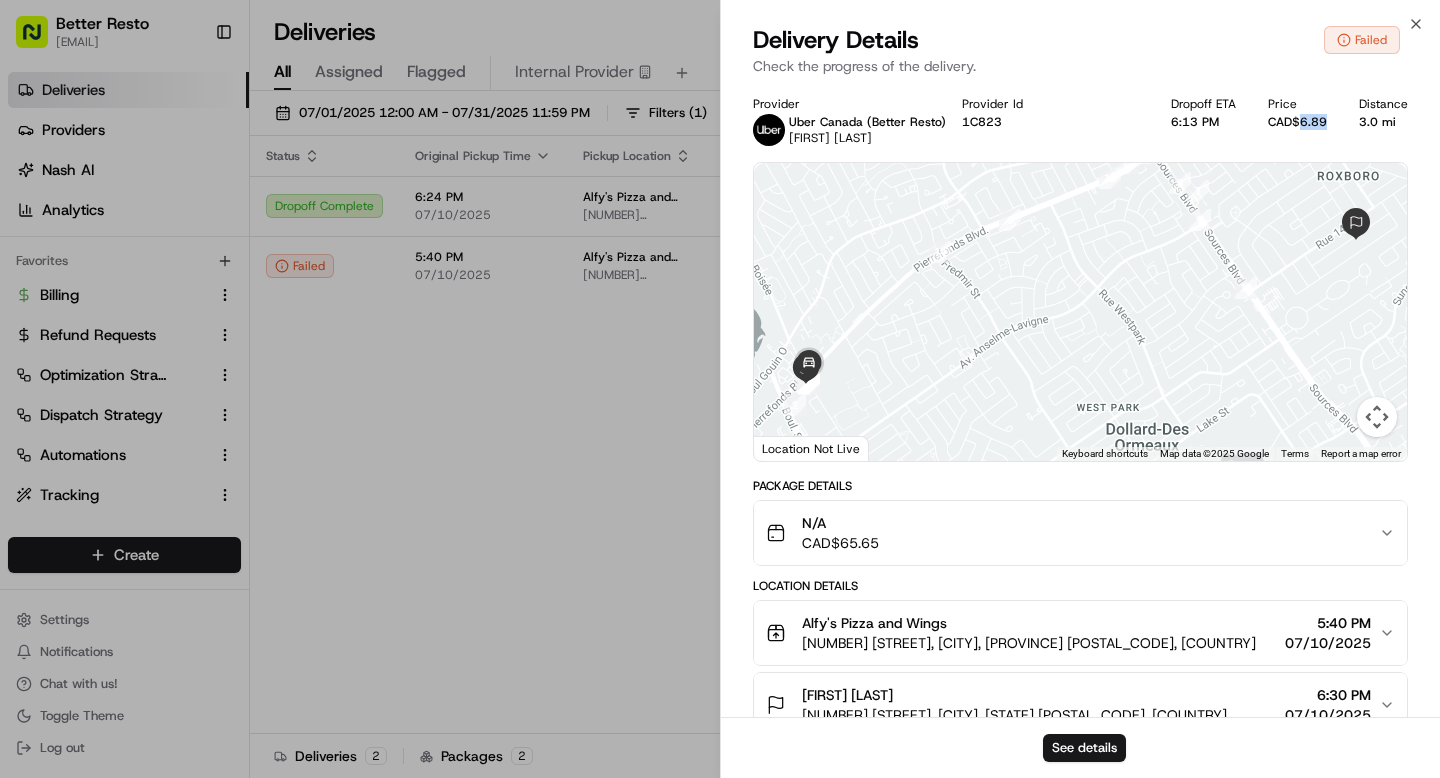 drag, startPoint x: 1301, startPoint y: 123, endPoint x: 1340, endPoint y: 123, distance: 39 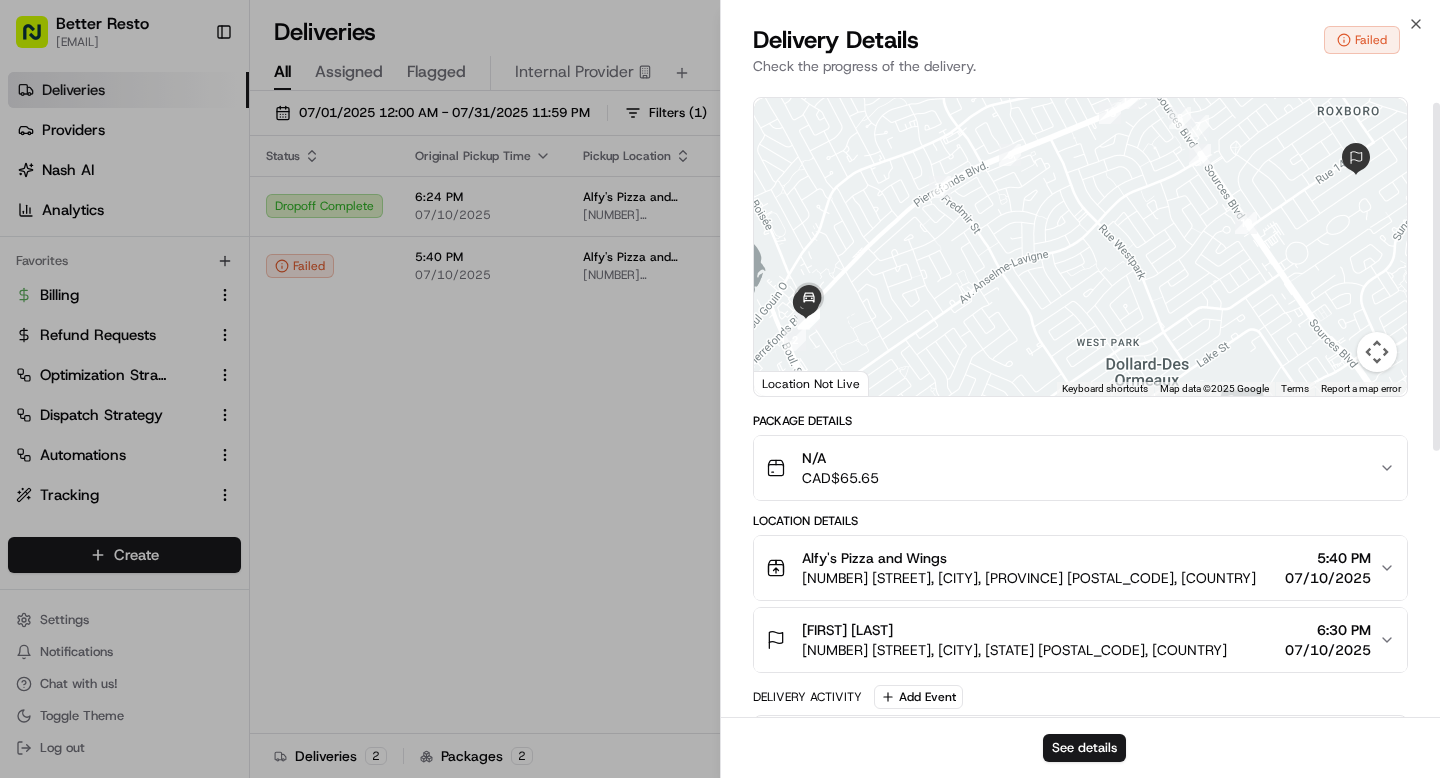 scroll, scrollTop: 0, scrollLeft: 0, axis: both 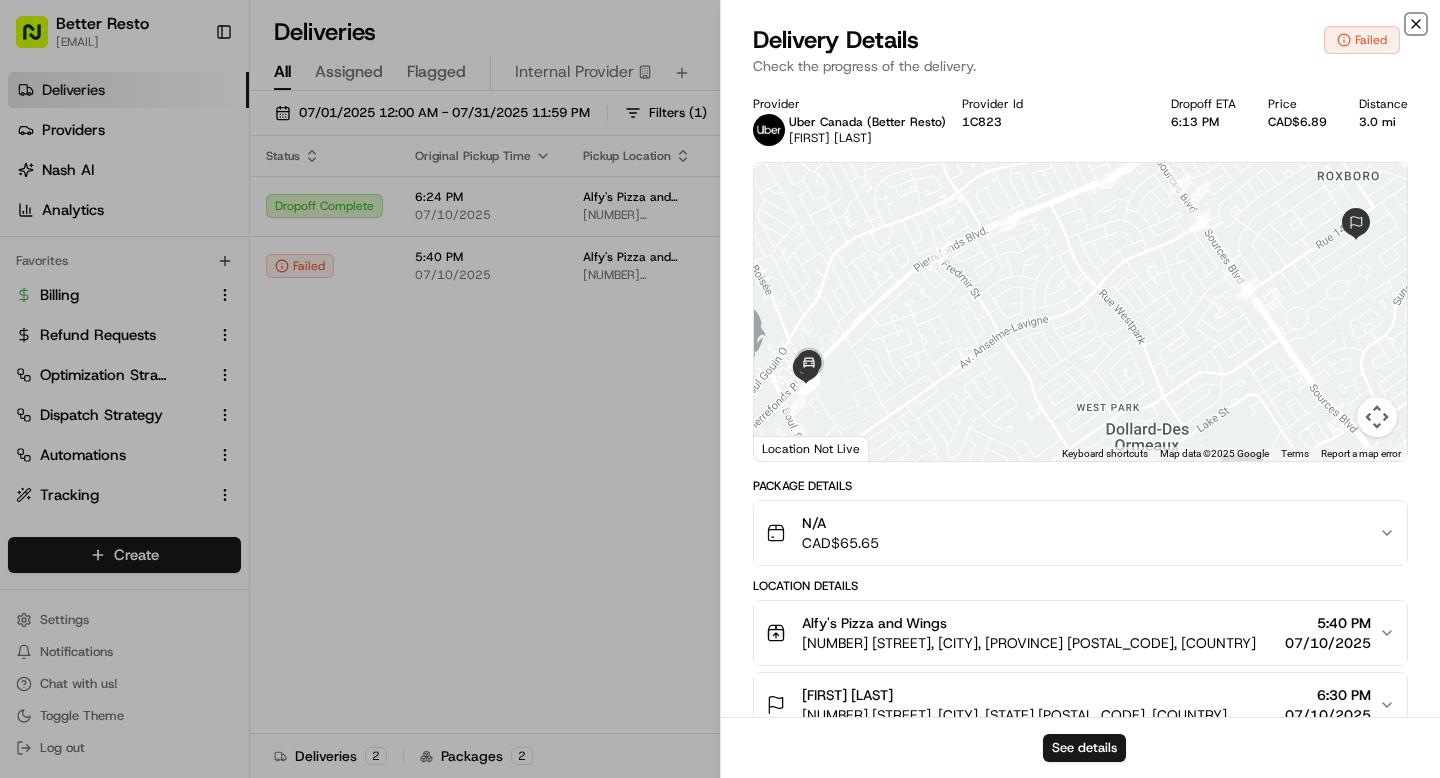 click 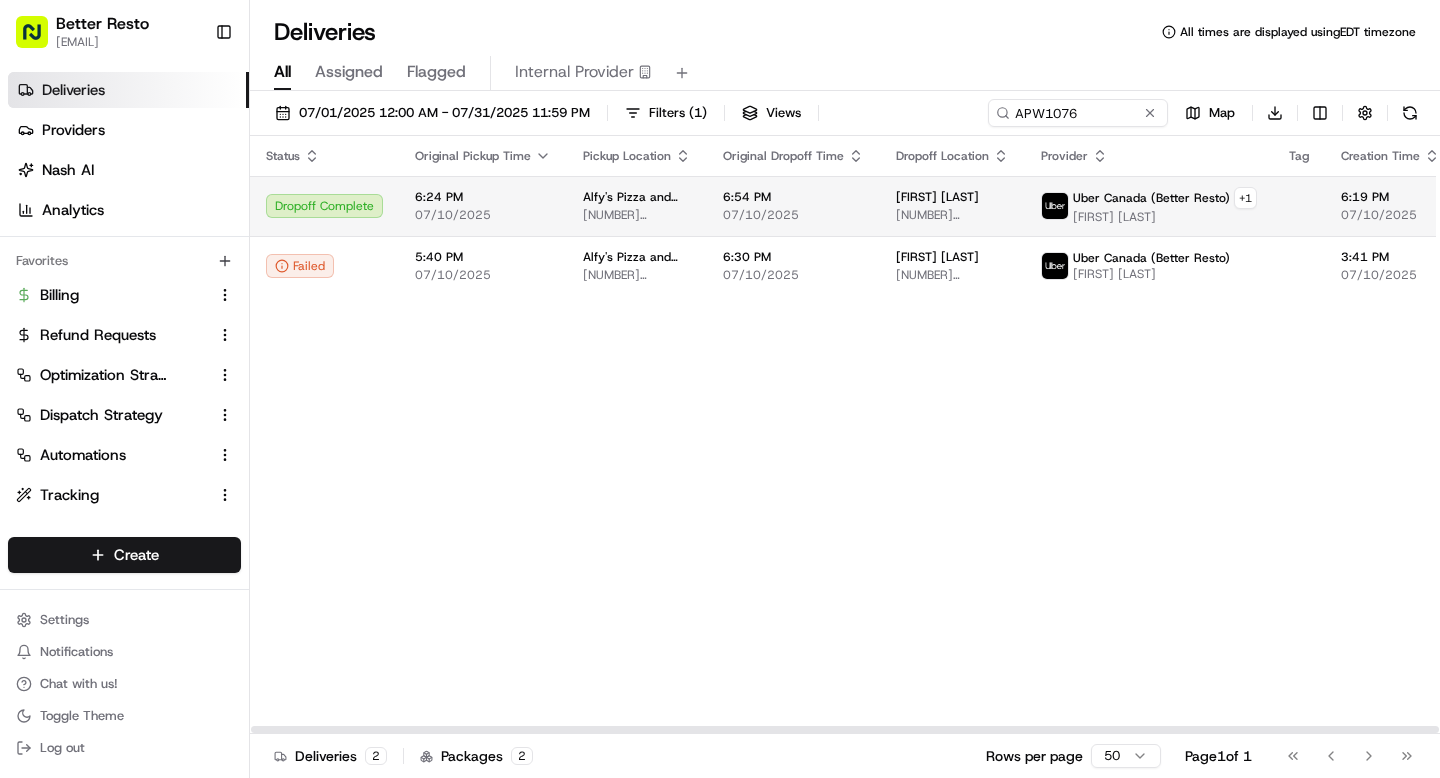 click on "Alfy's Pizza and Wings 4870 Rue René-Émard, Pierrefonds, QC H9H 2A9, Canada" at bounding box center [637, 206] 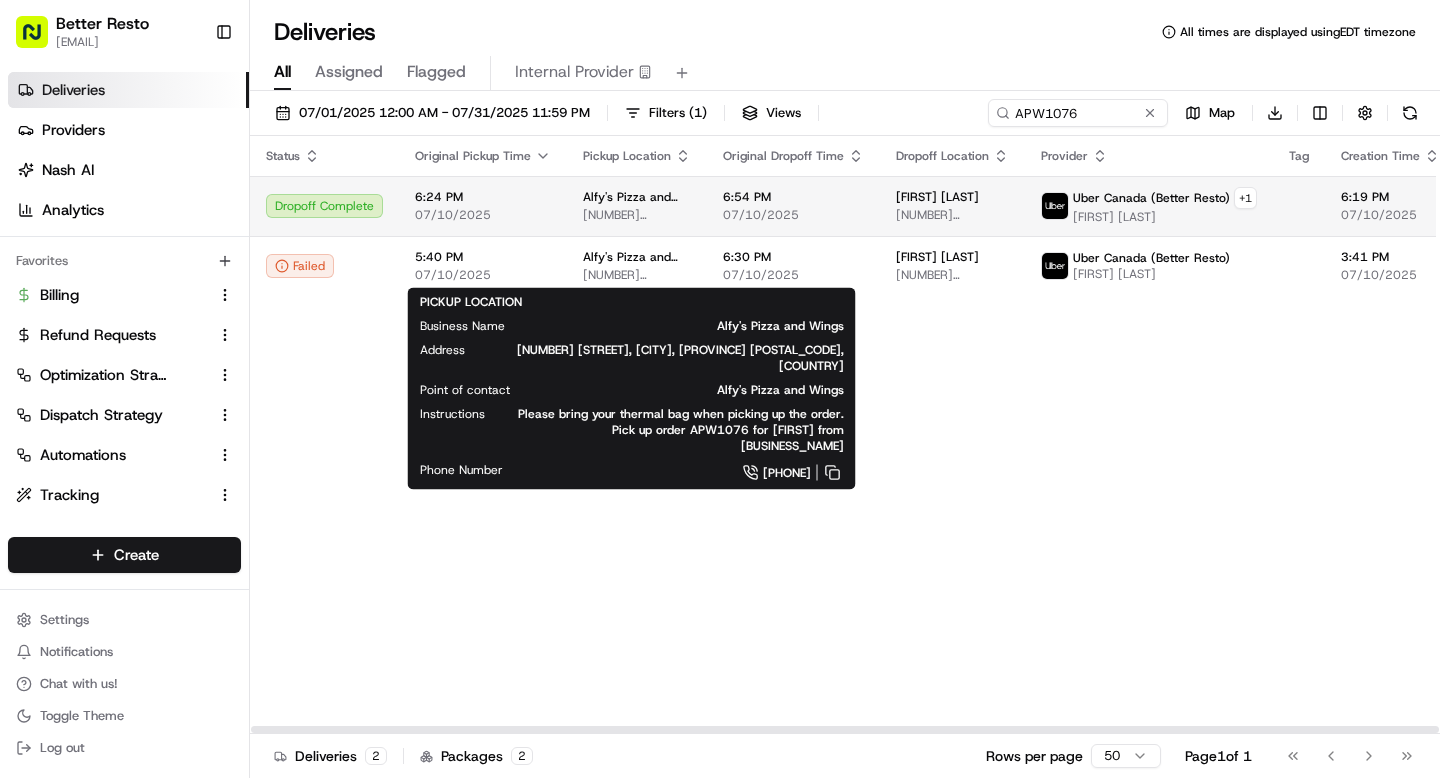 click on "Alfy's Pizza and Wings 4870 Rue René-Émard, Pierrefonds, QC H9H 2A9, Canada" at bounding box center [637, 206] 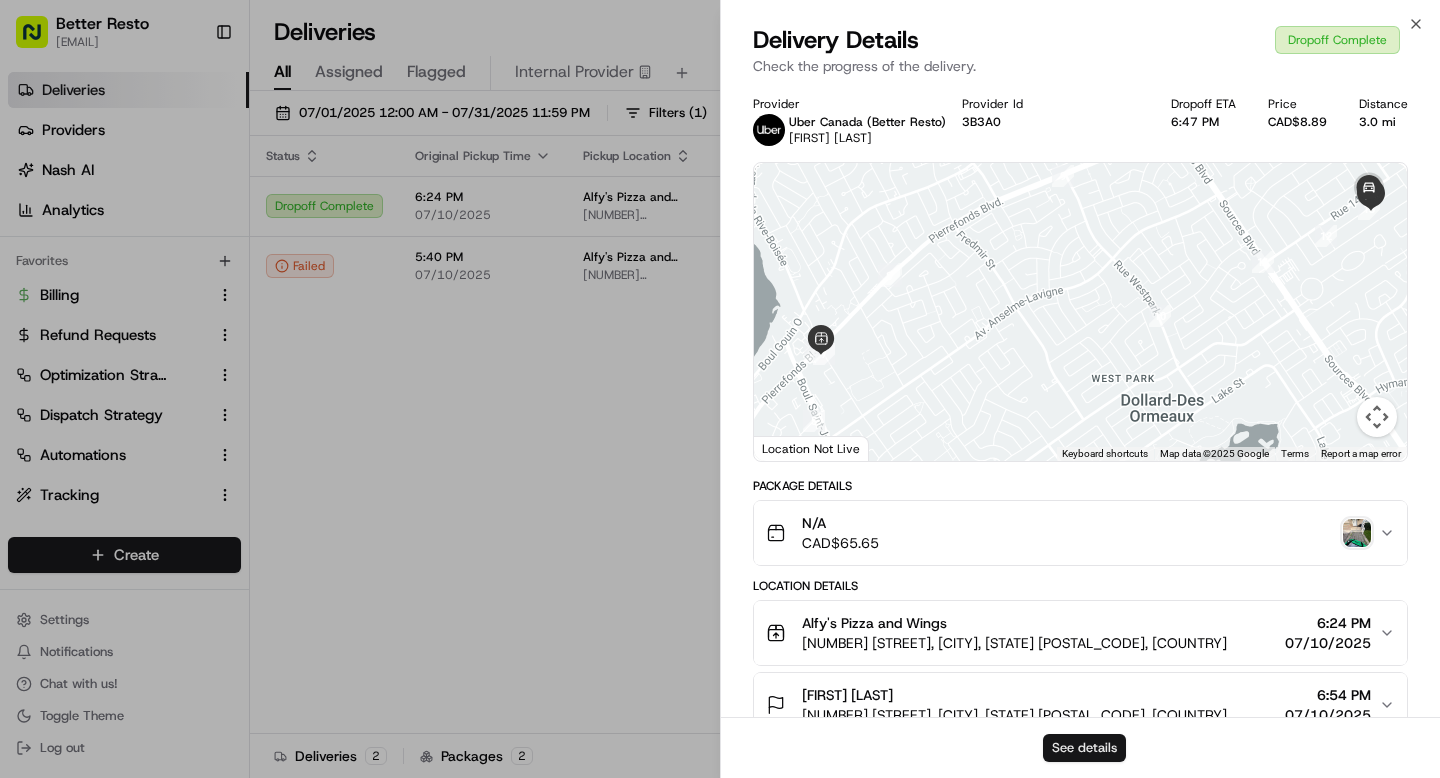 click on "See details" at bounding box center [1084, 748] 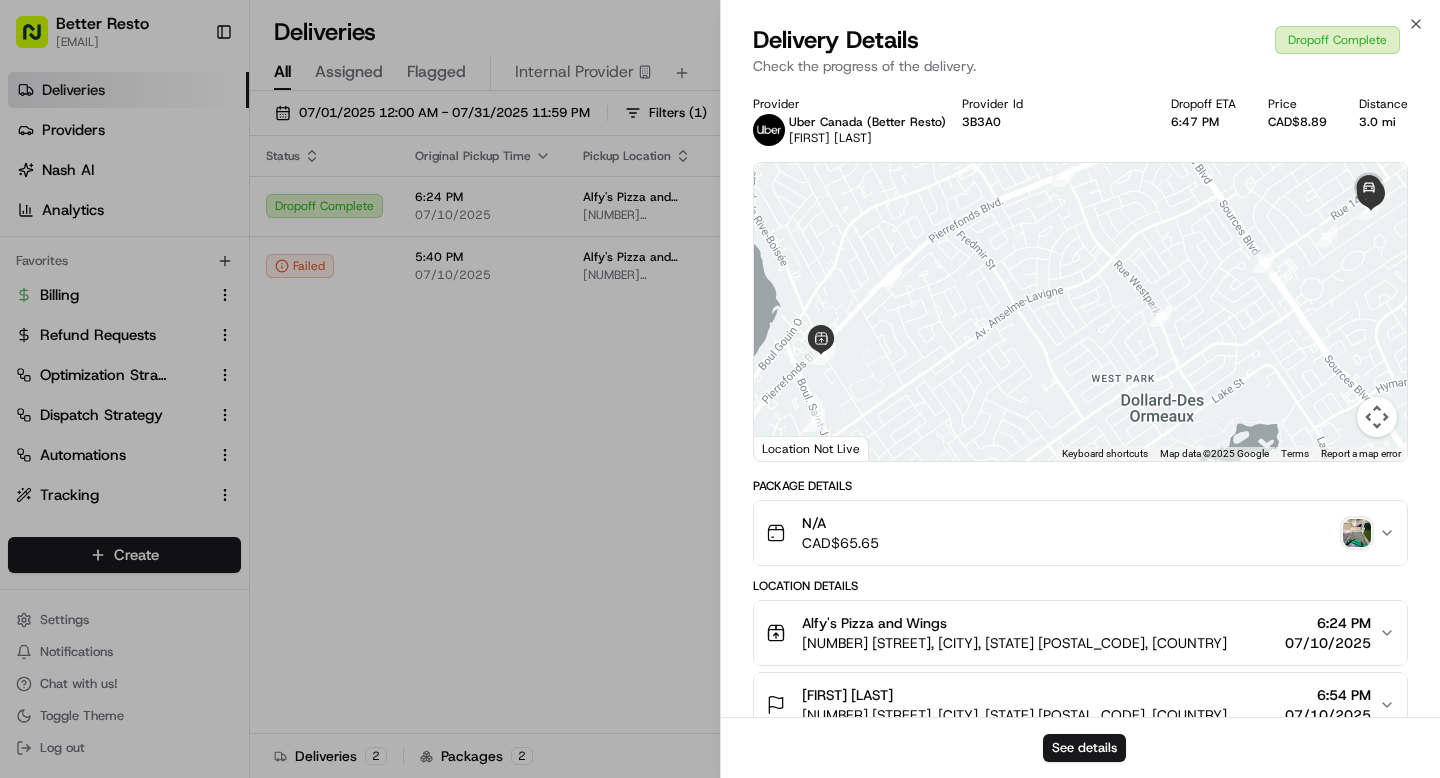 type 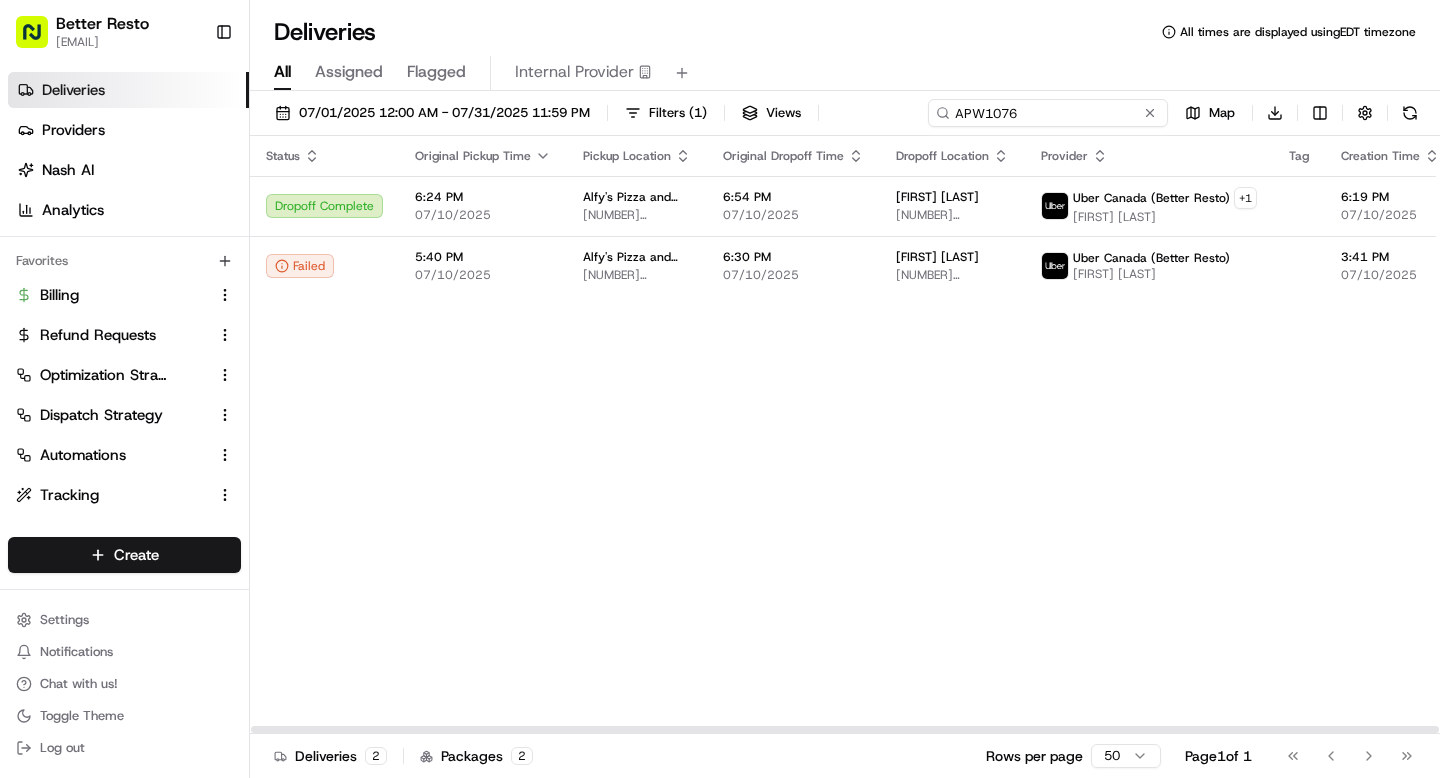 click on "APW1076" at bounding box center (1048, 113) 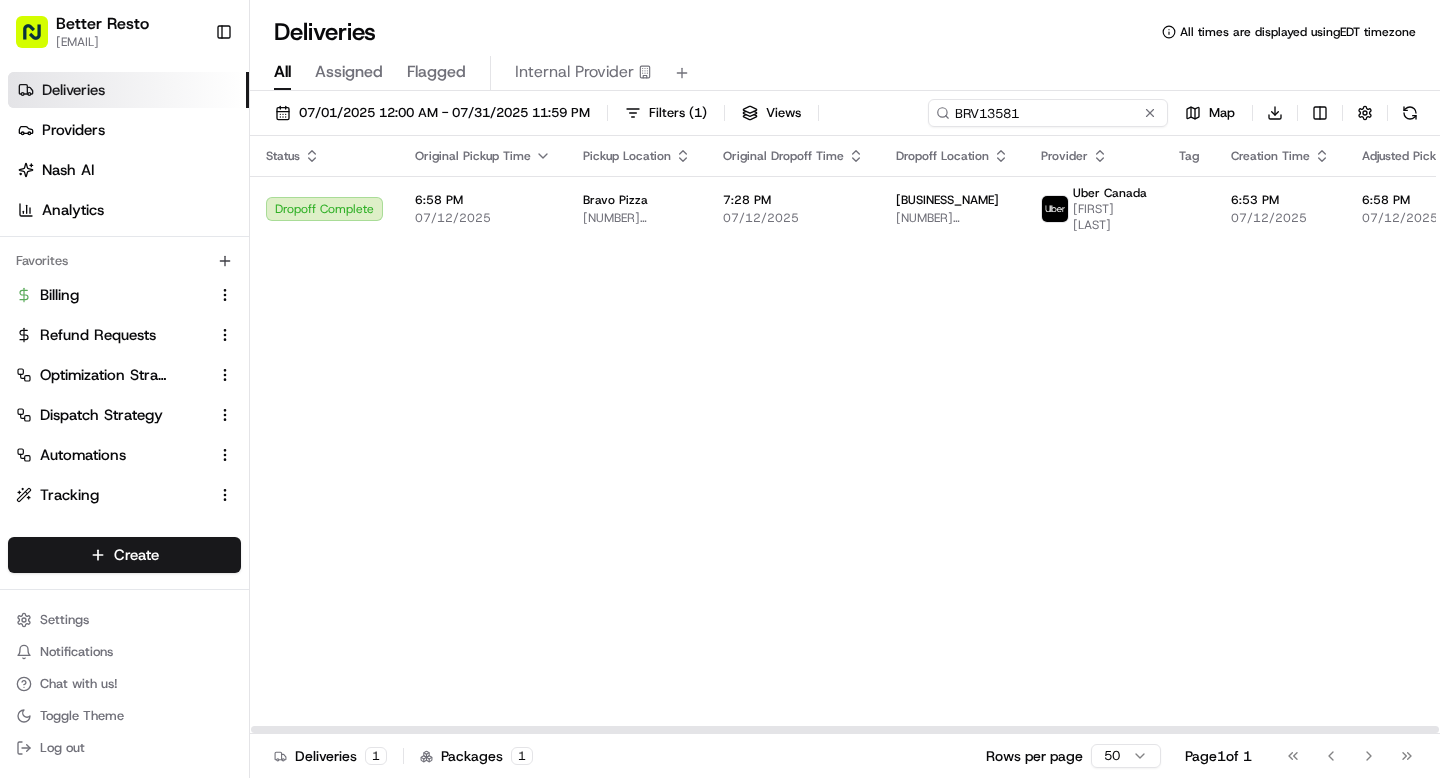 paste on "AE3542_" 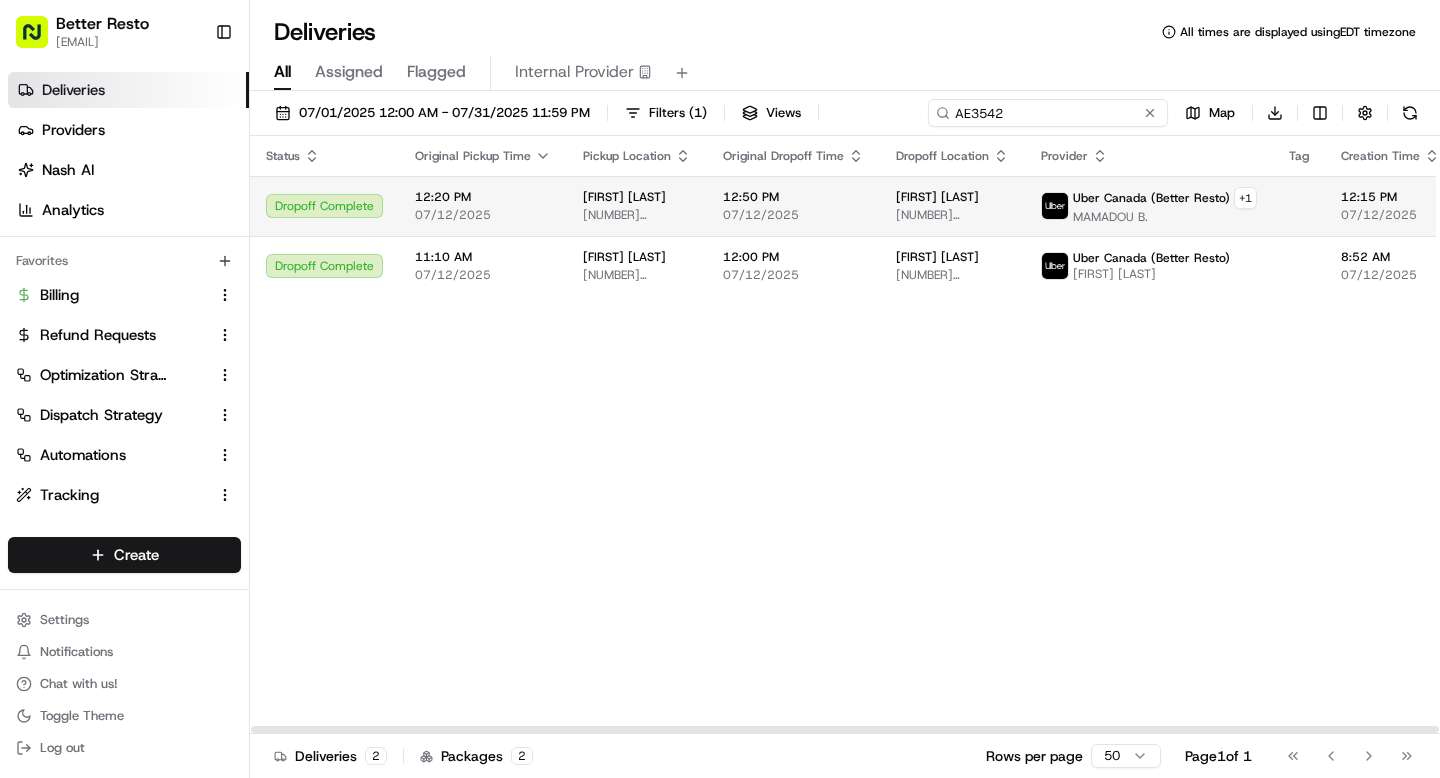 type on "AE3542" 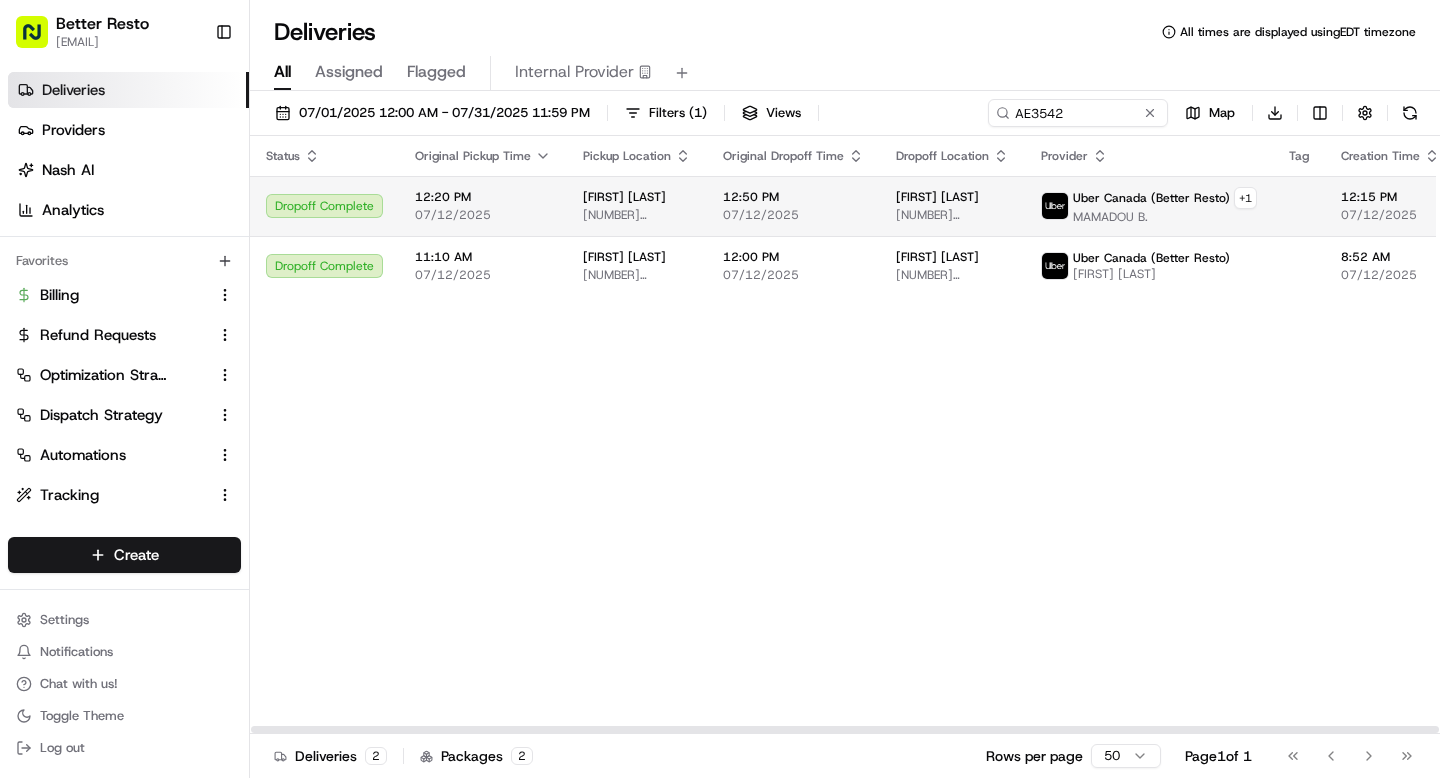 click on "12:20 PM" at bounding box center [483, 197] 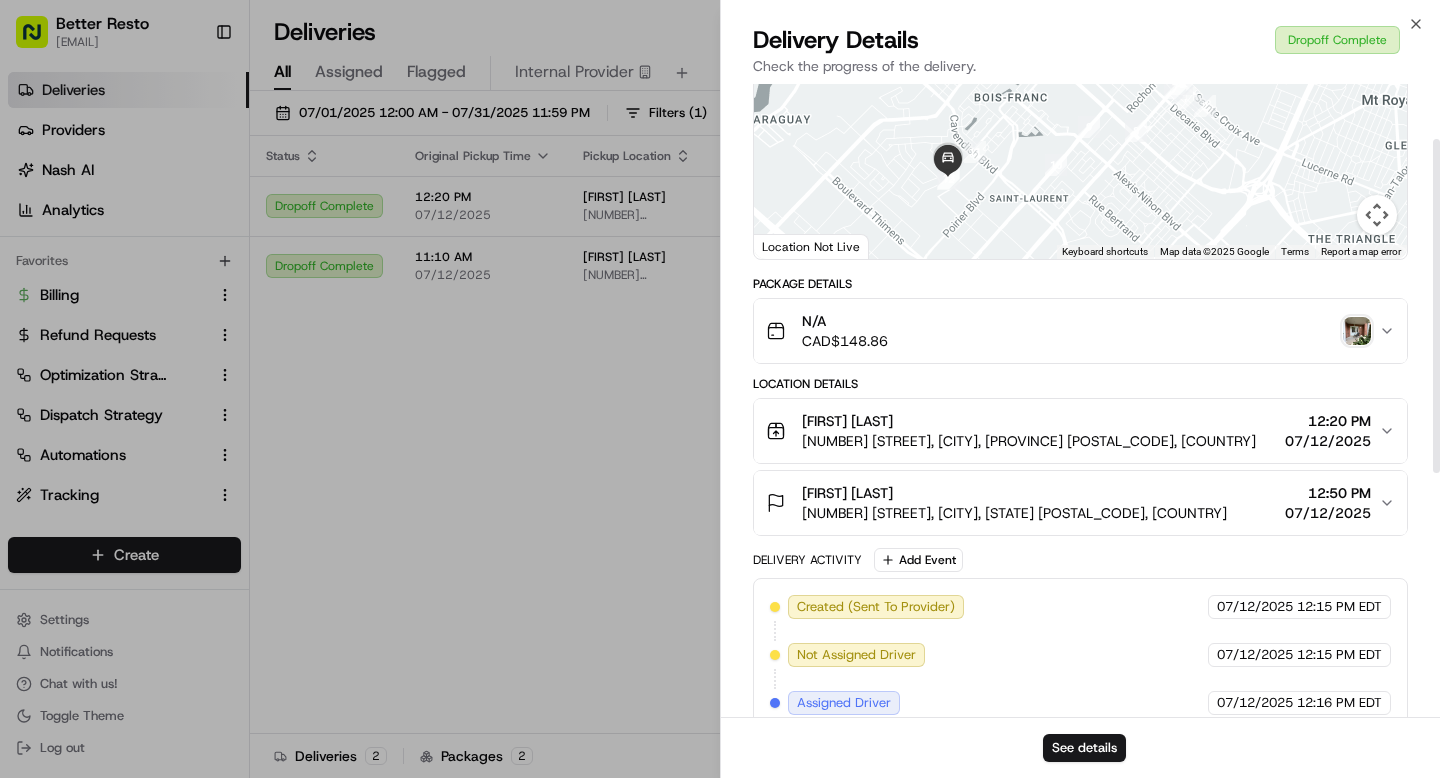 scroll, scrollTop: 238, scrollLeft: 0, axis: vertical 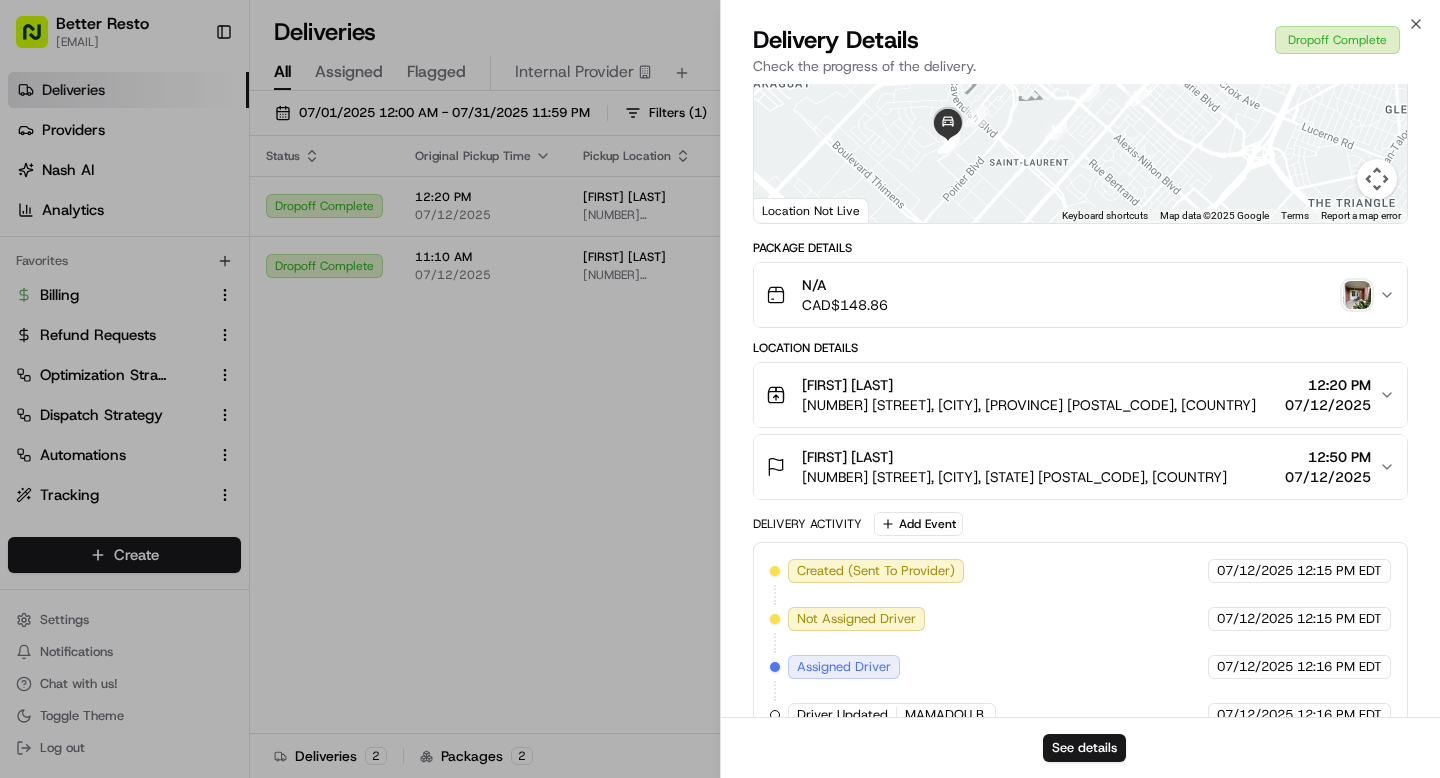 click on "N/A CAD$ 148.86" at bounding box center (1072, 295) 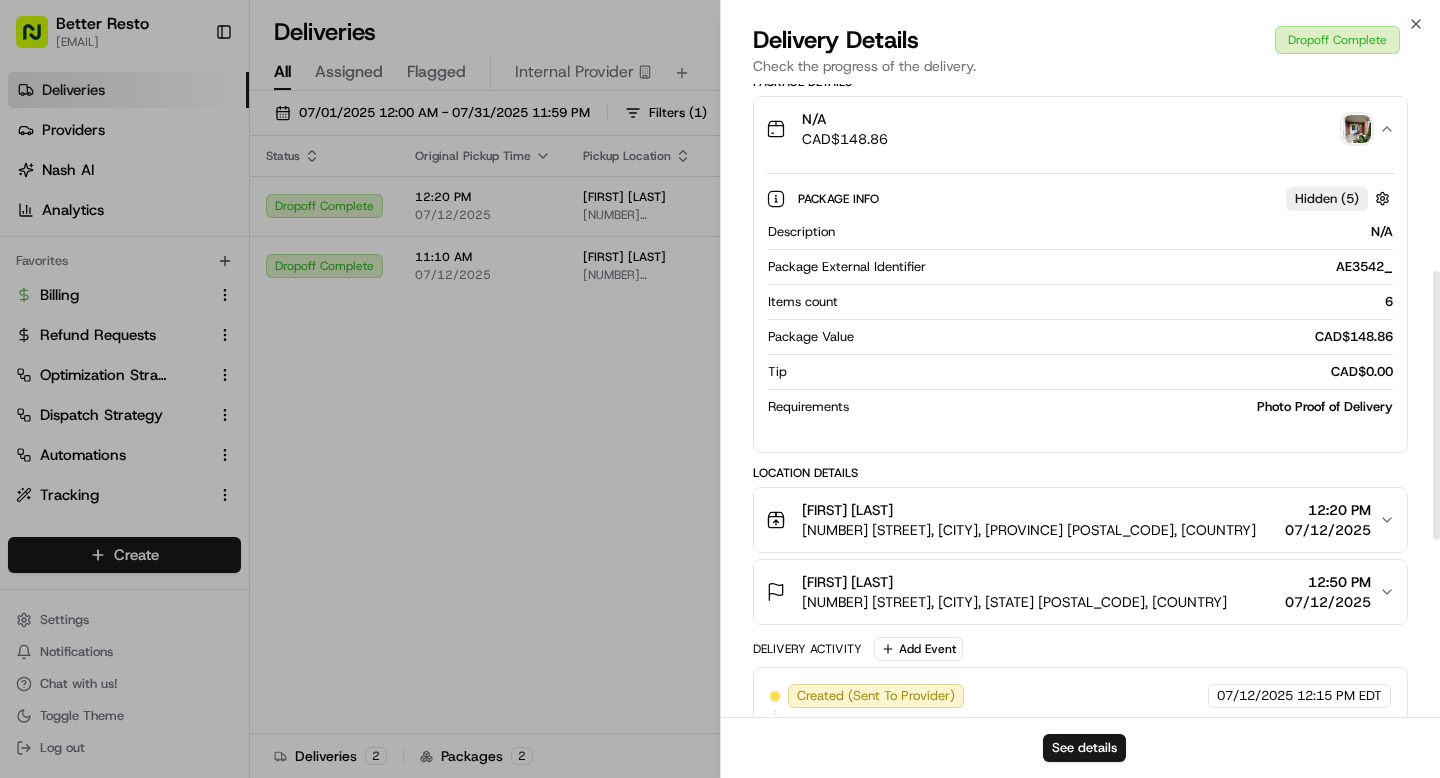 scroll, scrollTop: 439, scrollLeft: 0, axis: vertical 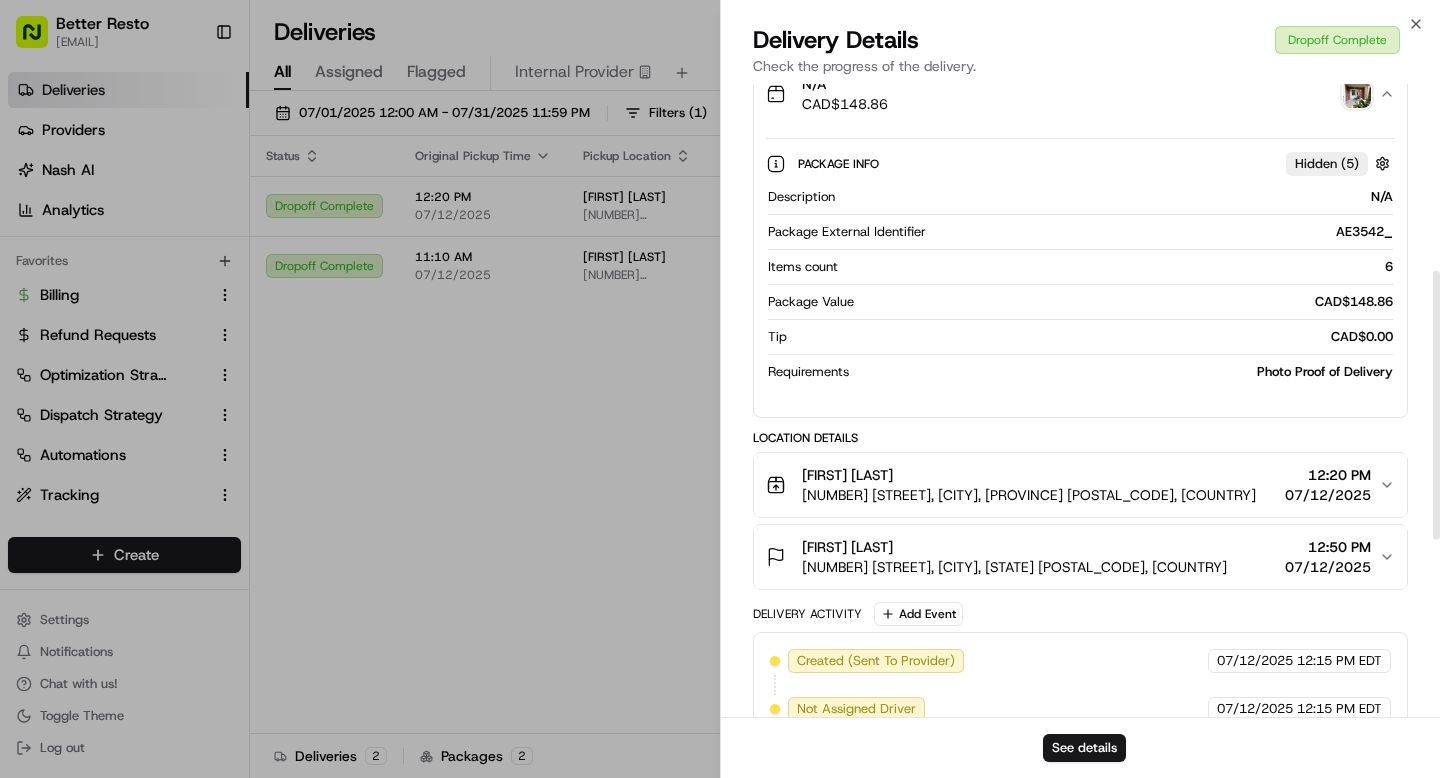 type 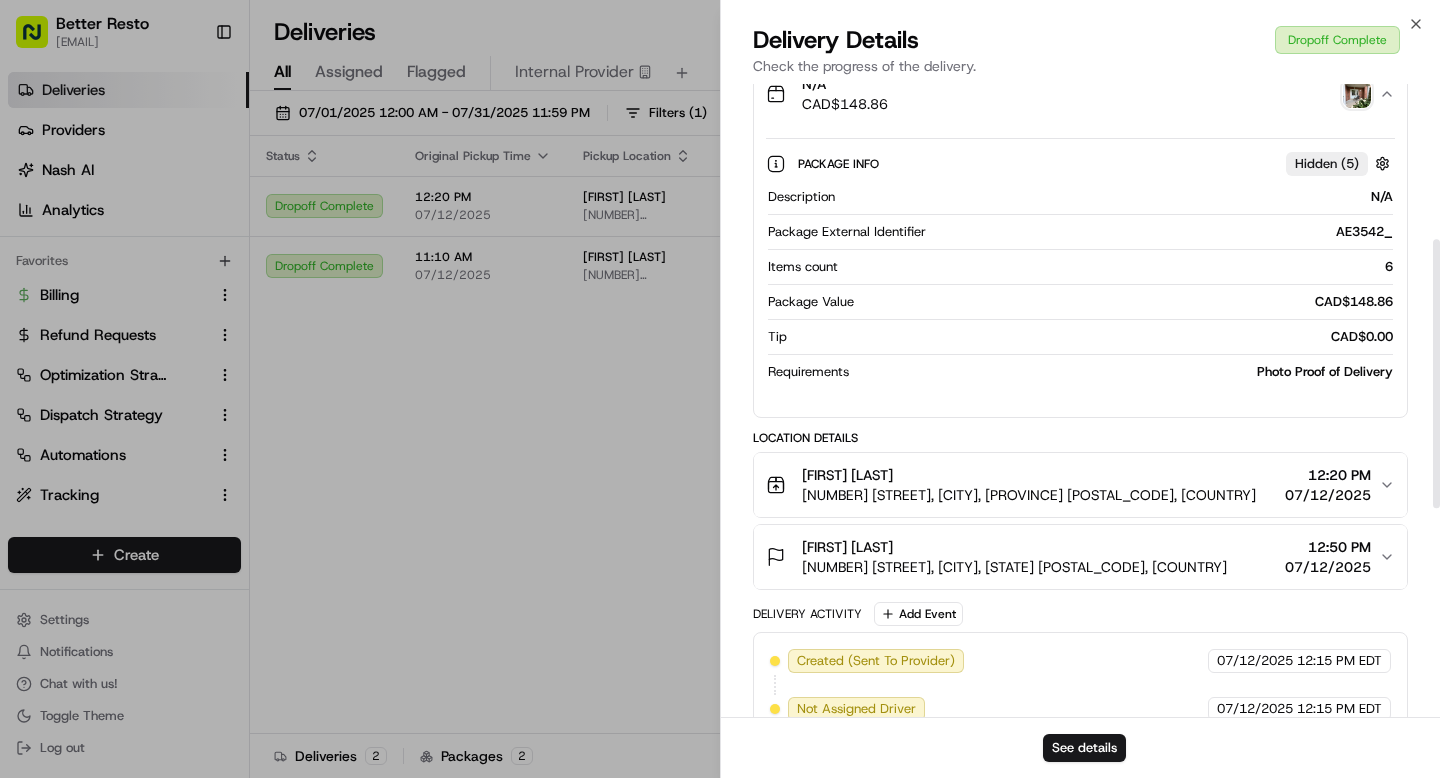 scroll, scrollTop: 0, scrollLeft: 0, axis: both 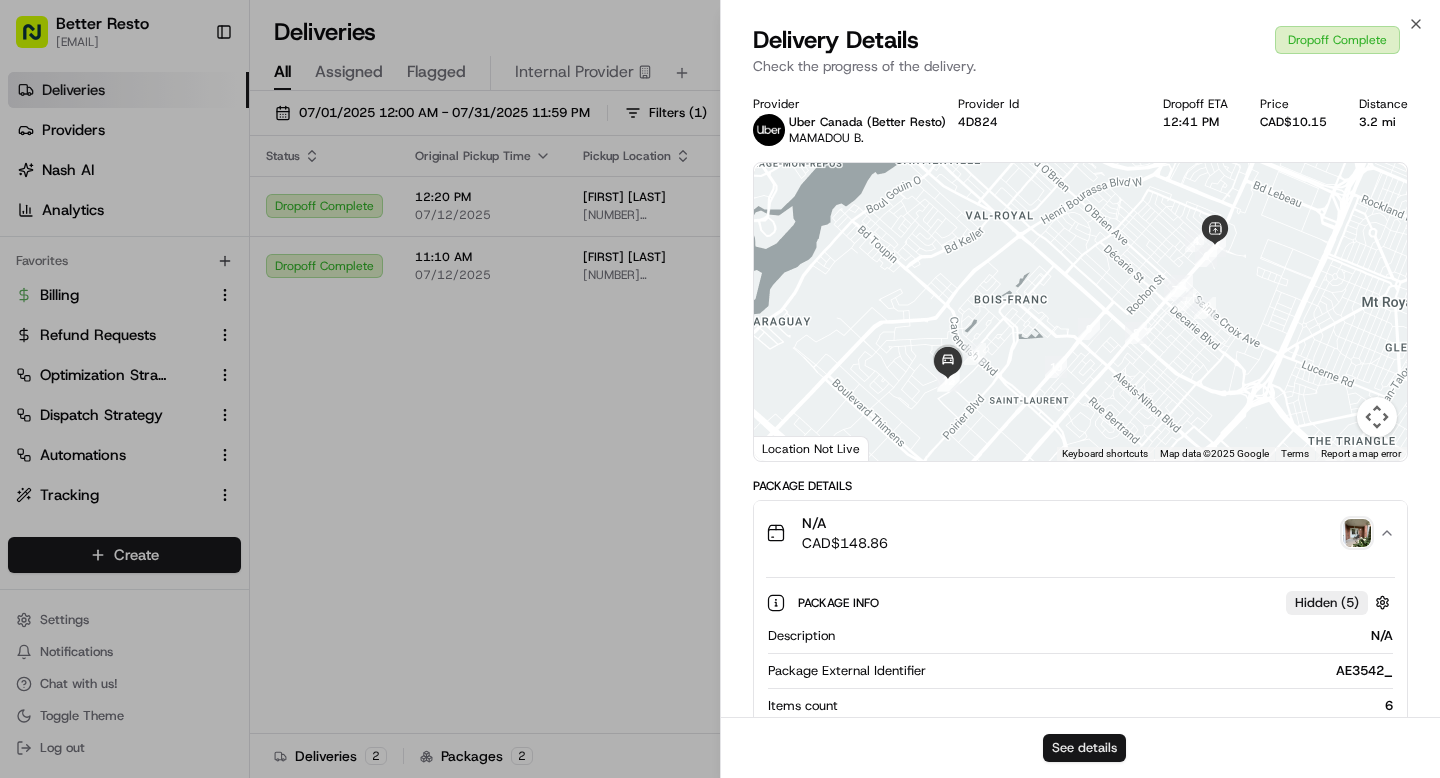 click on "See details" at bounding box center (1084, 748) 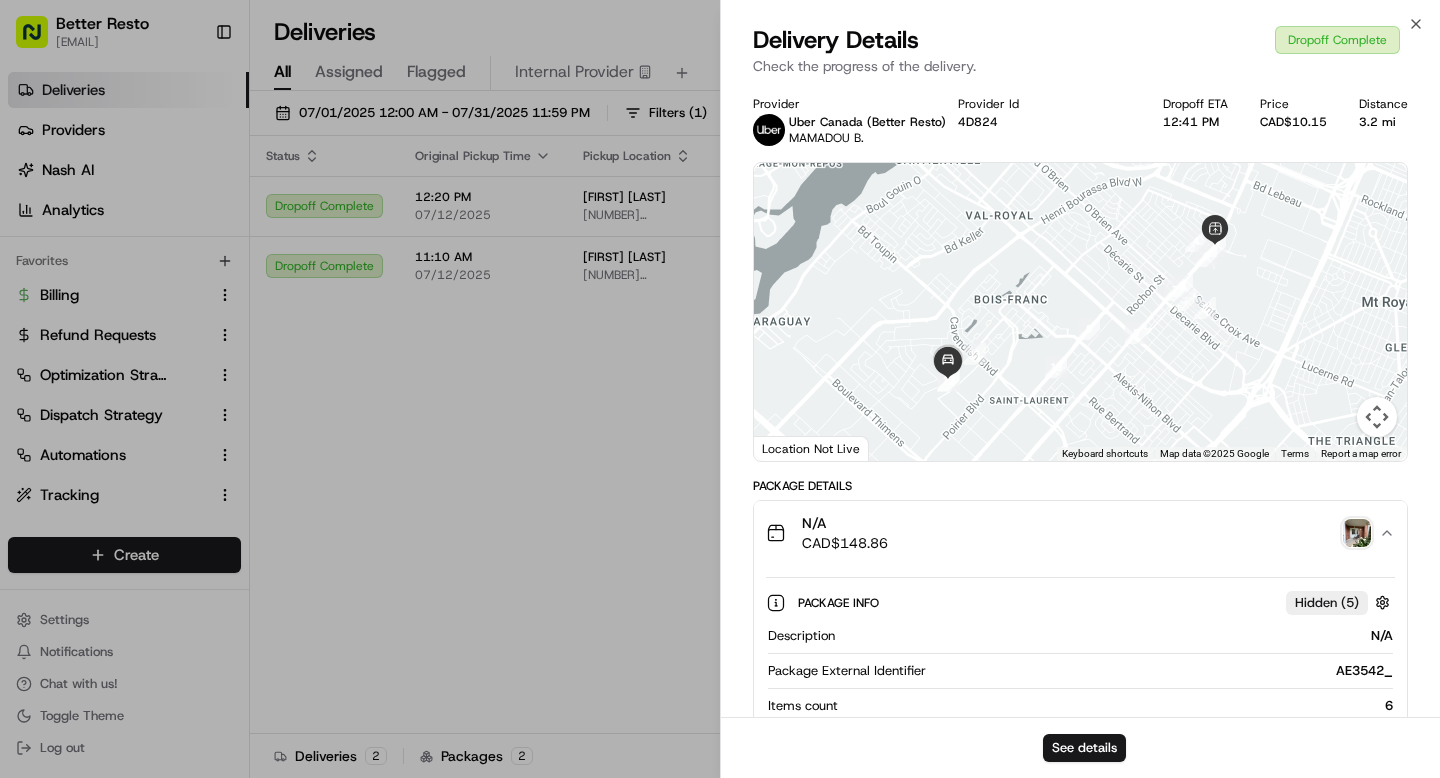 type 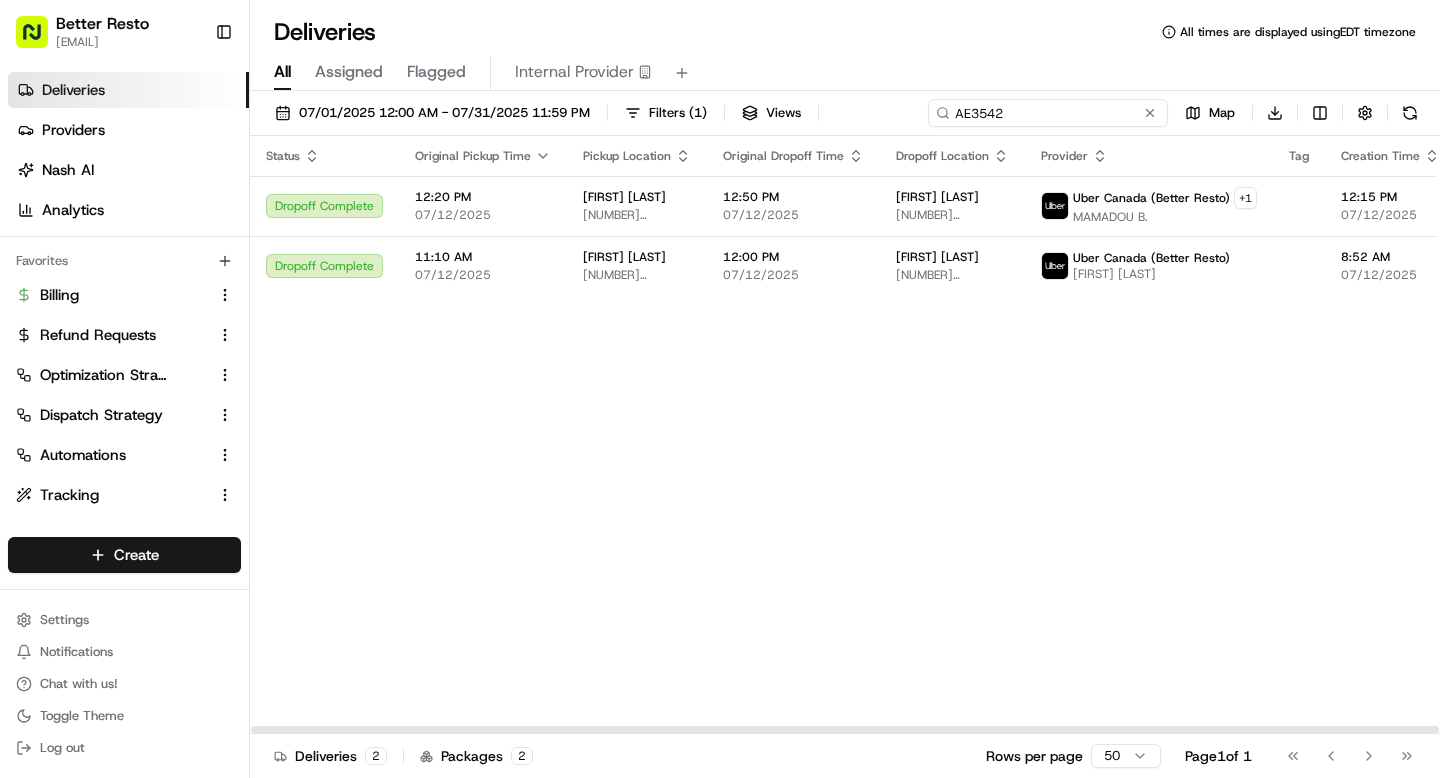 click on "AE3542" at bounding box center (1048, 113) 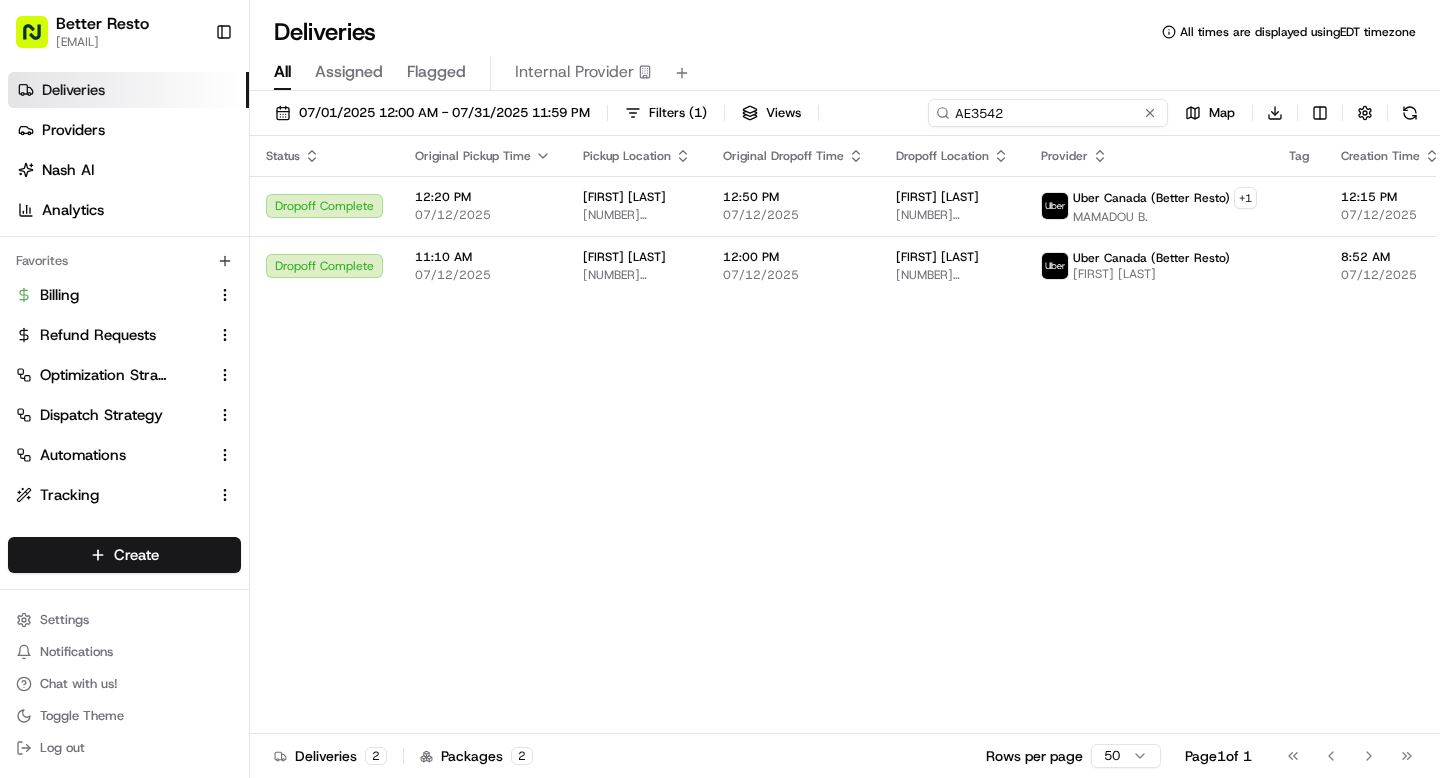 paste on "SM1777_" 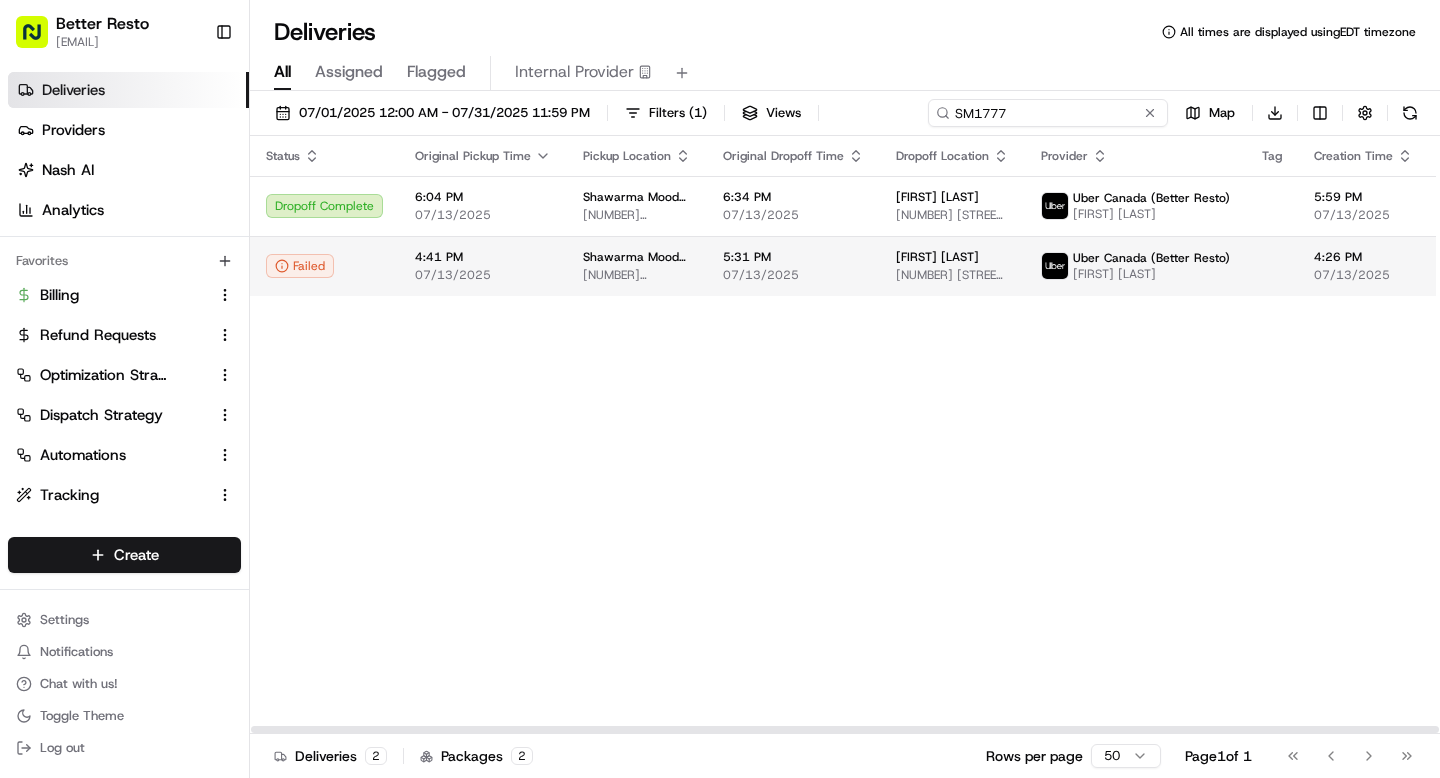 type on "SM1777" 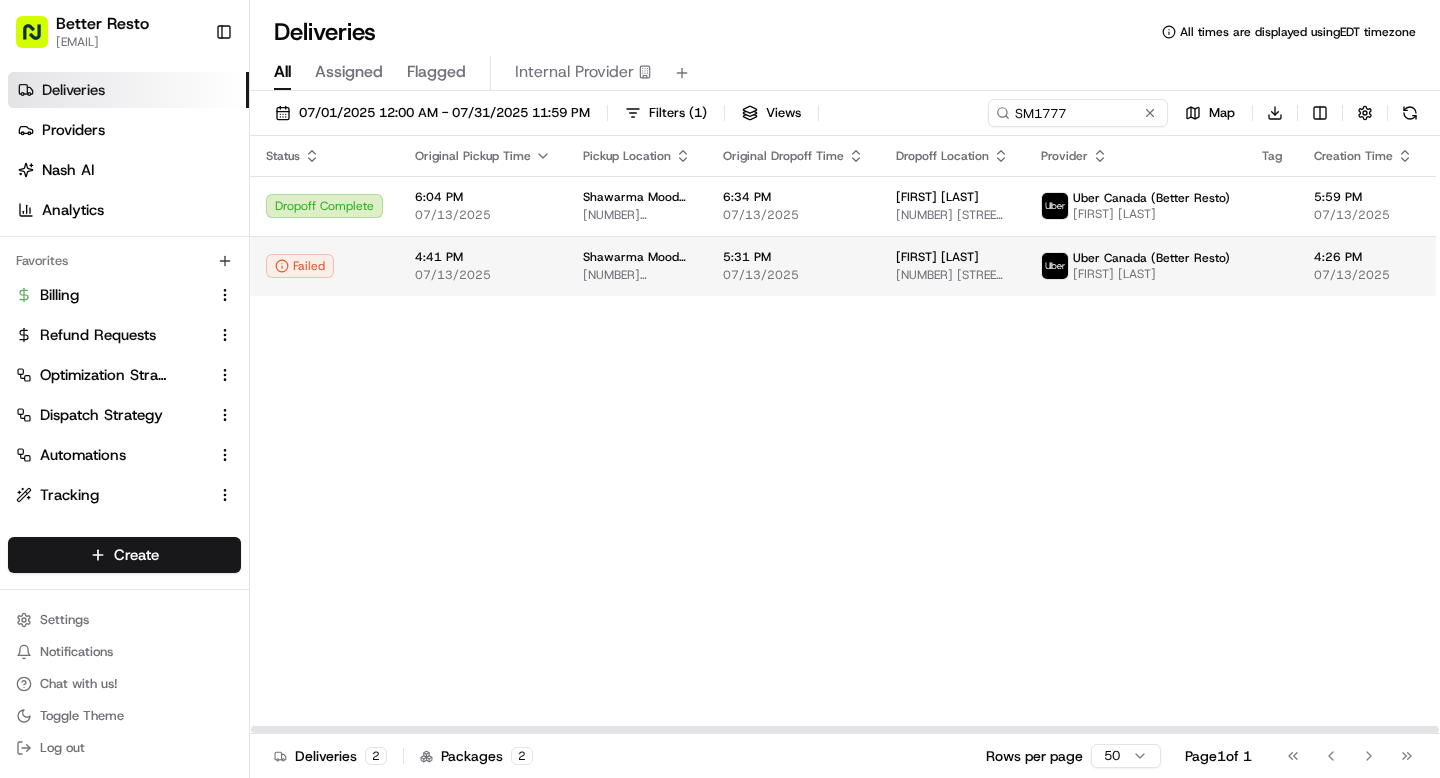 click on "Shawarma Moods (Côte Des Neiges) 5711 Chem. de la Côte-des-Neiges, Montréal, QC H3S 1Y7, Canada" at bounding box center (637, 266) 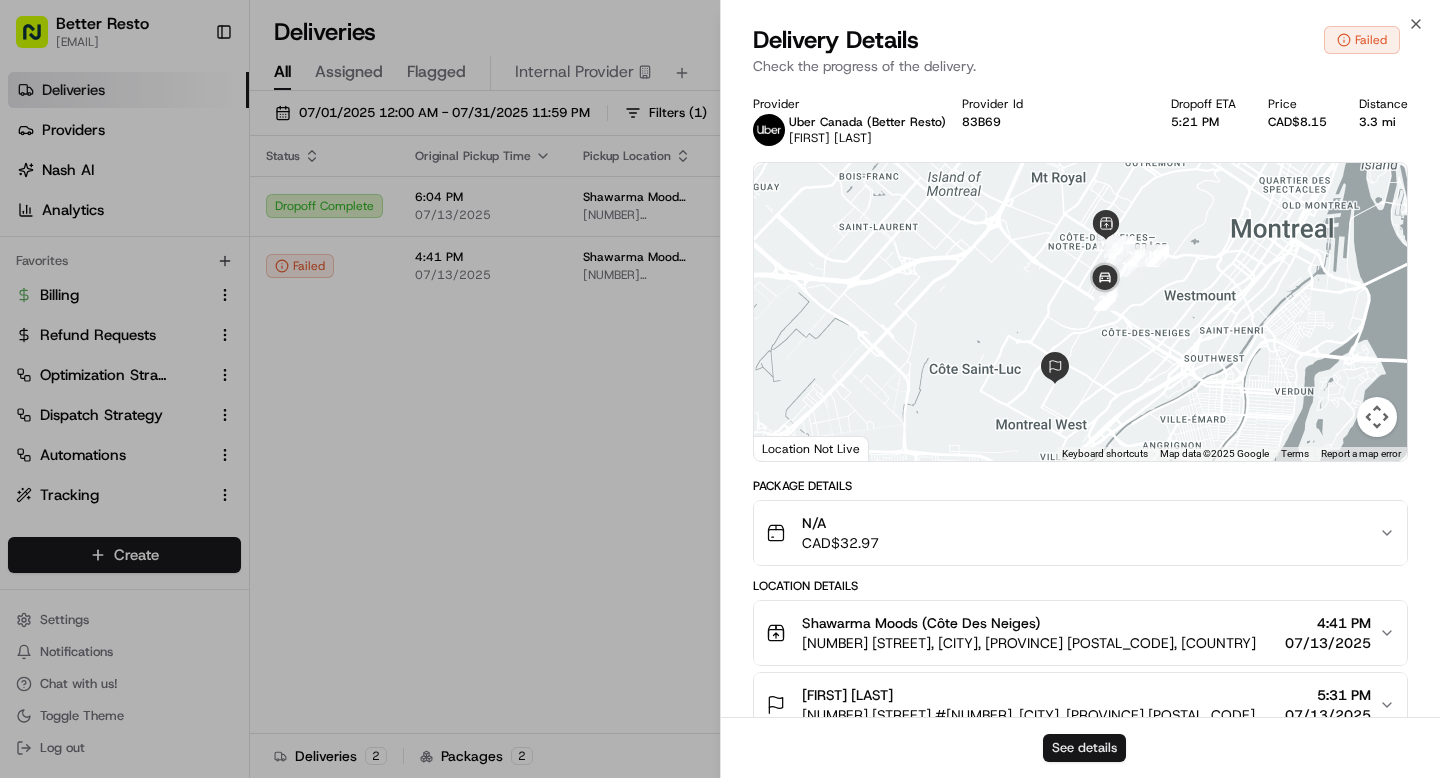 click on "See details" at bounding box center (1084, 748) 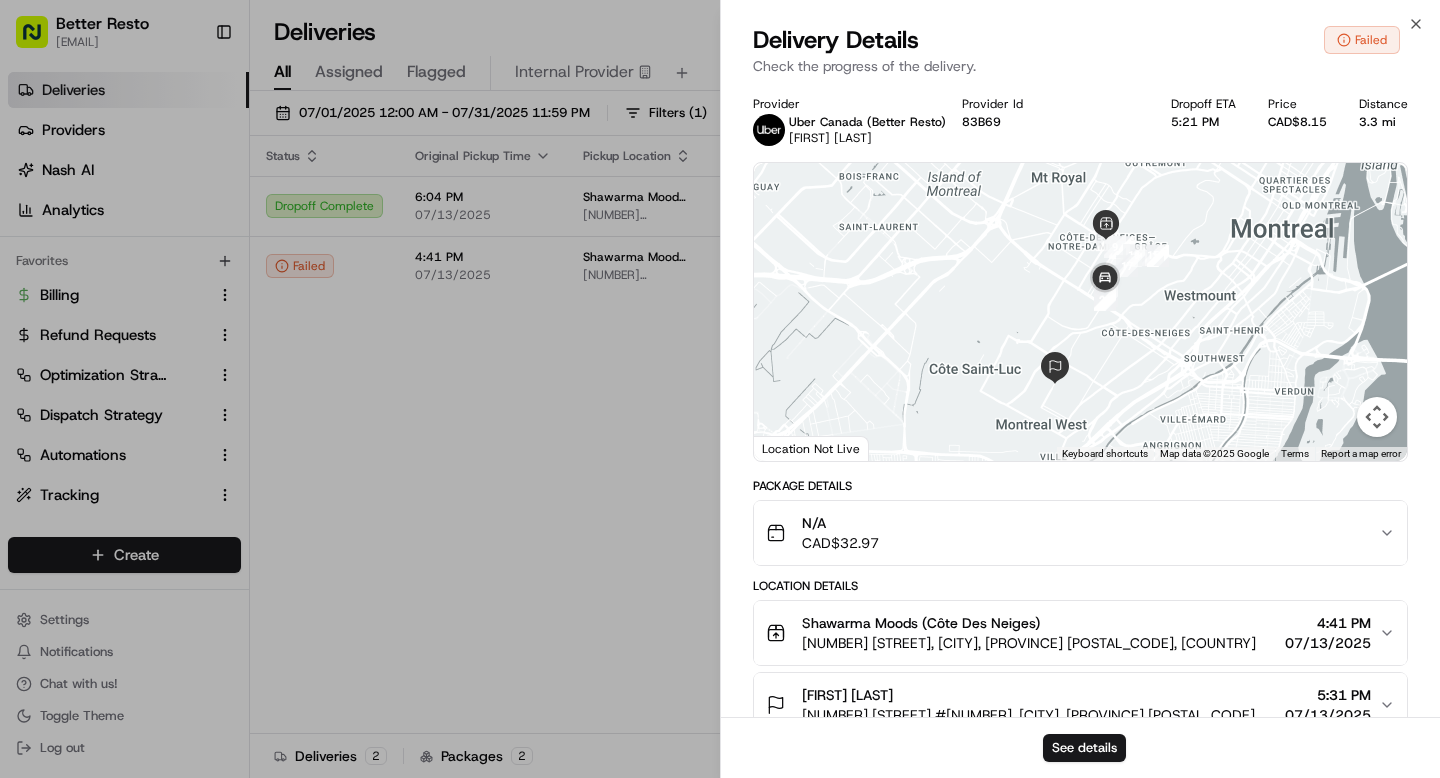 type 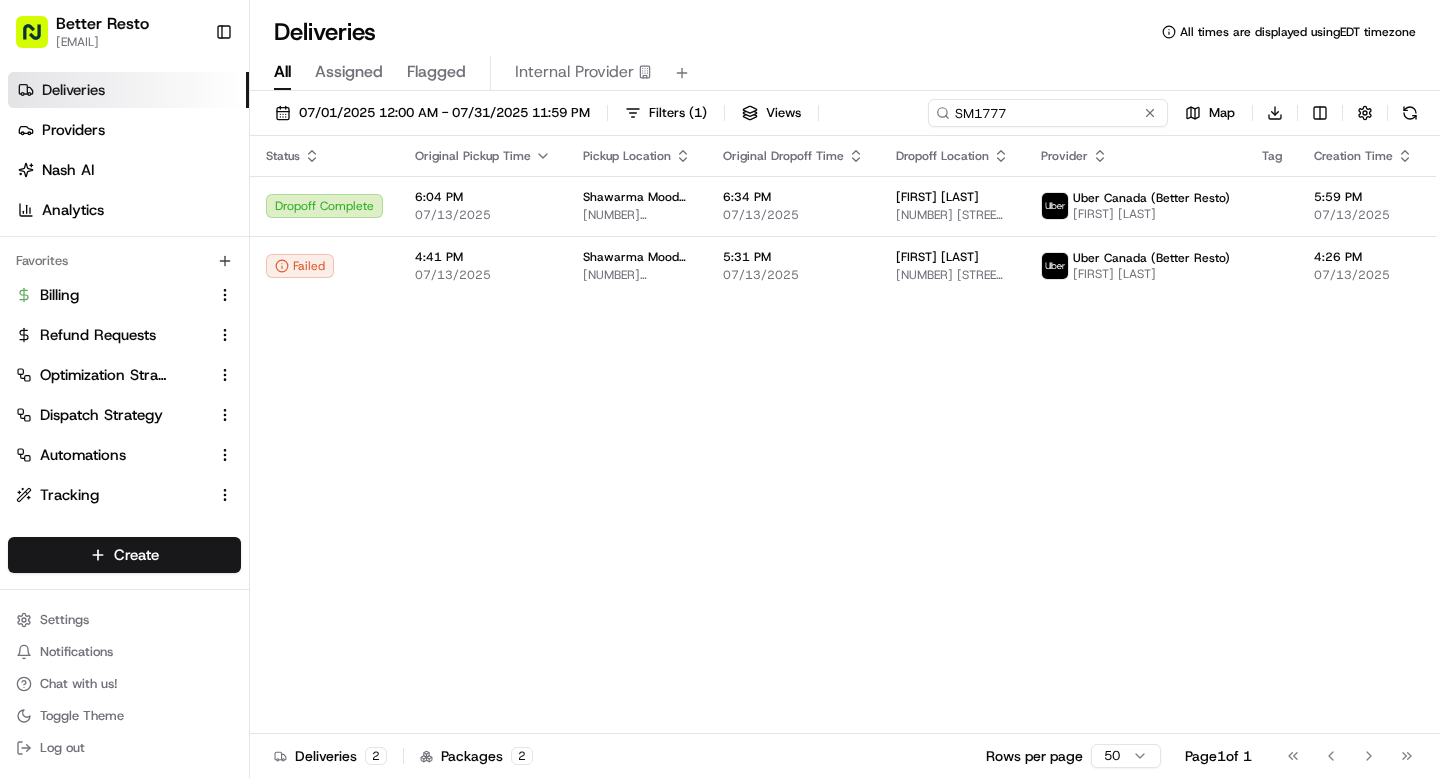 click on "SM1777" at bounding box center [1048, 113] 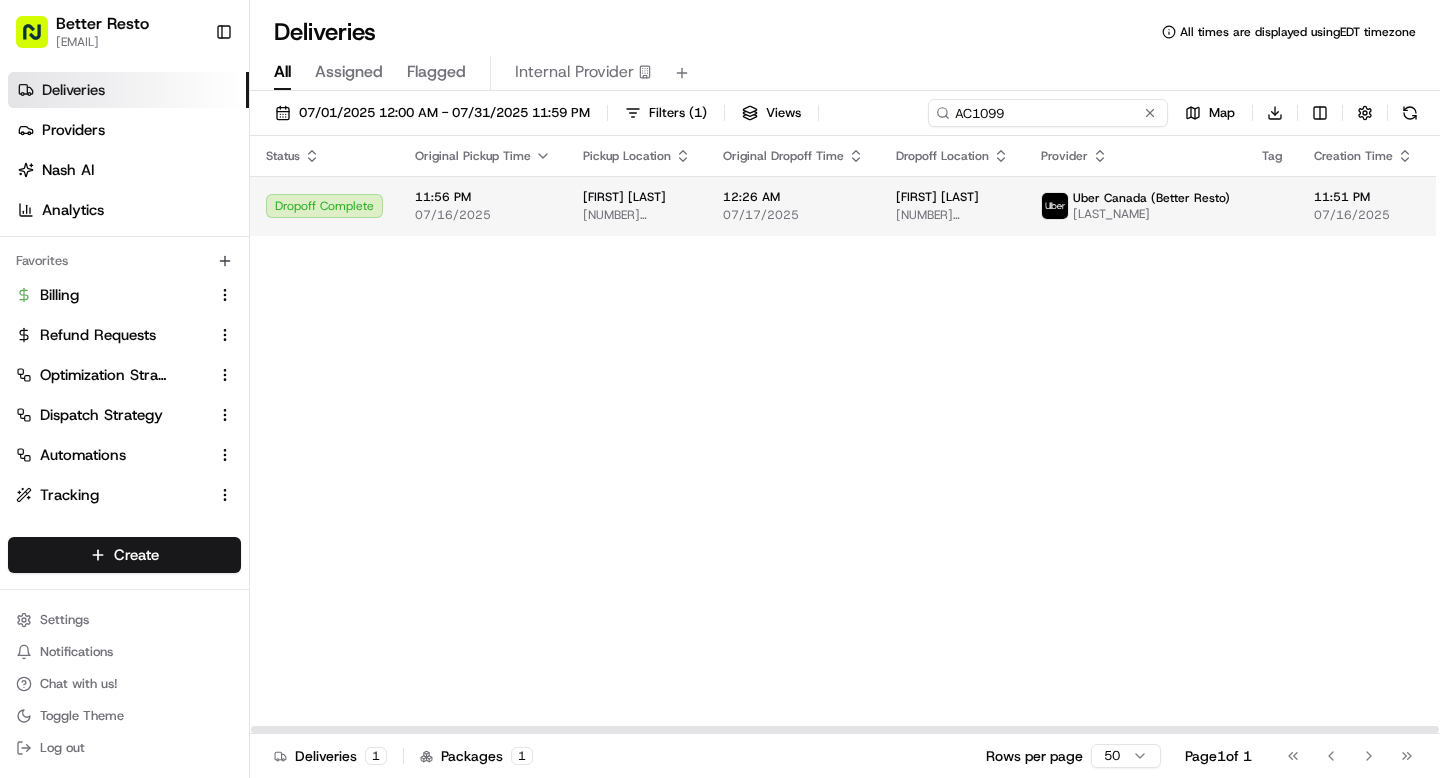 type on "AC1099" 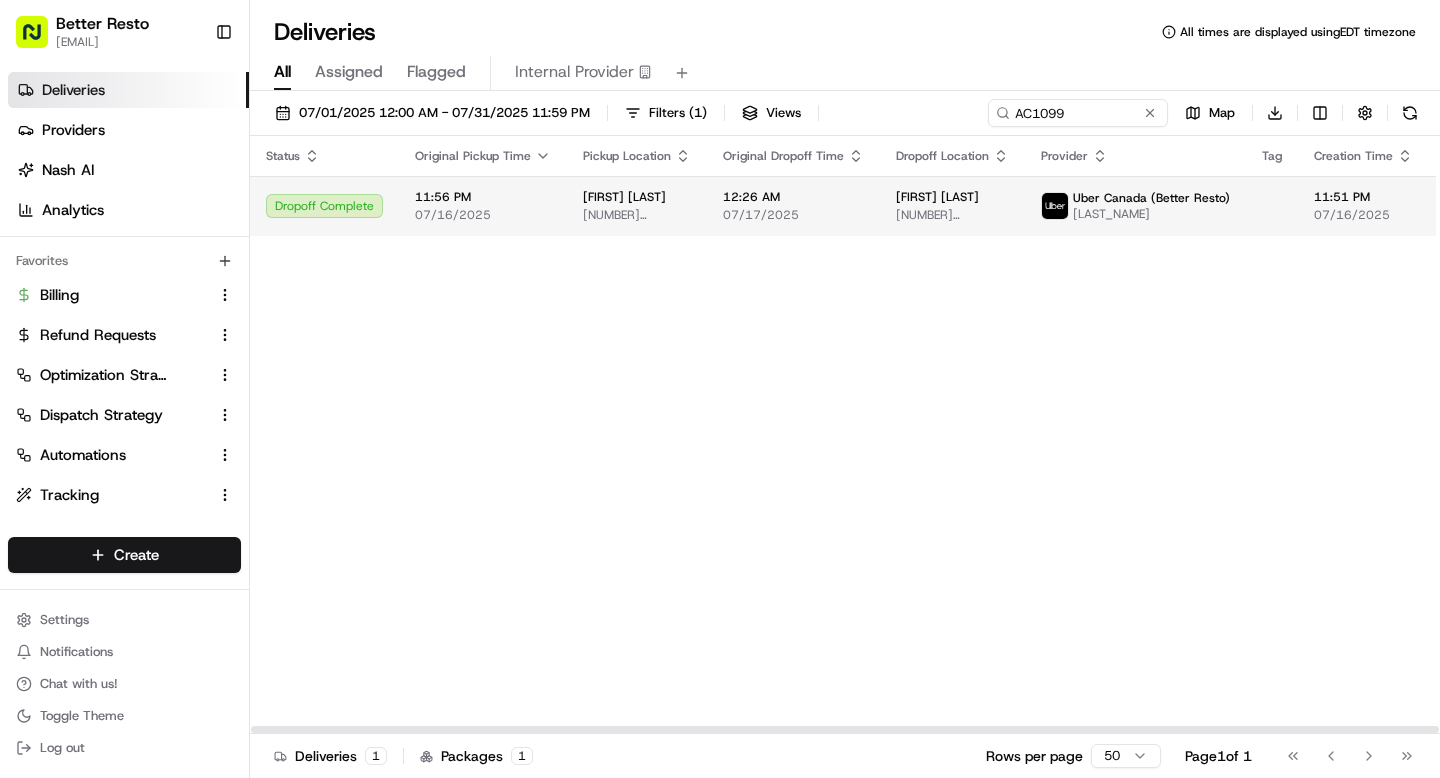 click on "Angela Chef" at bounding box center (637, 197) 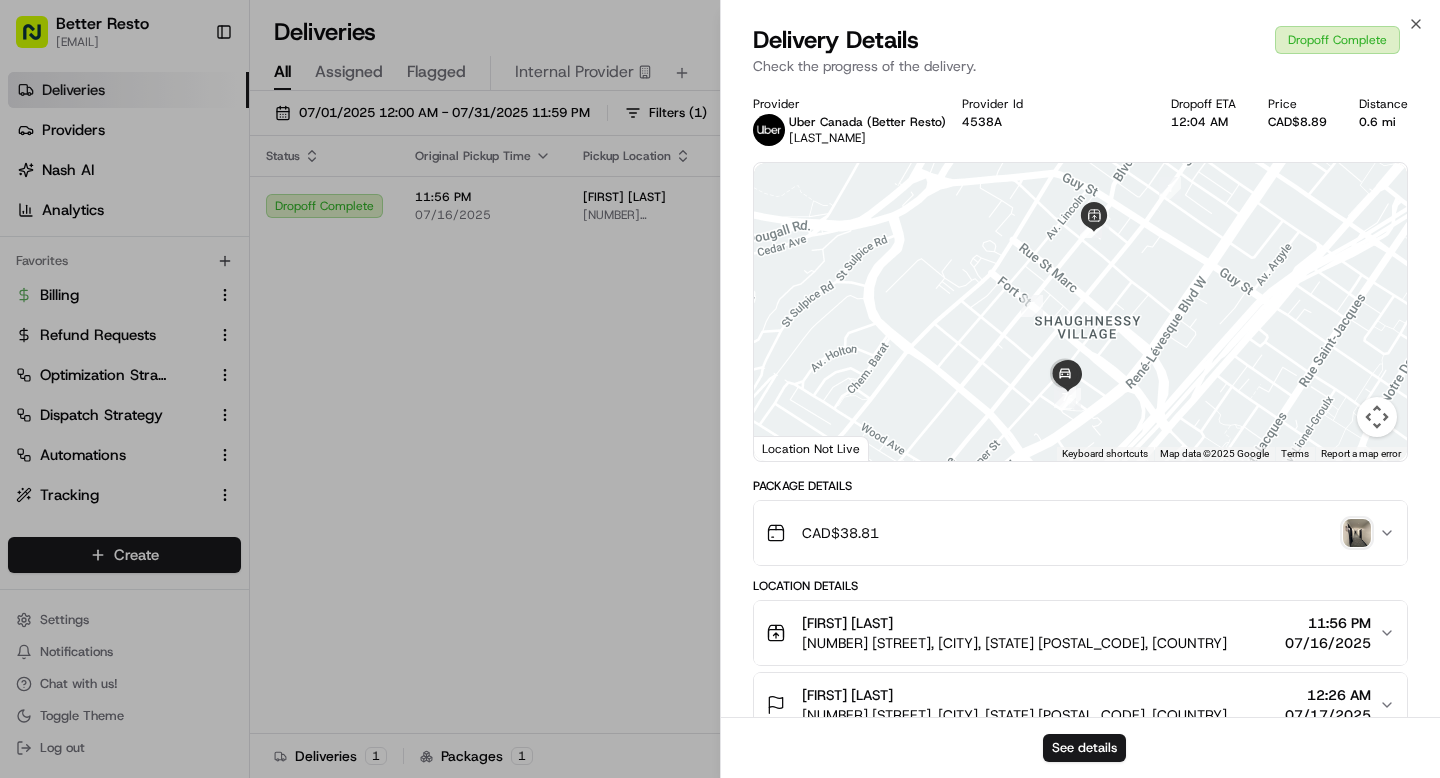 click on "CAD$ 38.81" at bounding box center [1072, 533] 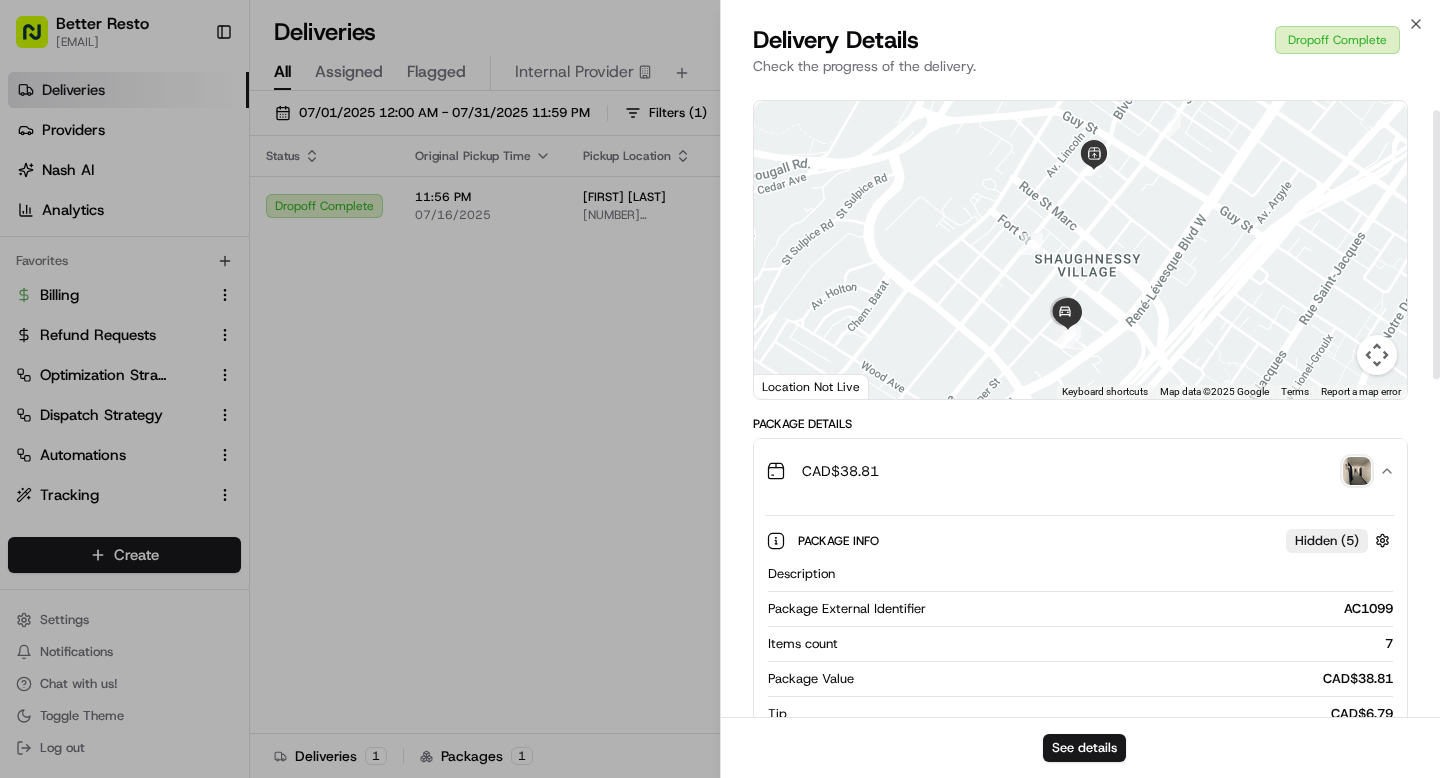 scroll, scrollTop: 60, scrollLeft: 0, axis: vertical 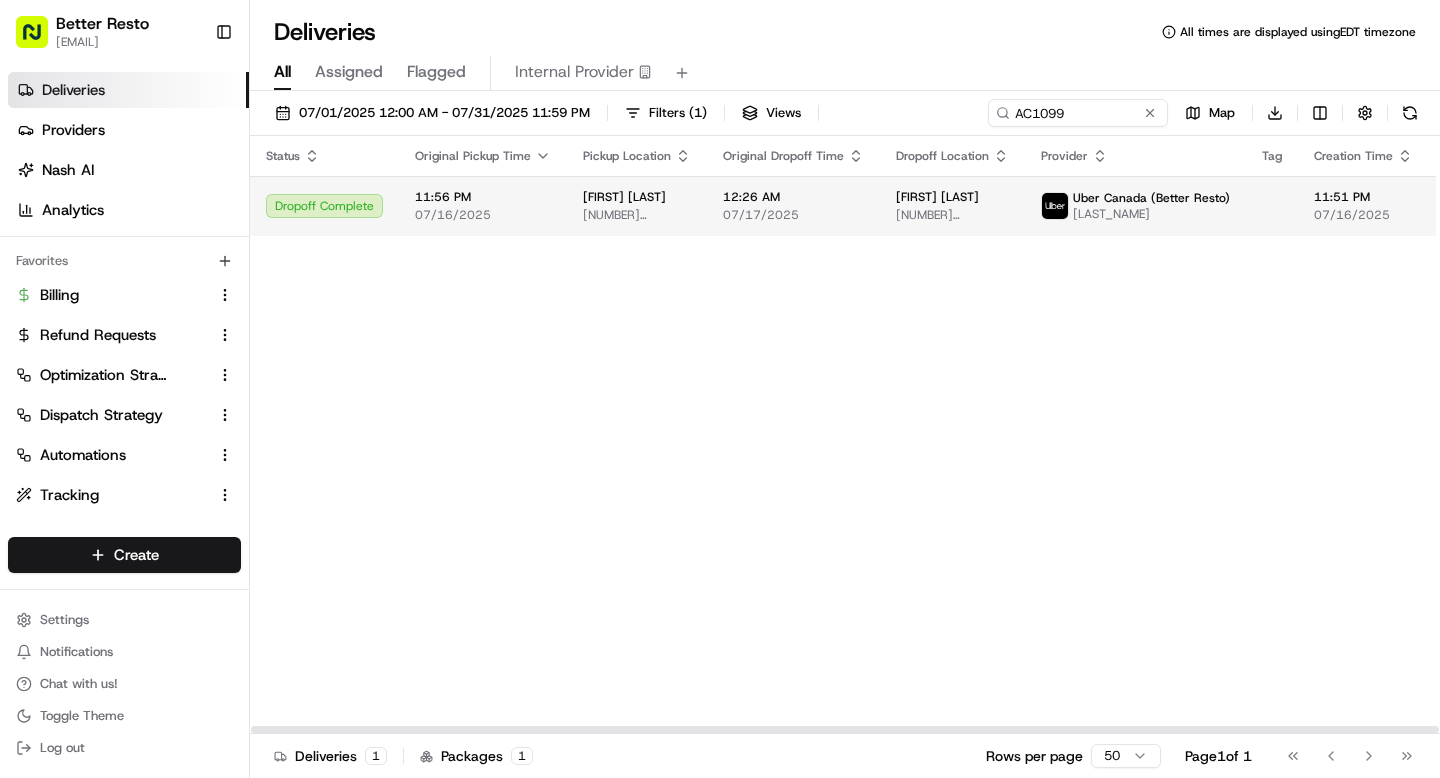 click on "07/17/2025" at bounding box center [793, 215] 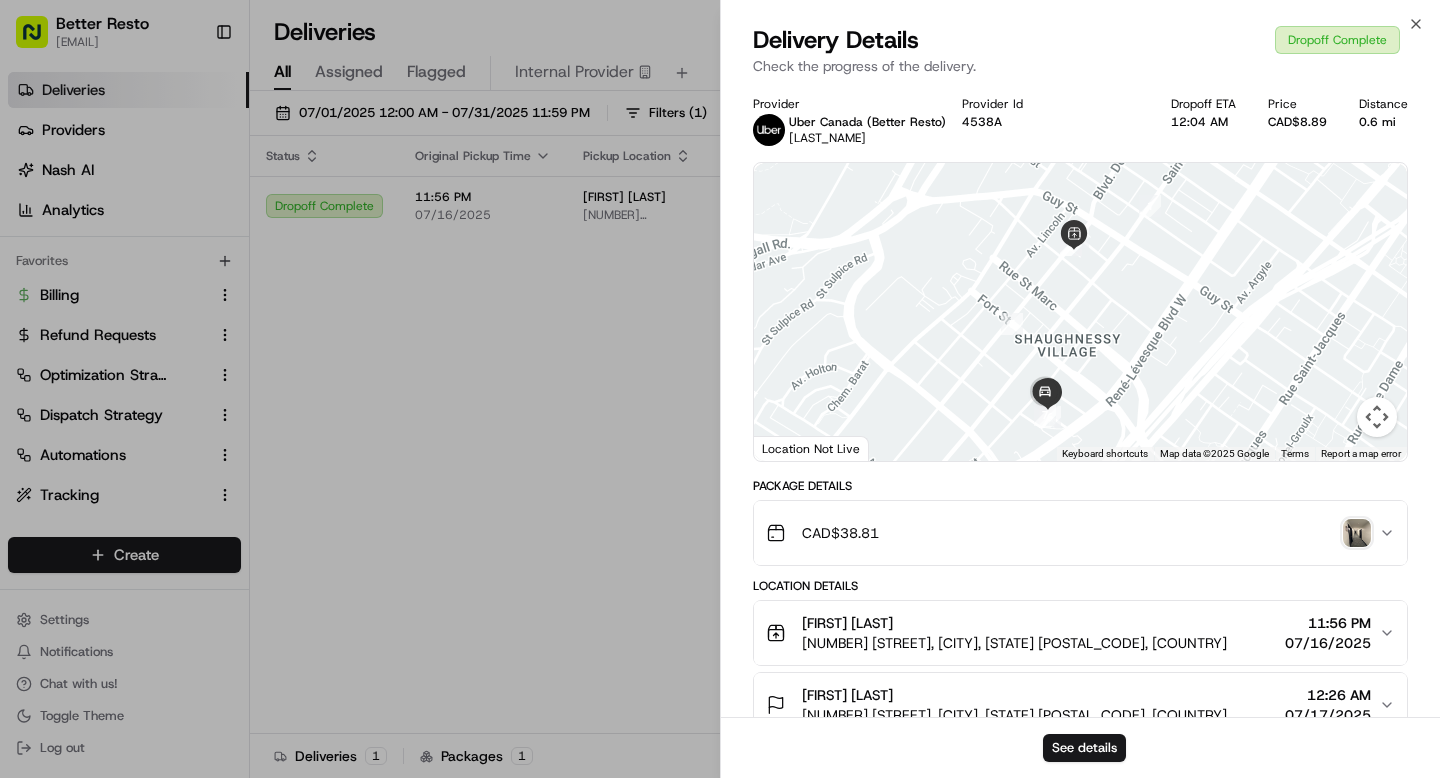 scroll, scrollTop: 232, scrollLeft: 0, axis: vertical 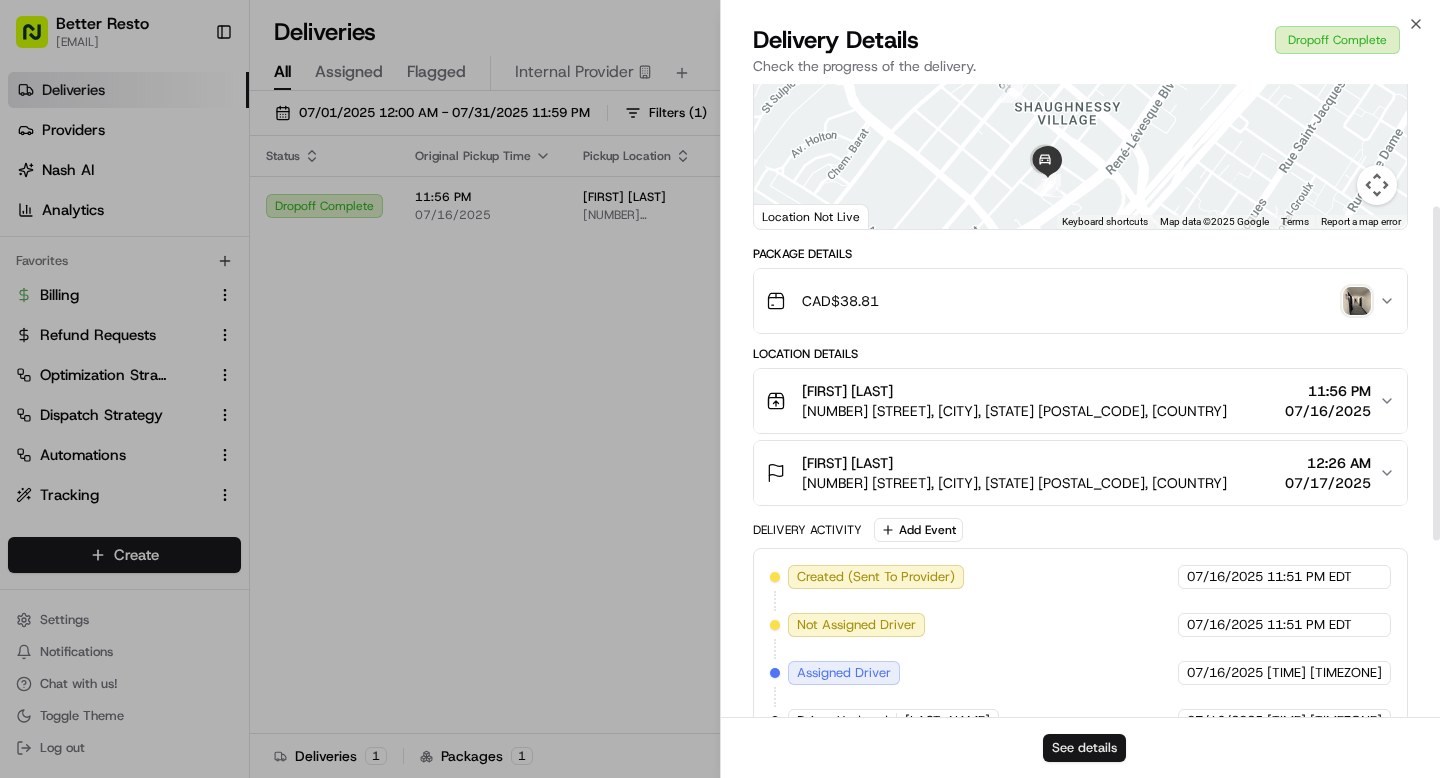 click on "See details" at bounding box center (1084, 748) 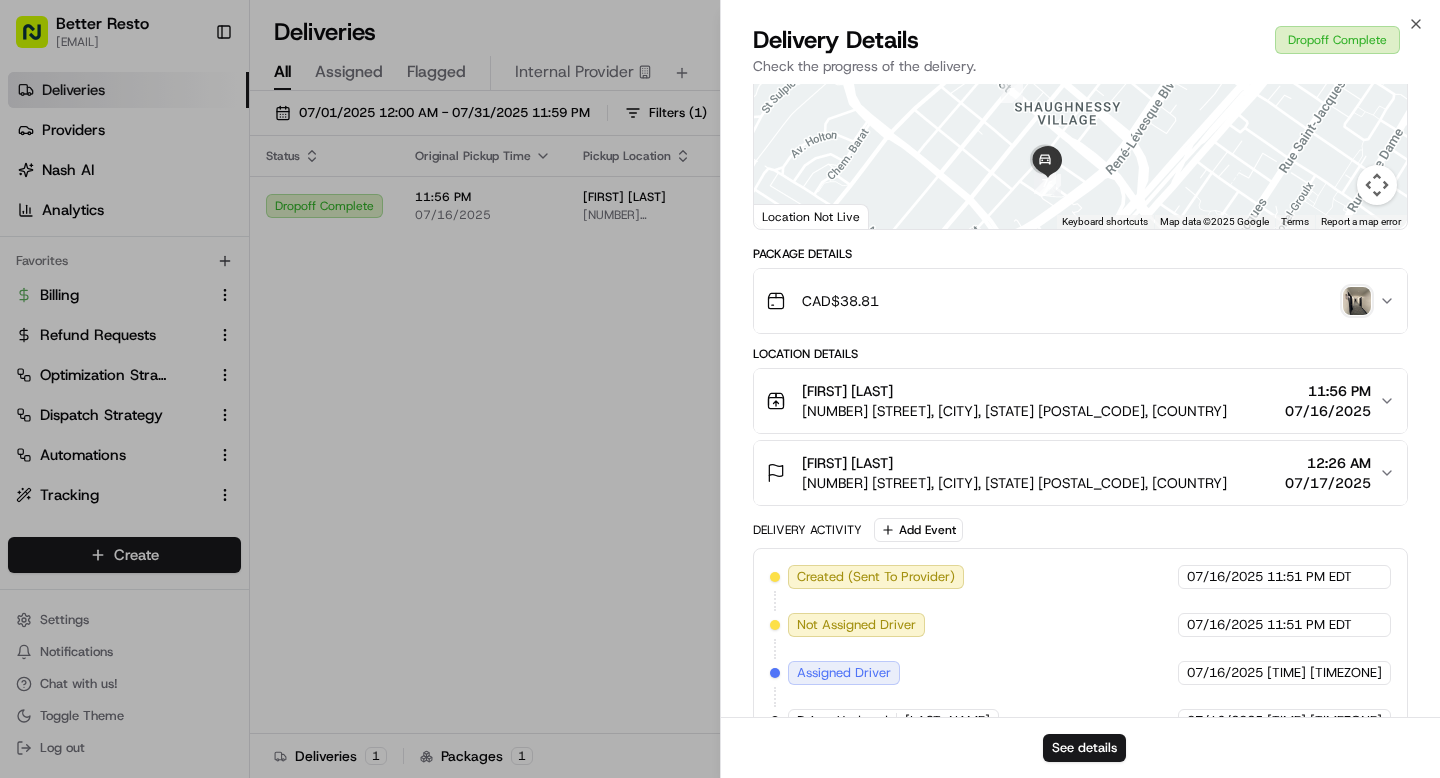 type 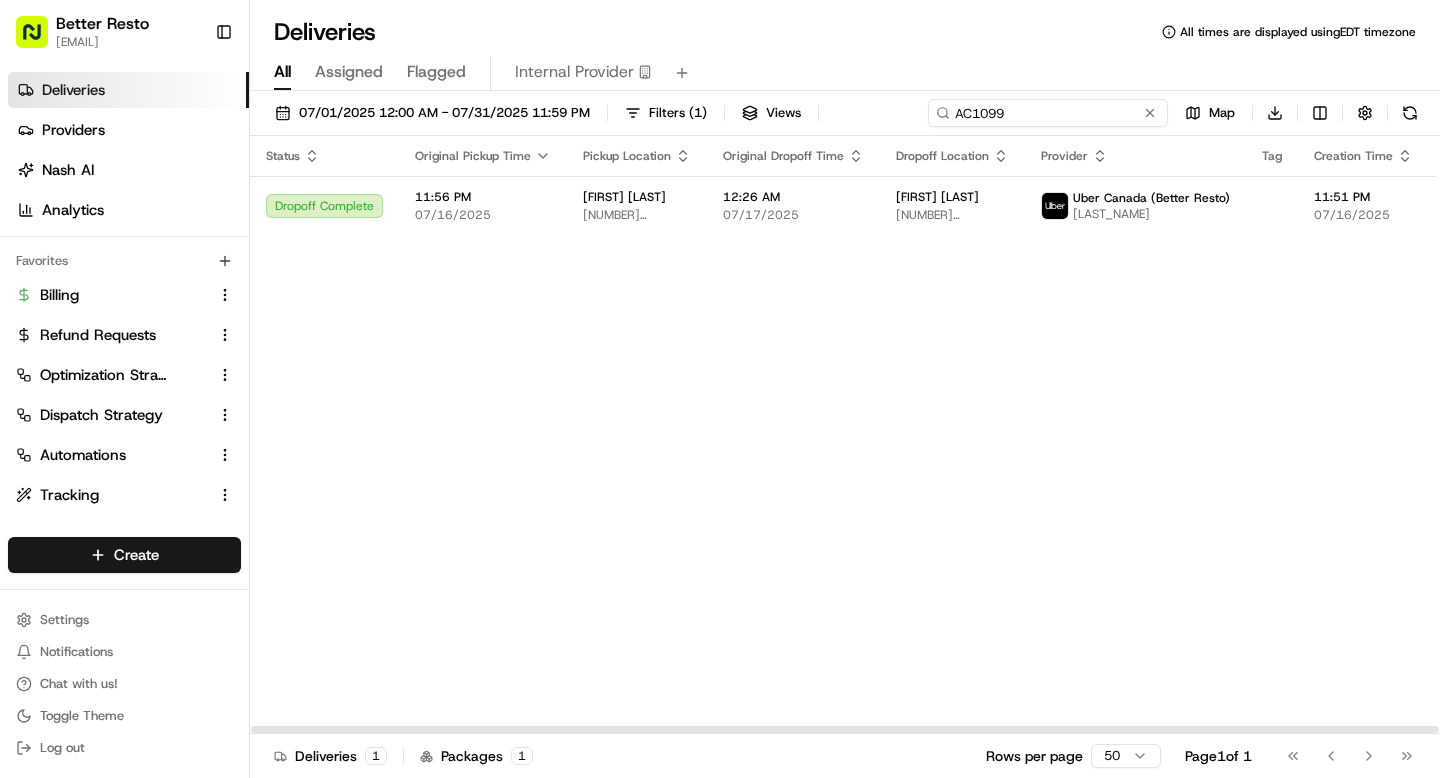 click on "AC1099" at bounding box center [1048, 113] 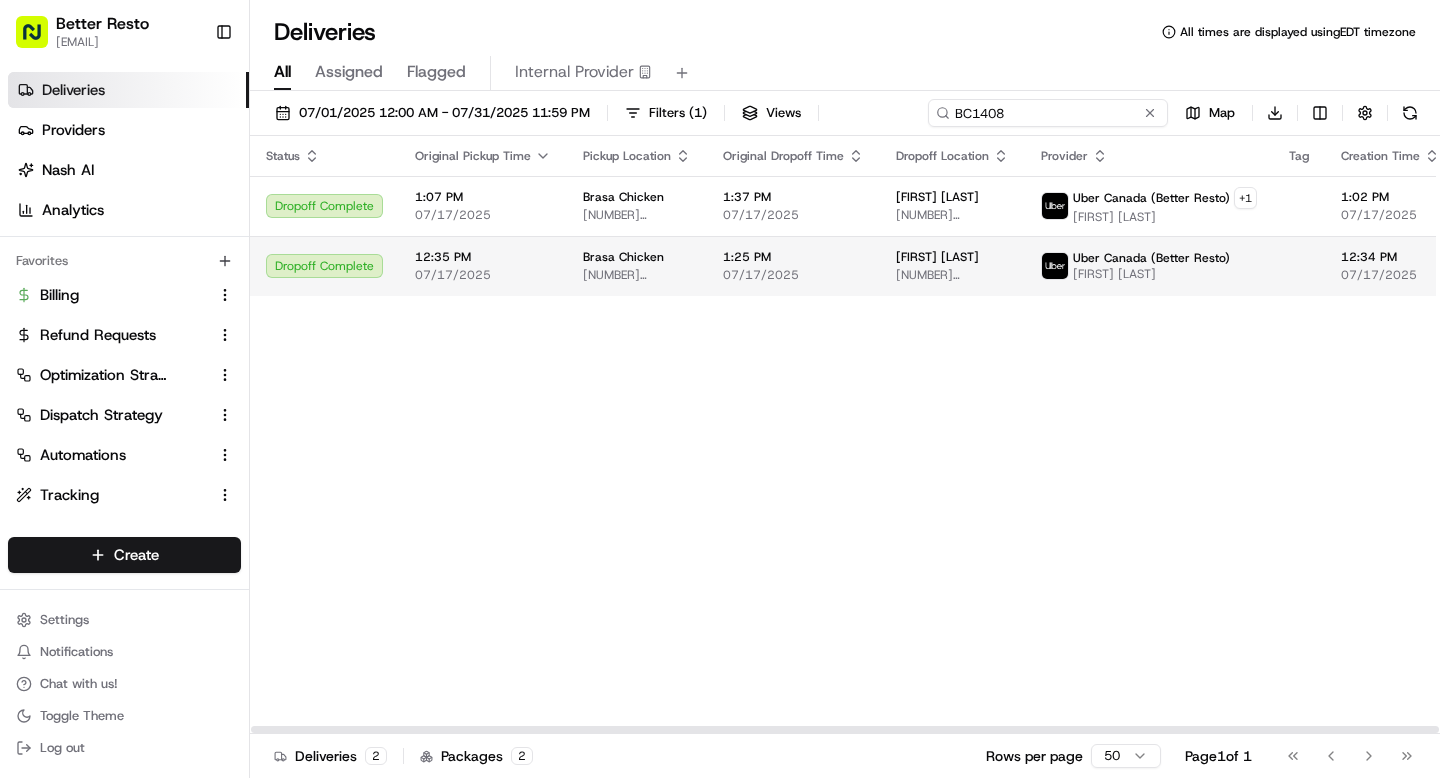 type on "BC1408" 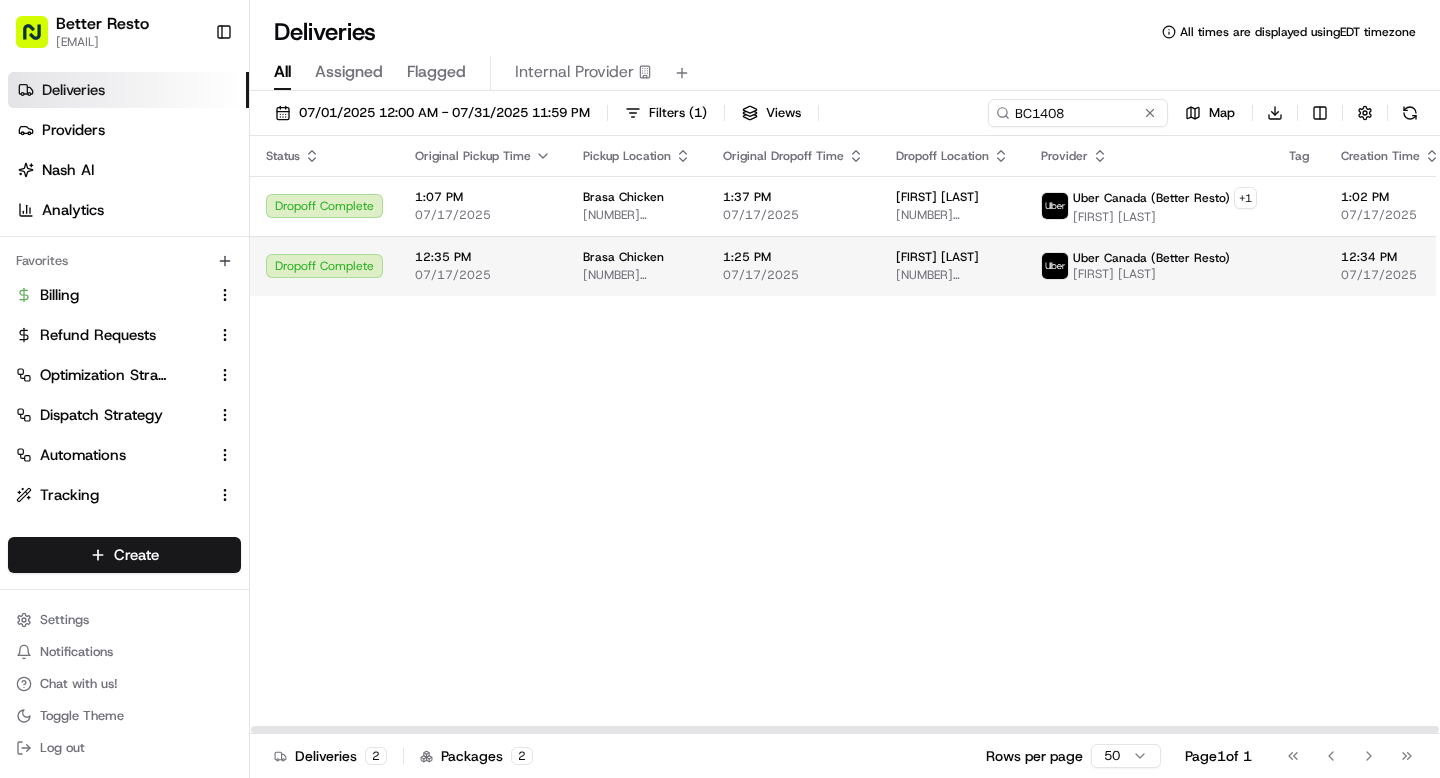 click on "12:35 PM" at bounding box center [483, 257] 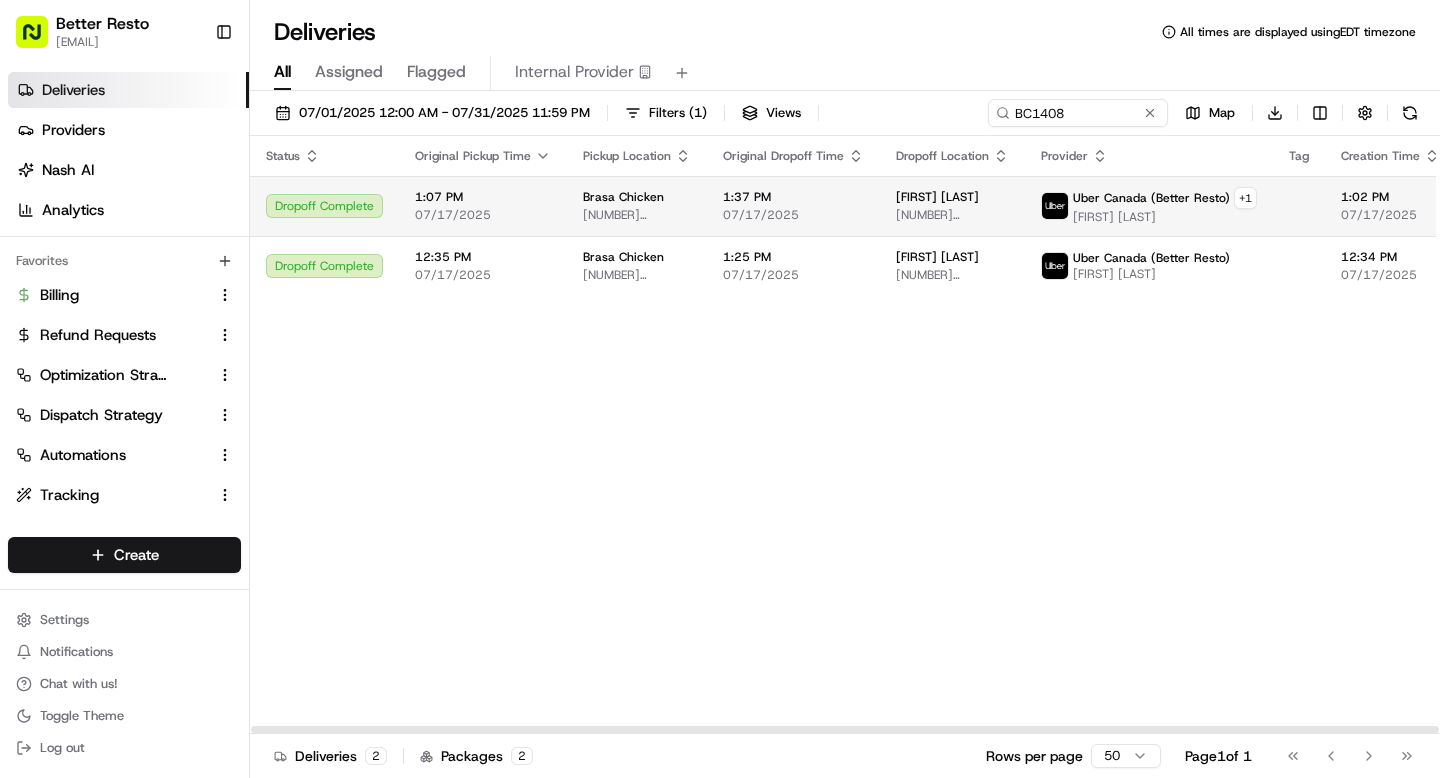 click on "1:07 PM 07/17/2025" at bounding box center [483, 206] 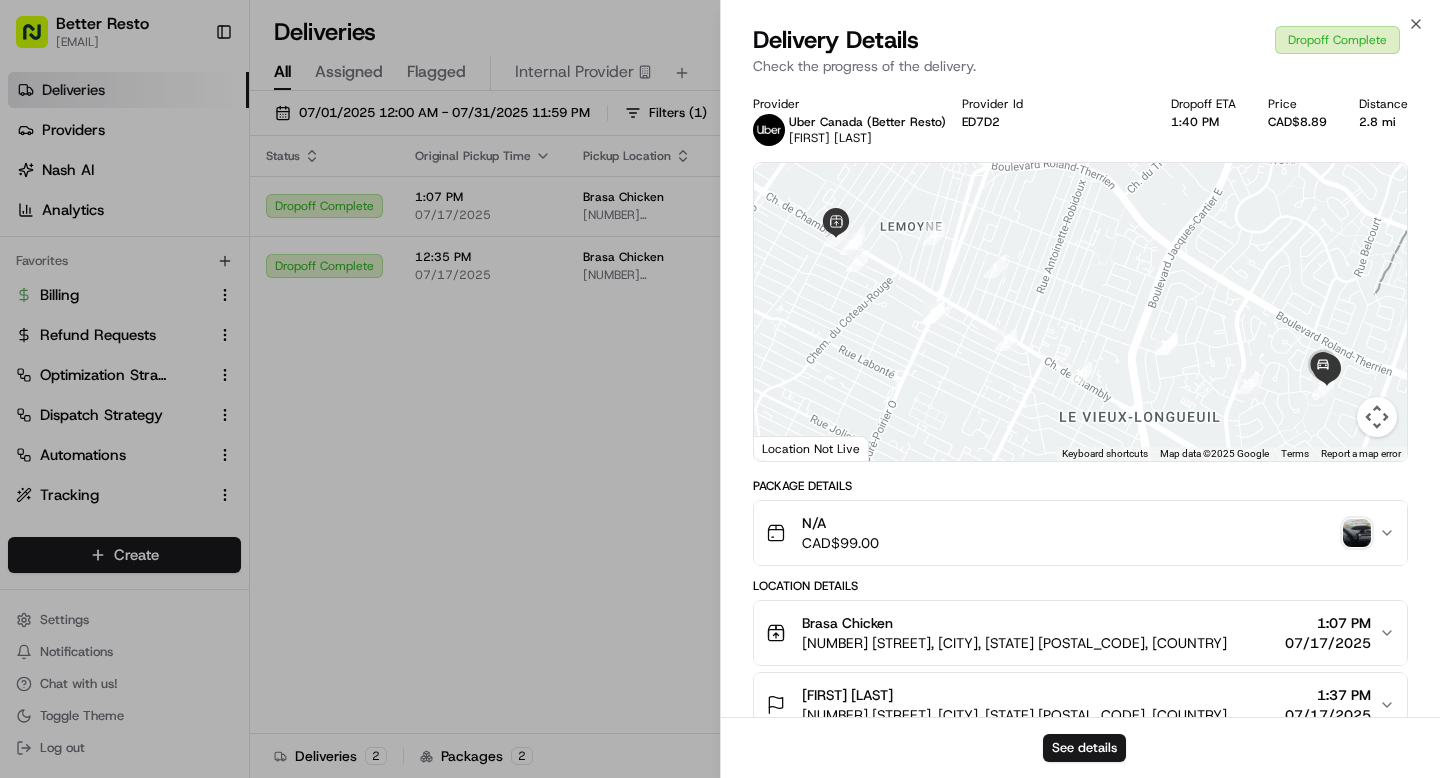 click on "N/A CAD$ 99.00" at bounding box center [1072, 533] 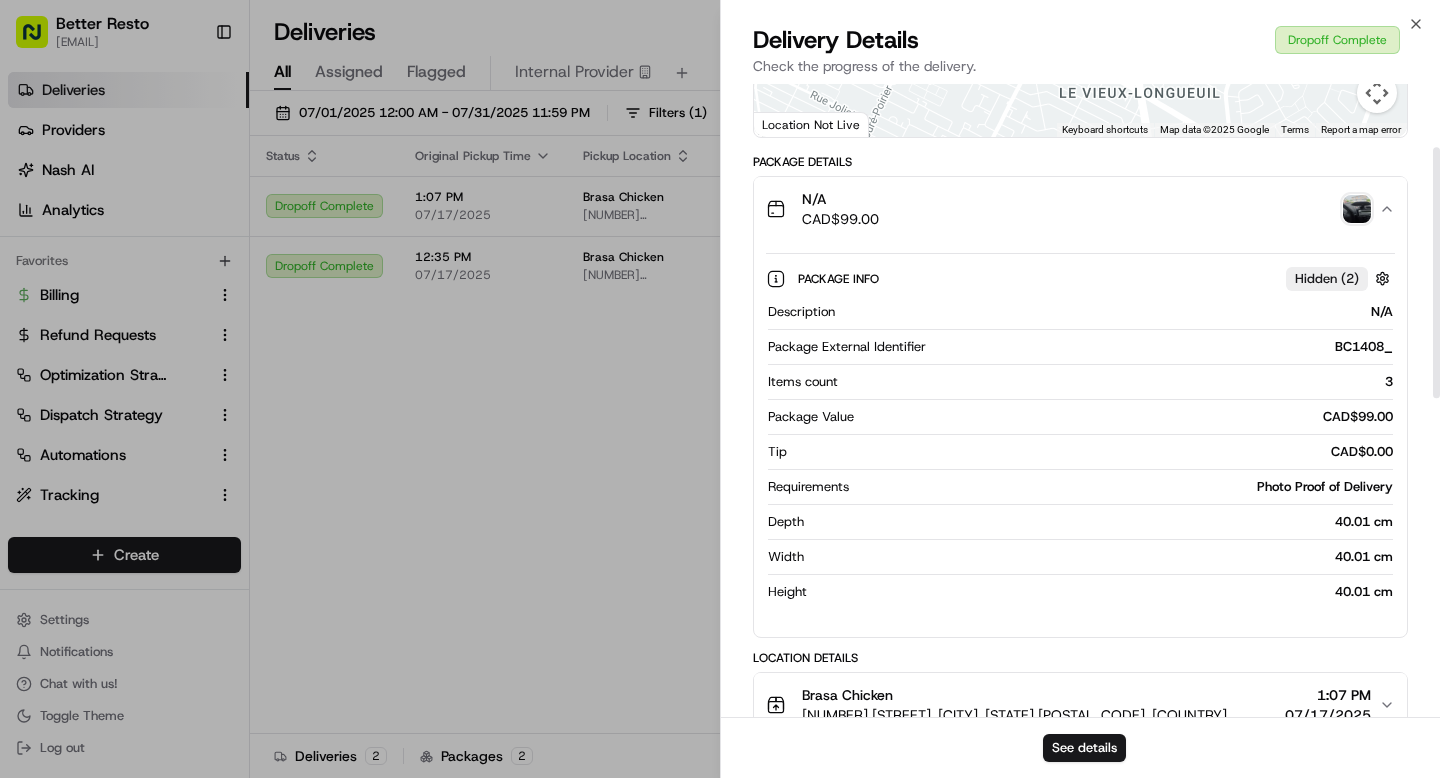 scroll, scrollTop: 0, scrollLeft: 0, axis: both 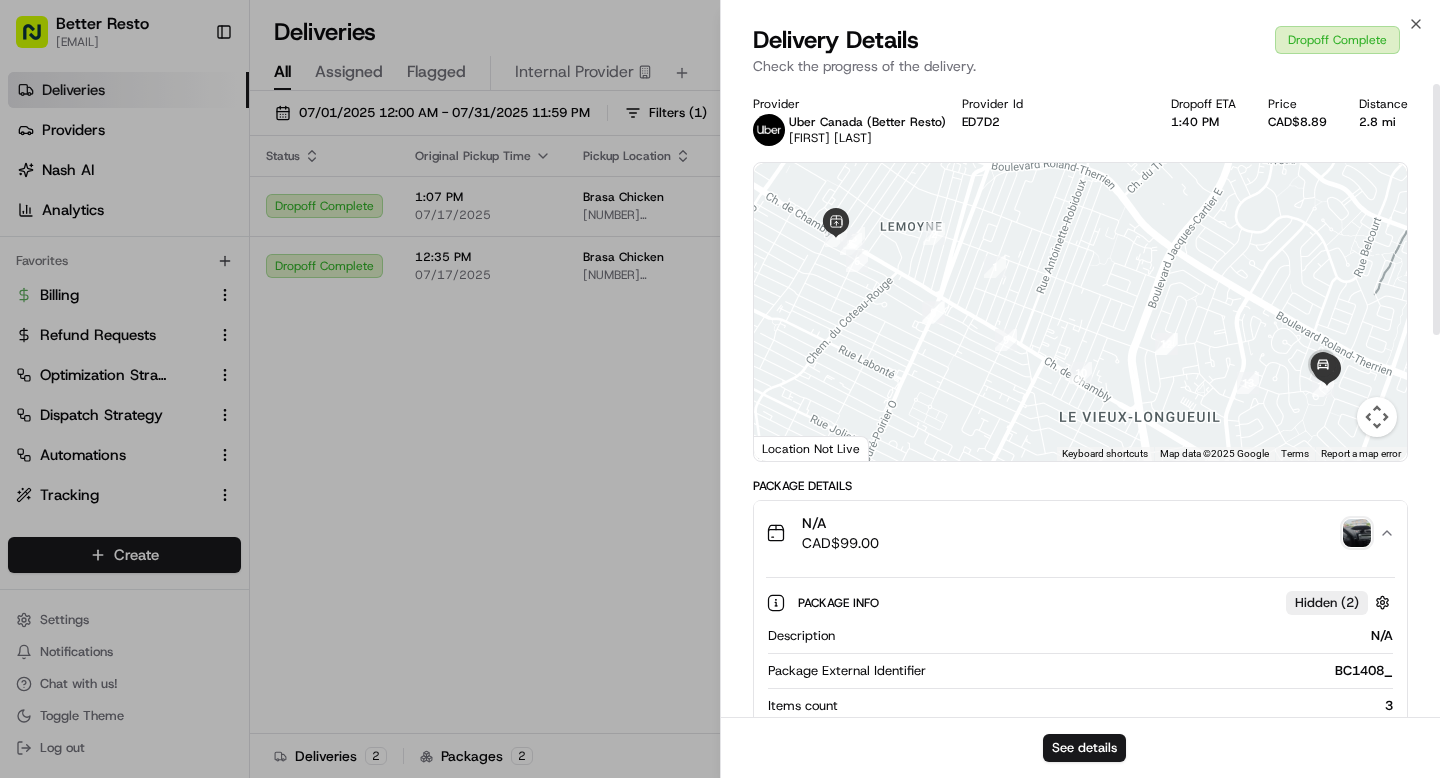 click on "N/A CAD$ 99.00" at bounding box center (1072, 533) 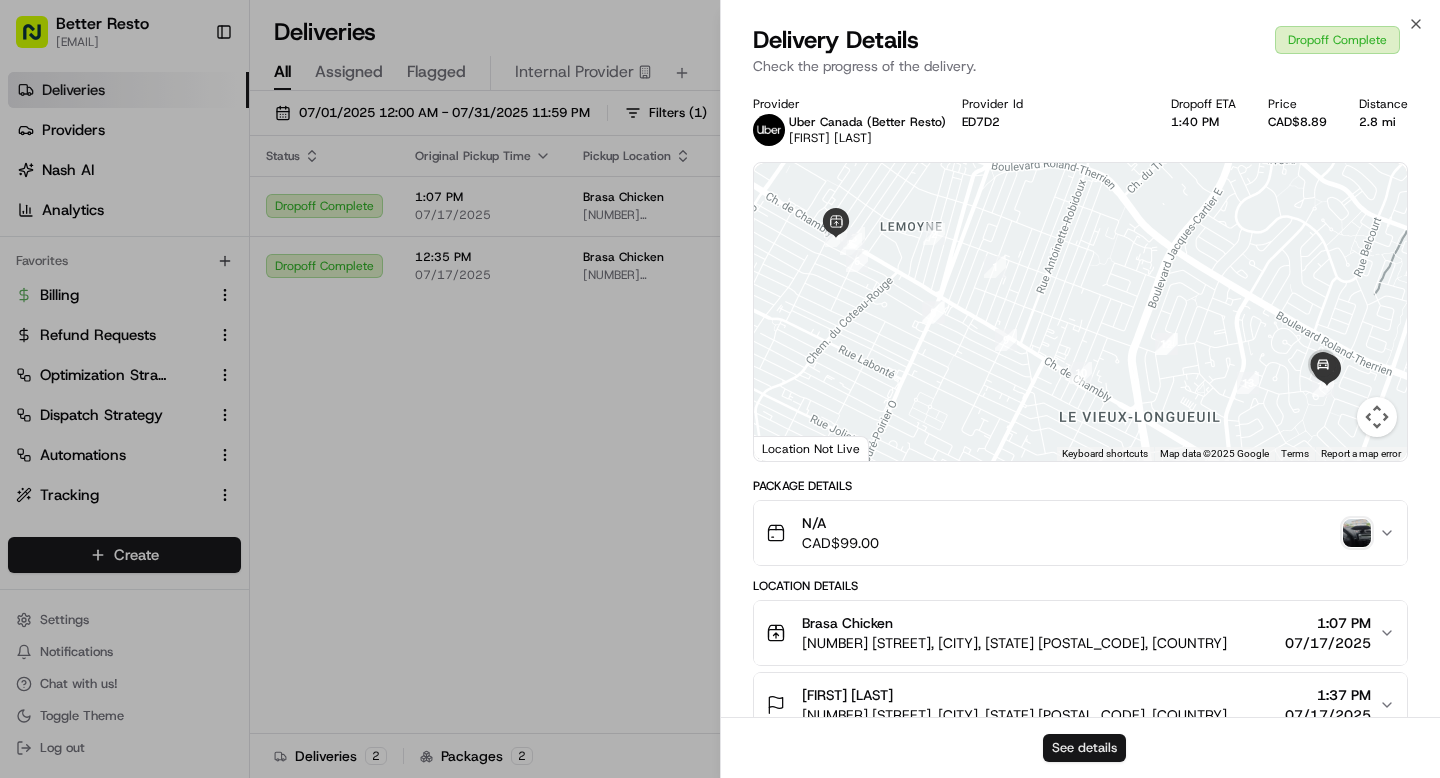 click on "See details" at bounding box center (1084, 748) 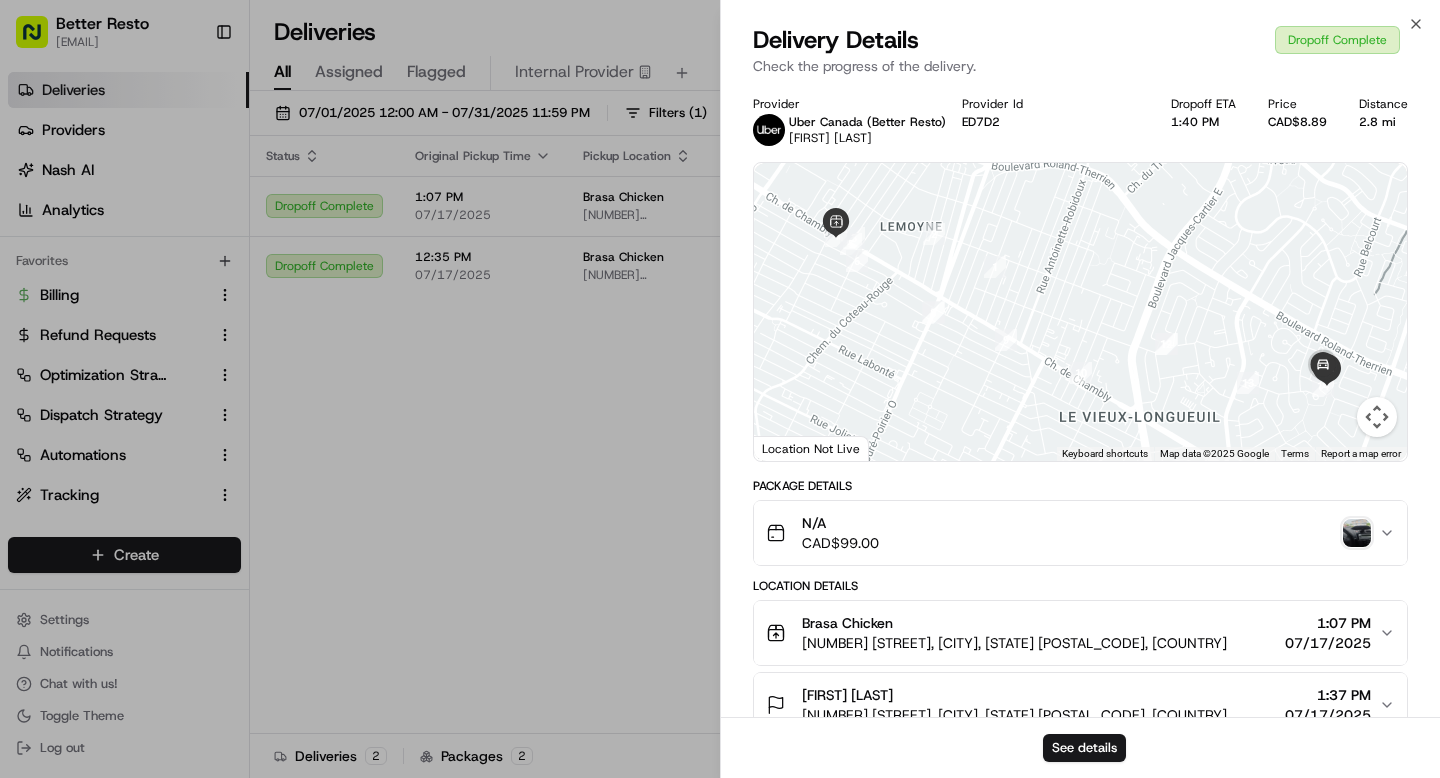 type 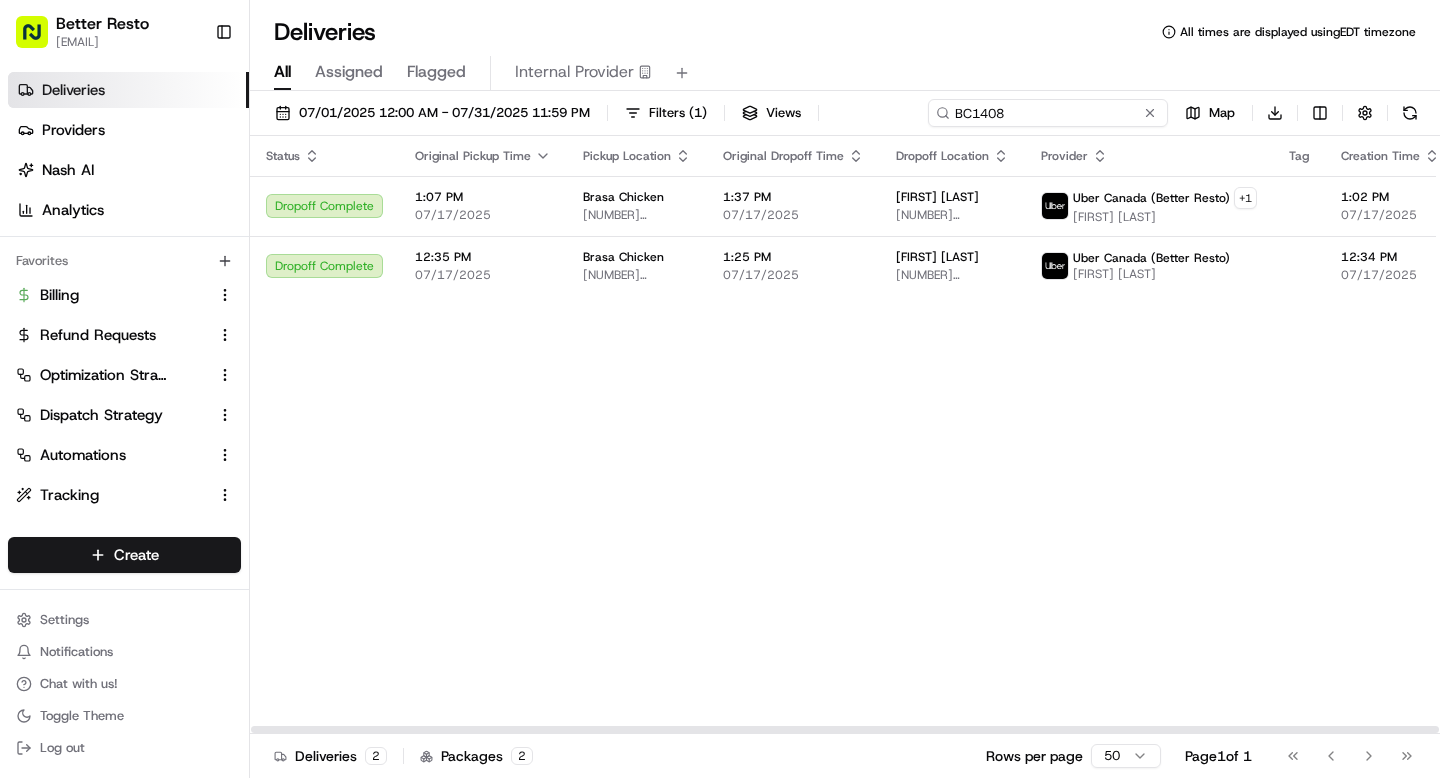 click on "BC1408" at bounding box center [1048, 113] 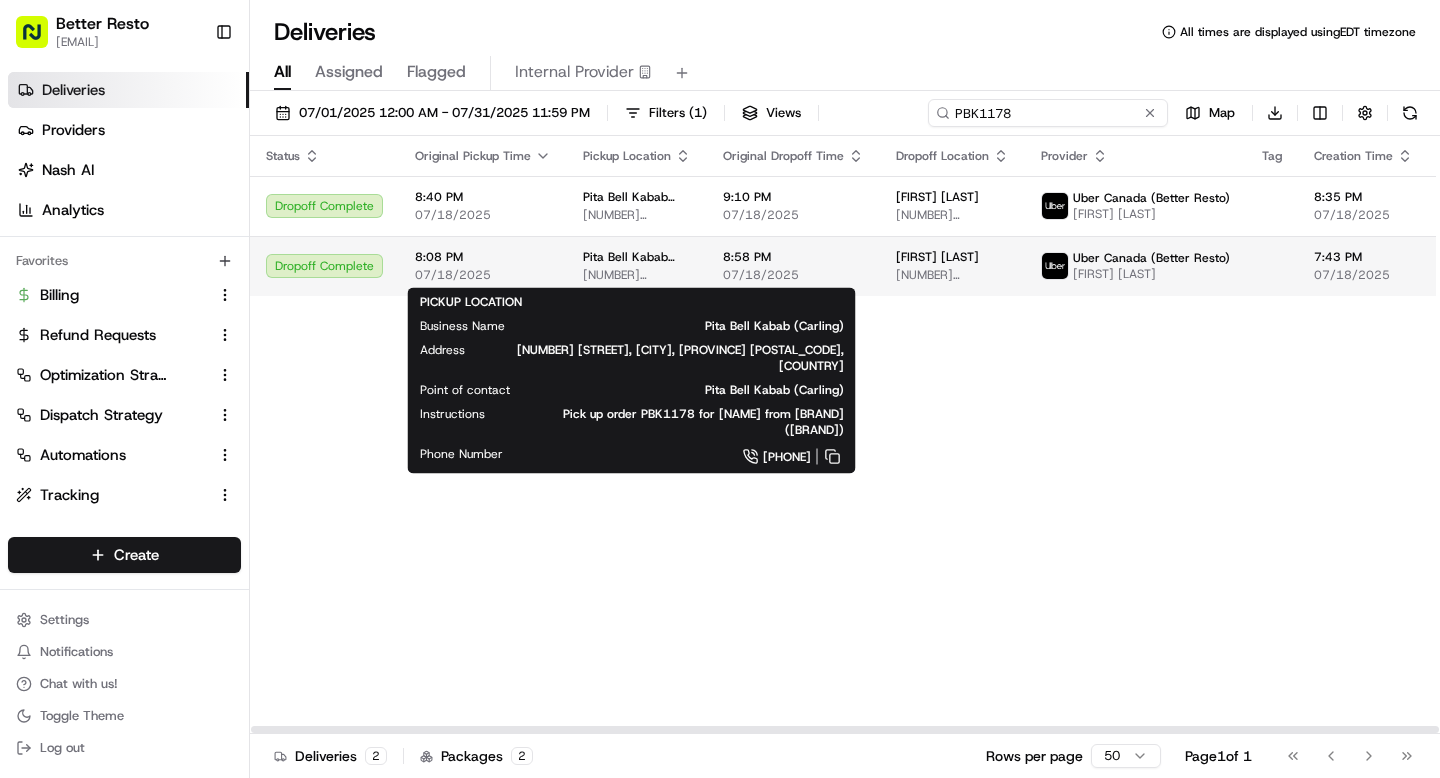 type on "PBK1178" 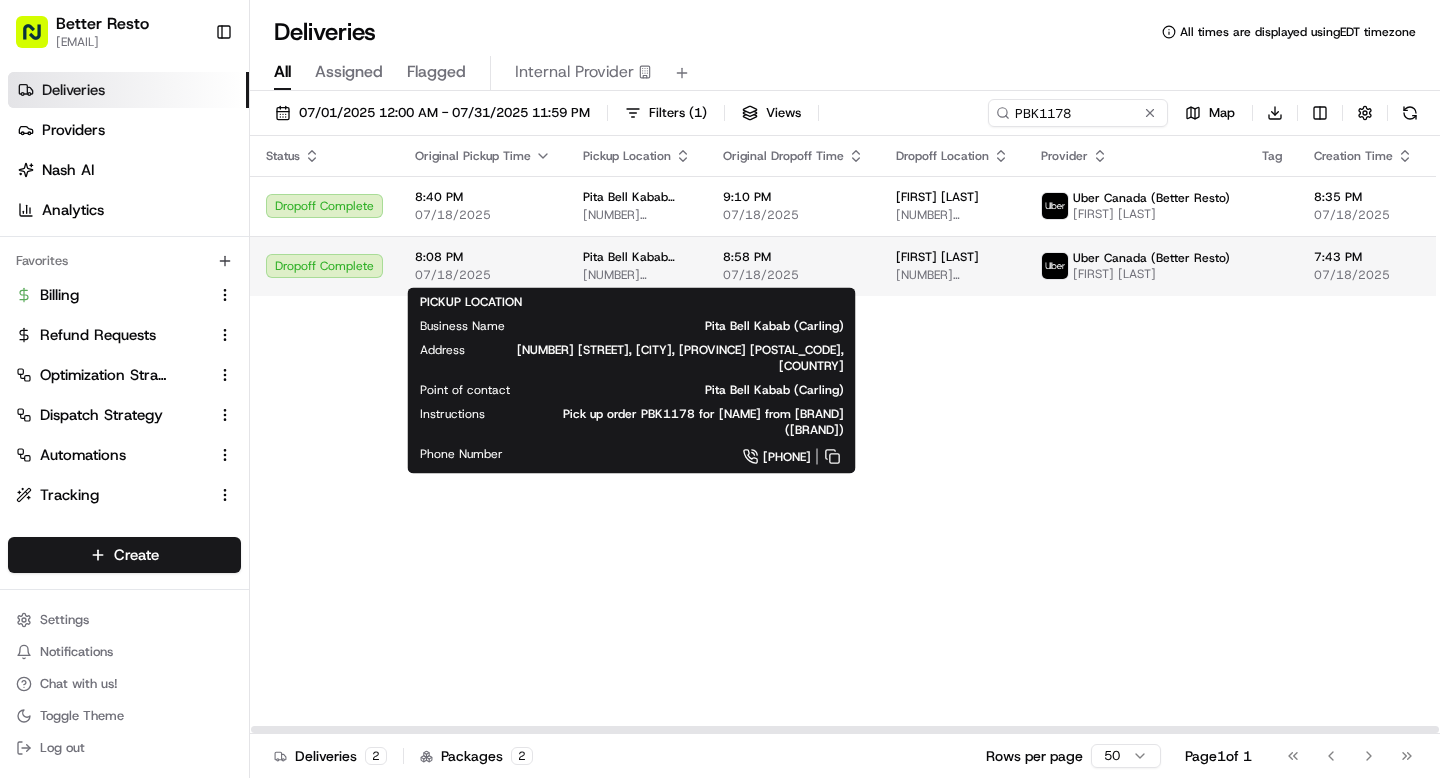 click on "1696 Carling Ave, Ottawa, ON K2A 1C6, Canada" at bounding box center (637, 275) 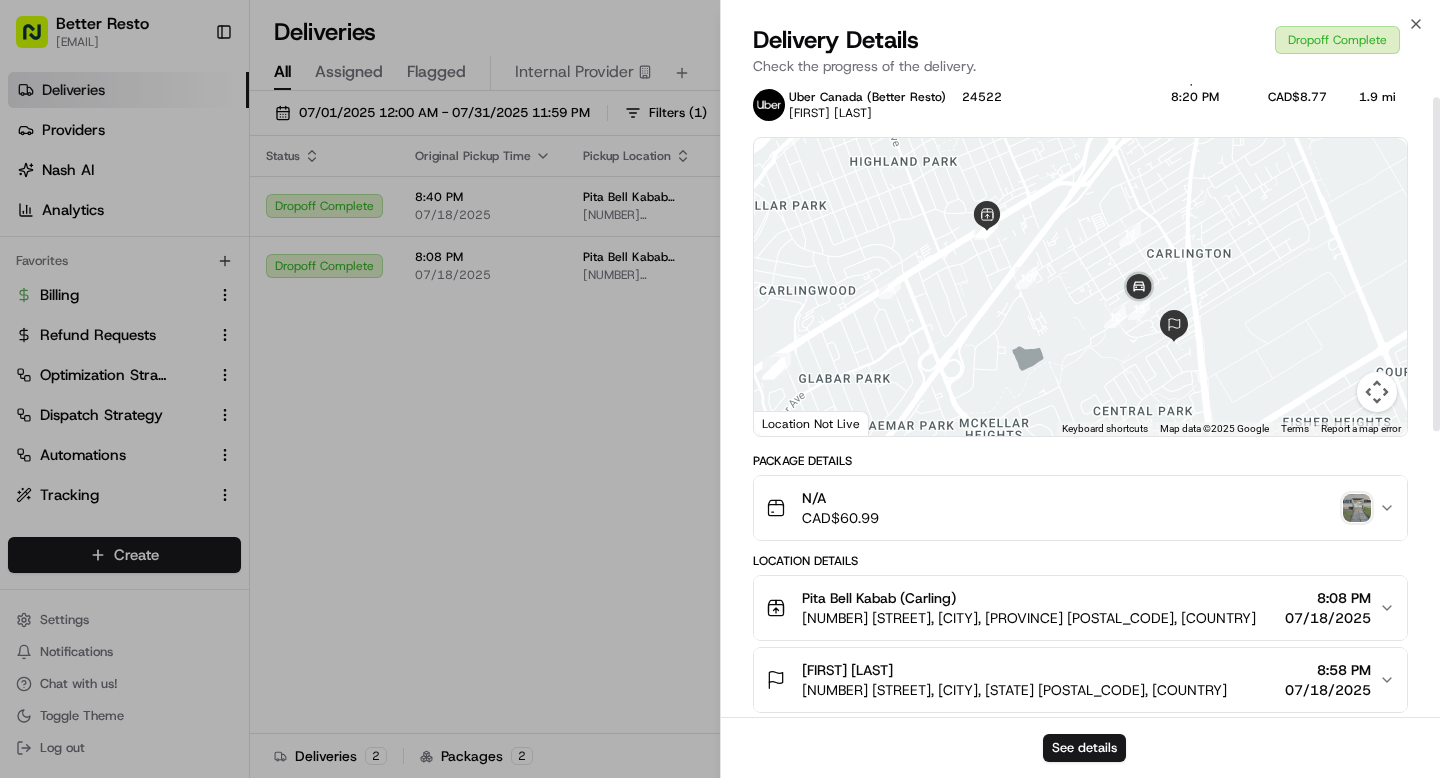 scroll, scrollTop: 22, scrollLeft: 0, axis: vertical 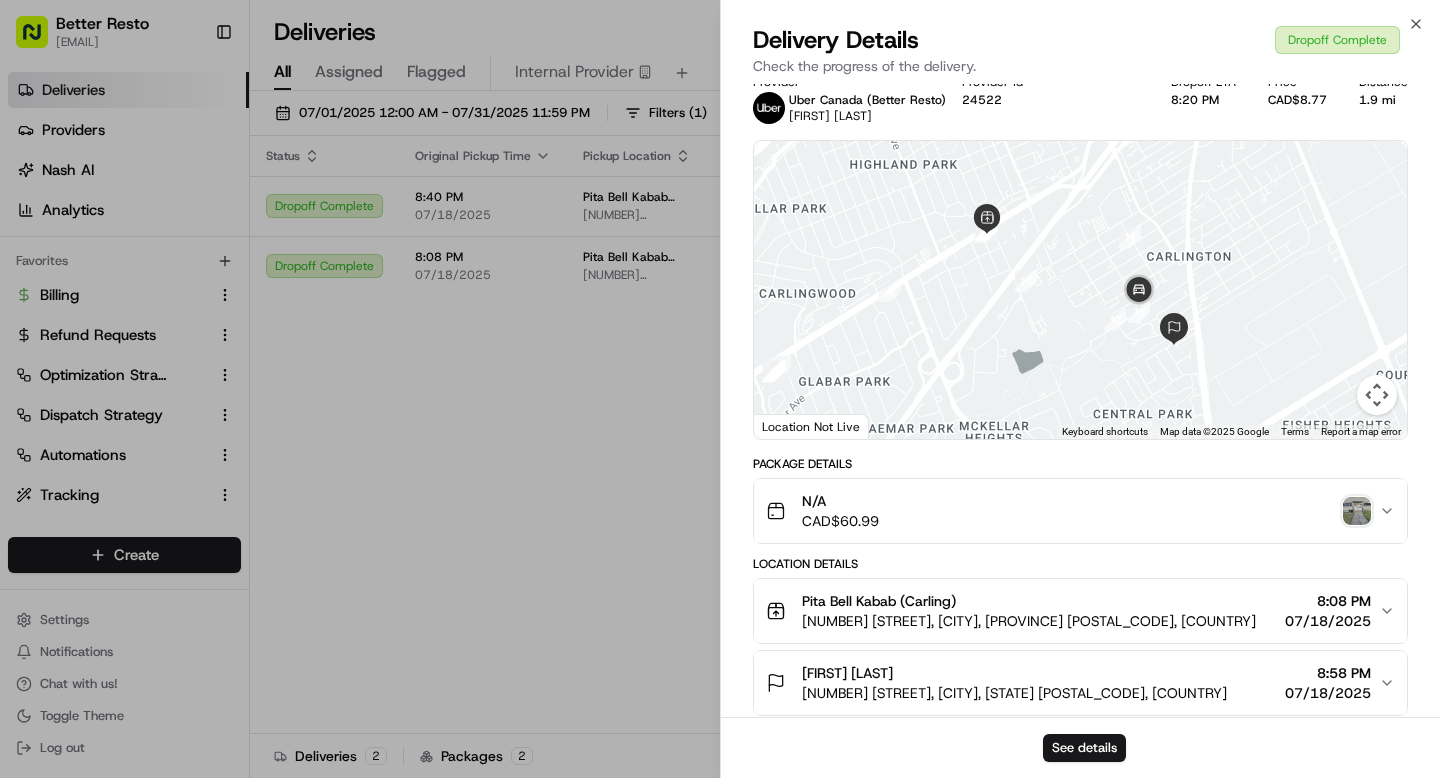 click at bounding box center [1357, 511] 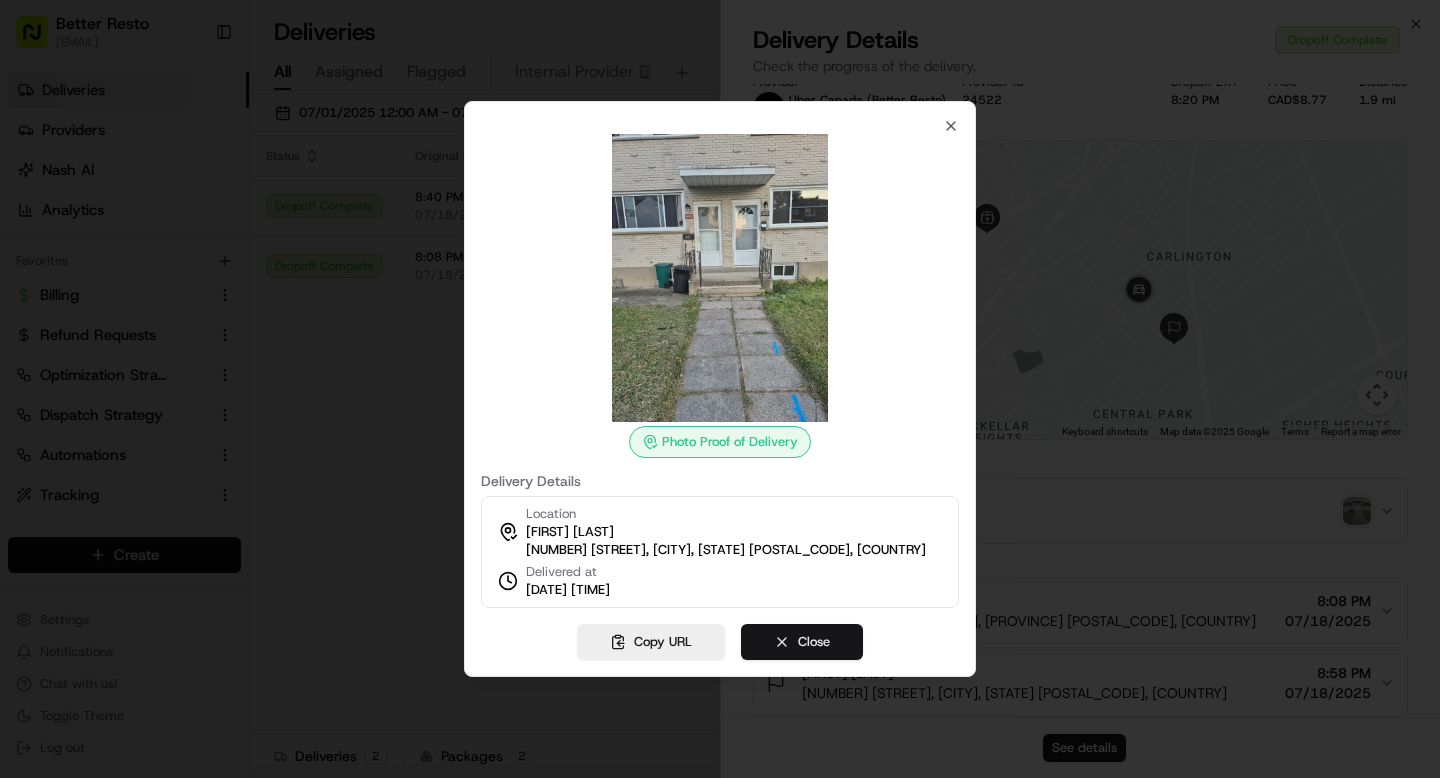 click on "Close" at bounding box center [802, 642] 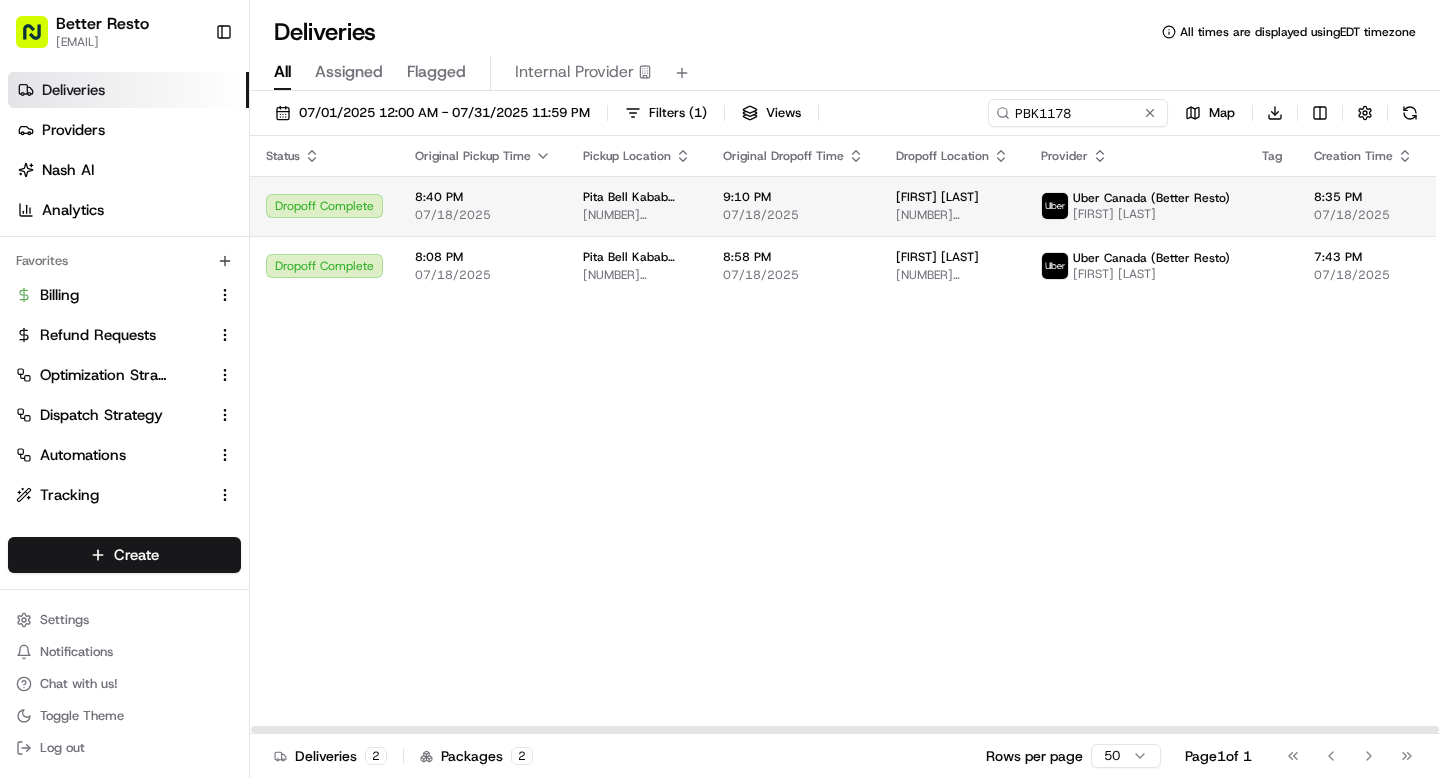click on "1696 Carling Ave, Ottawa, ON K2A 1C6, Canada" at bounding box center [637, 215] 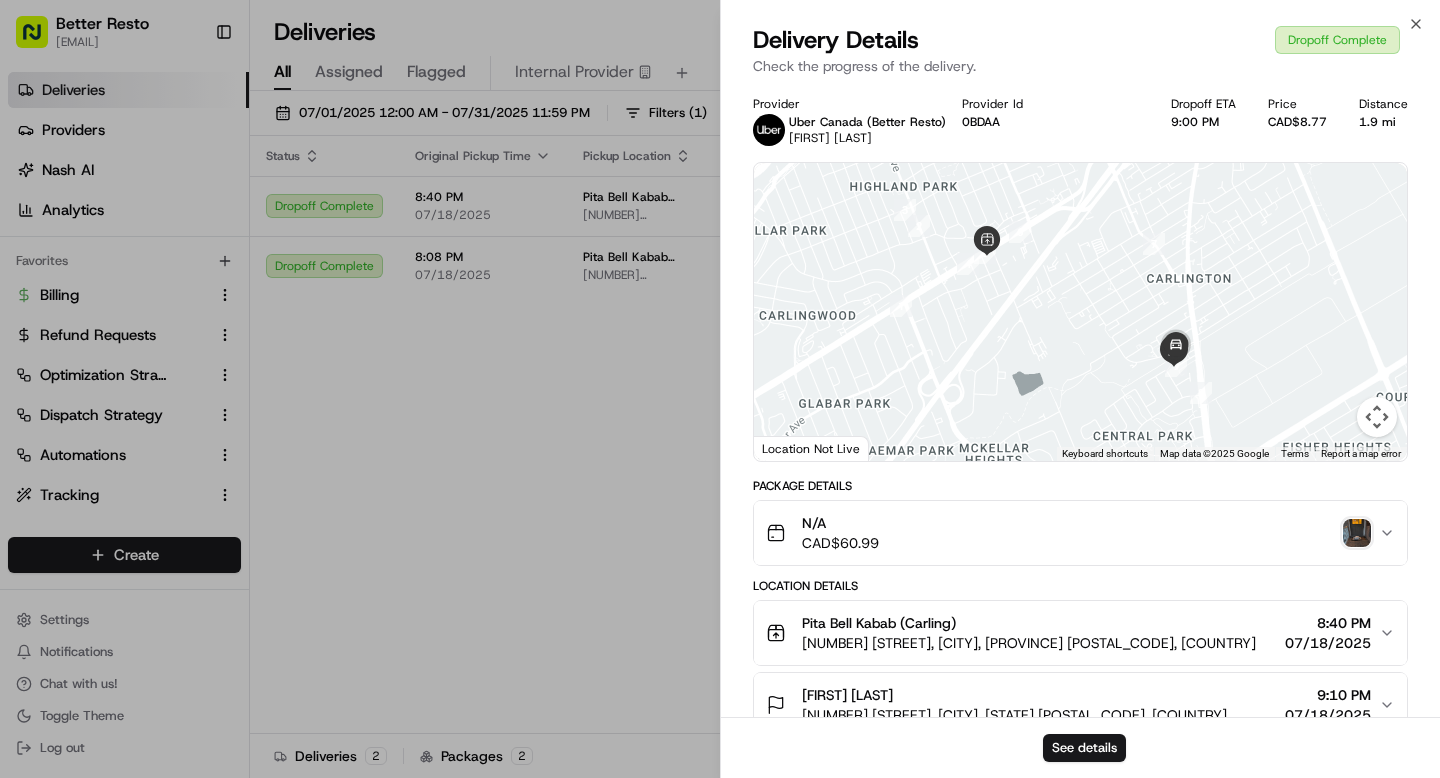 click at bounding box center (1357, 533) 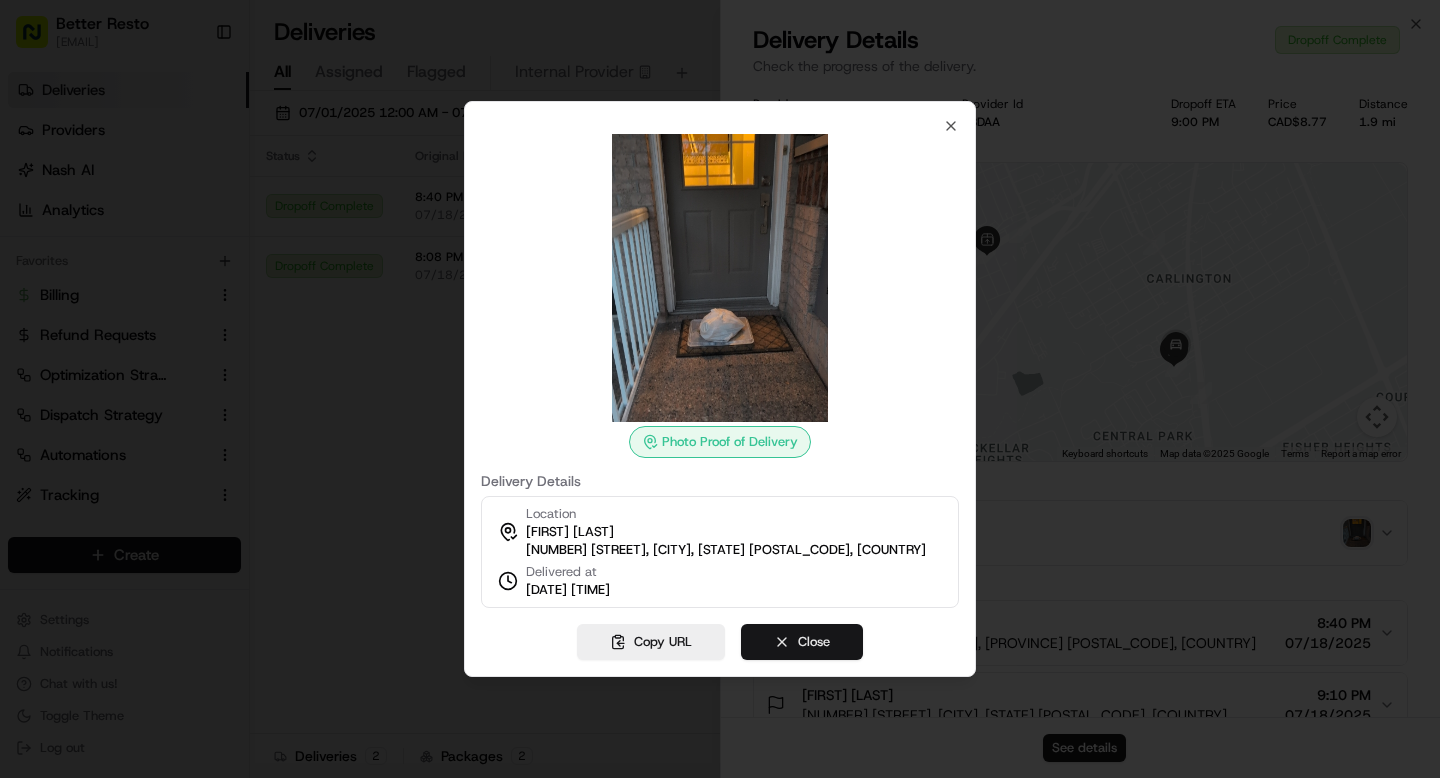 click on "Close" at bounding box center [802, 642] 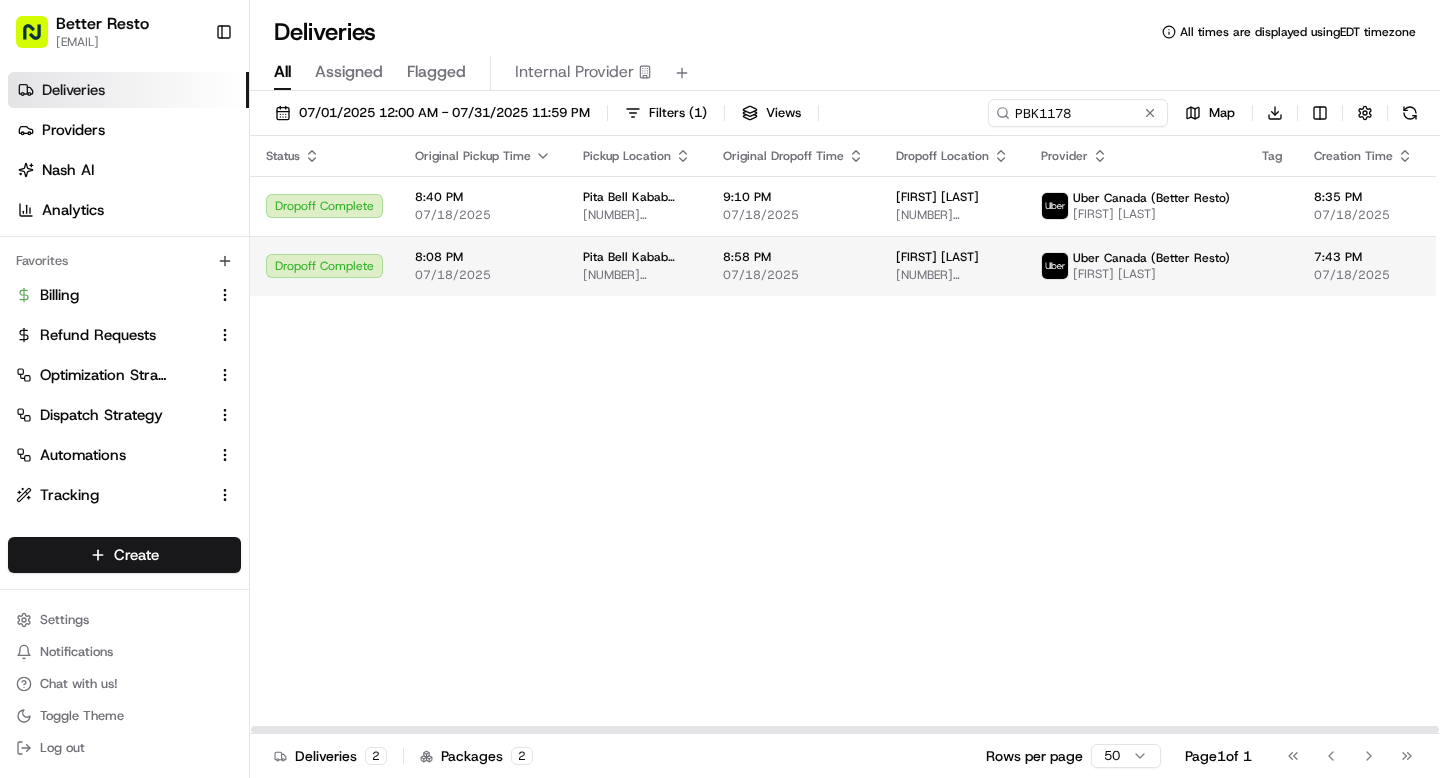 click on "1696 Carling Ave, Ottawa, ON K2A 1C6, Canada" at bounding box center (637, 275) 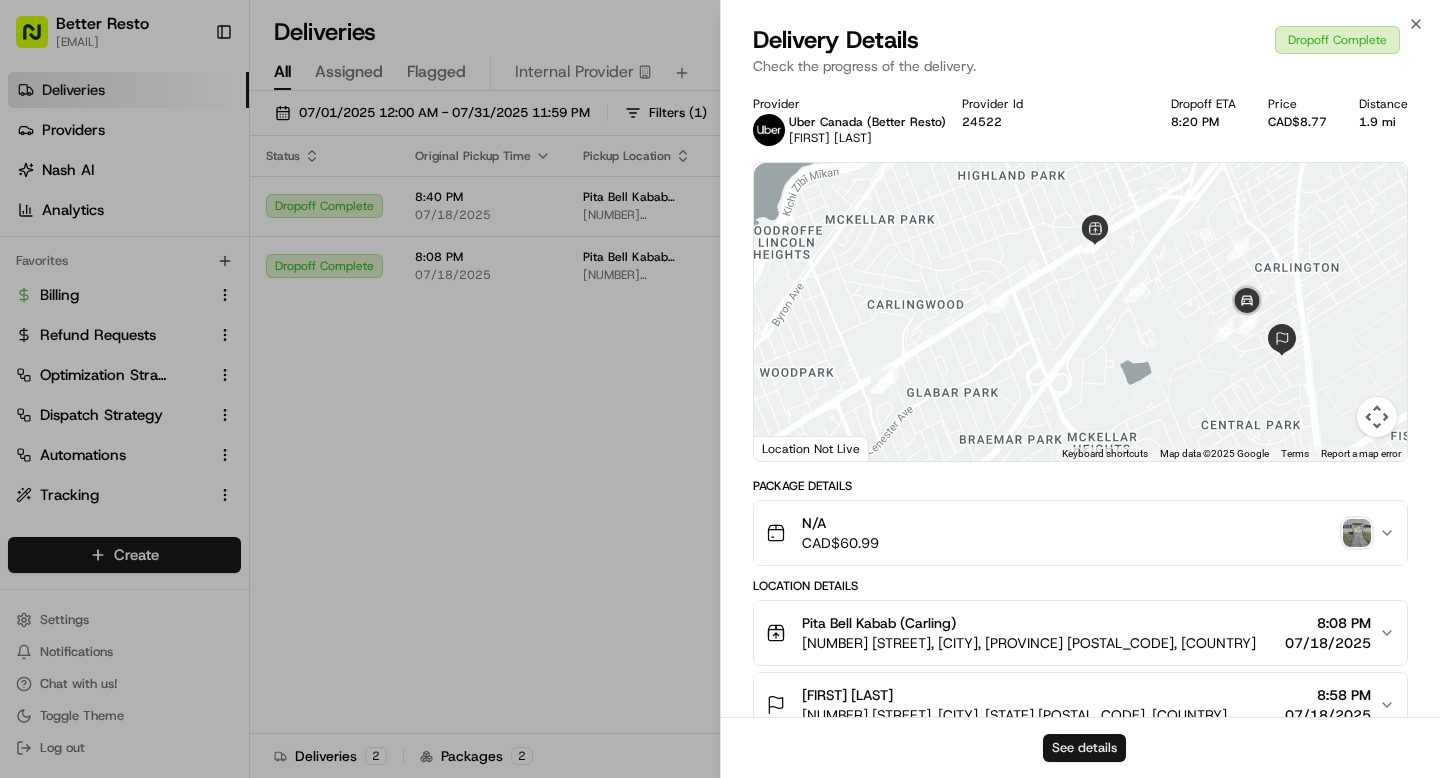 click on "See details" at bounding box center [1084, 748] 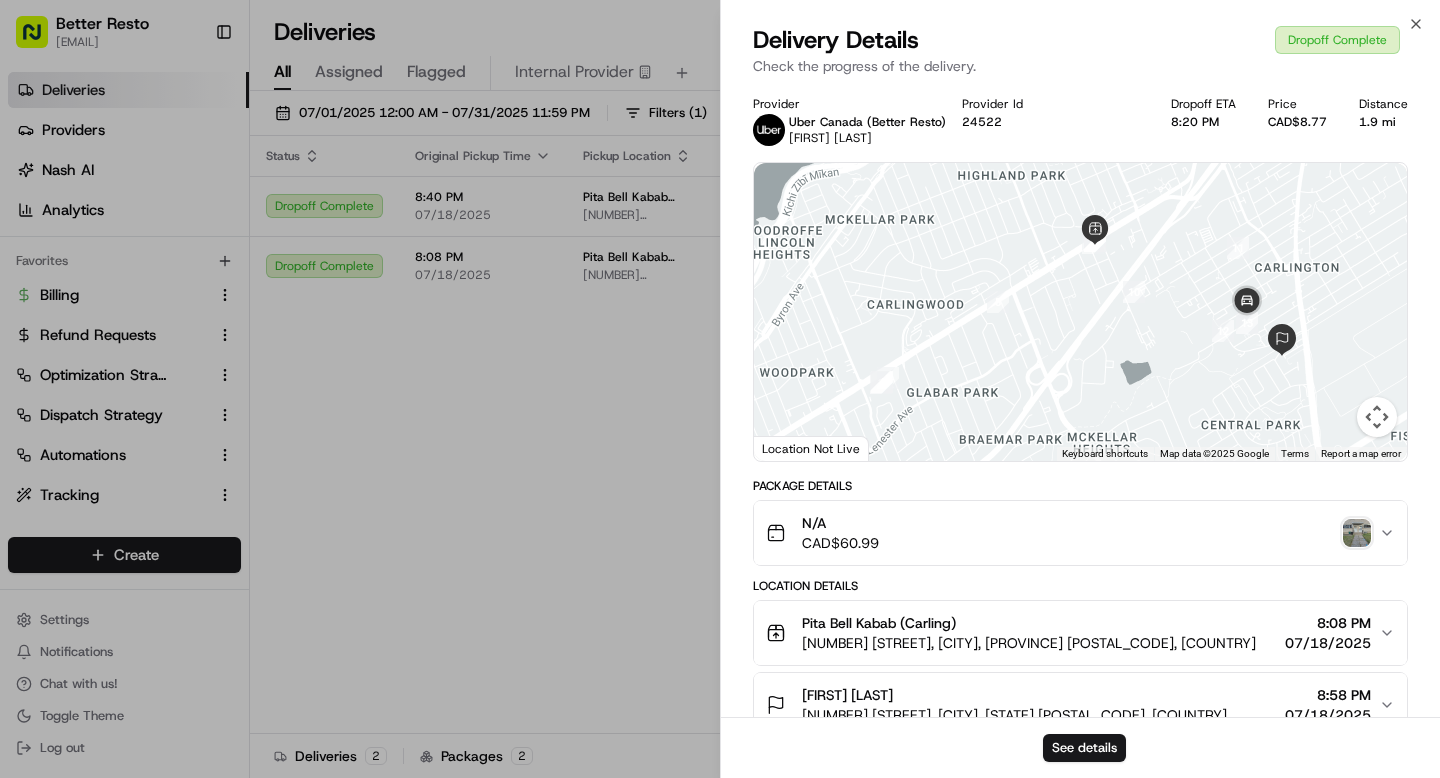 type 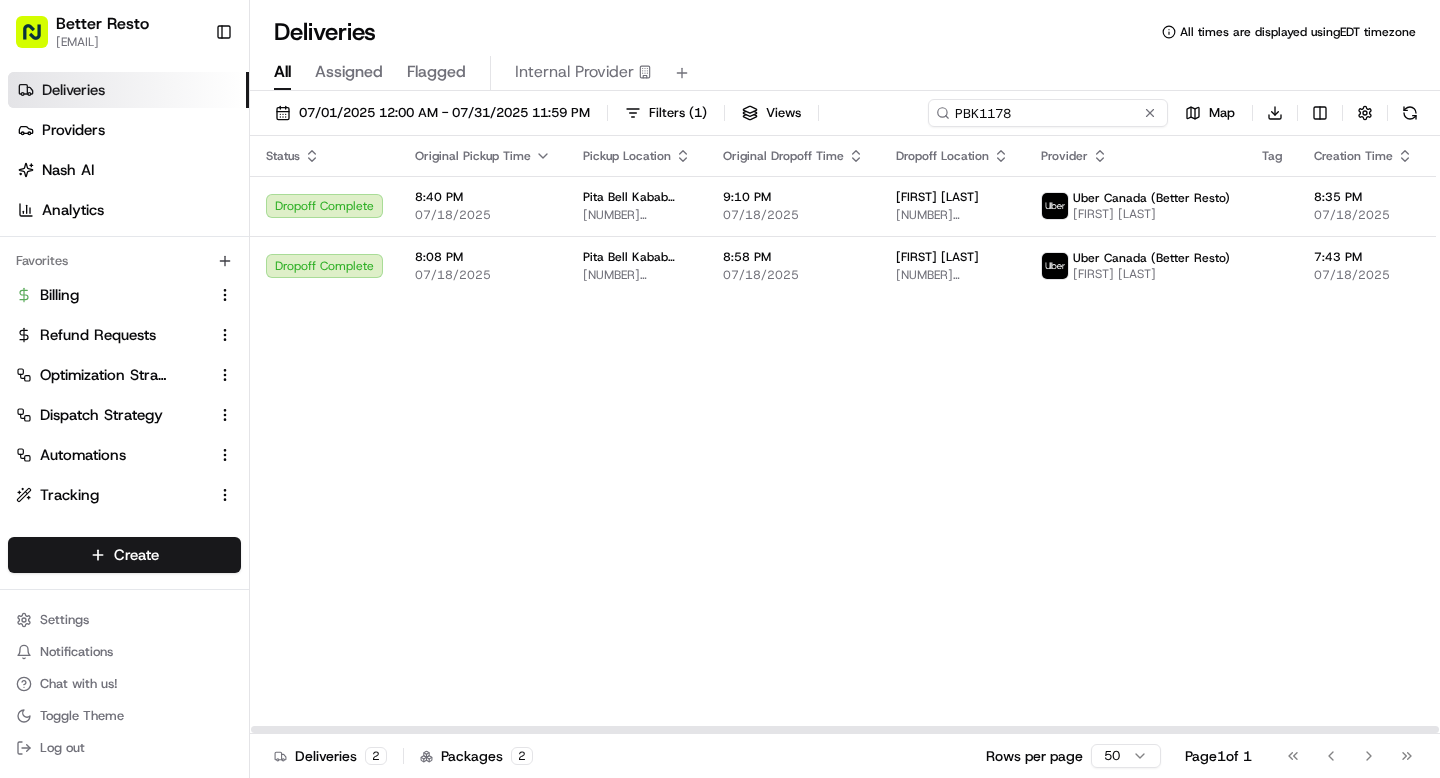 click on "PBK1178" at bounding box center [1048, 113] 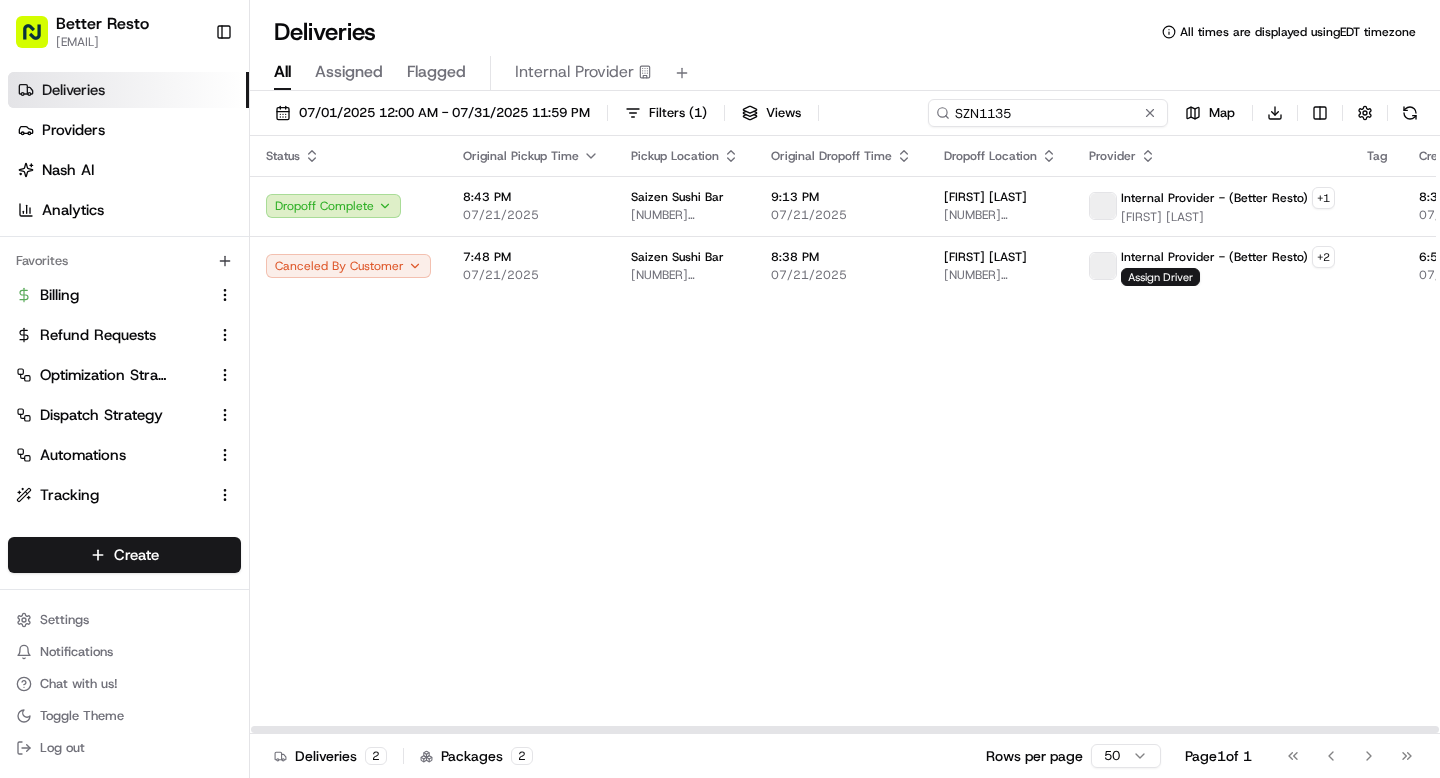 click on "SZN1135" at bounding box center [1048, 113] 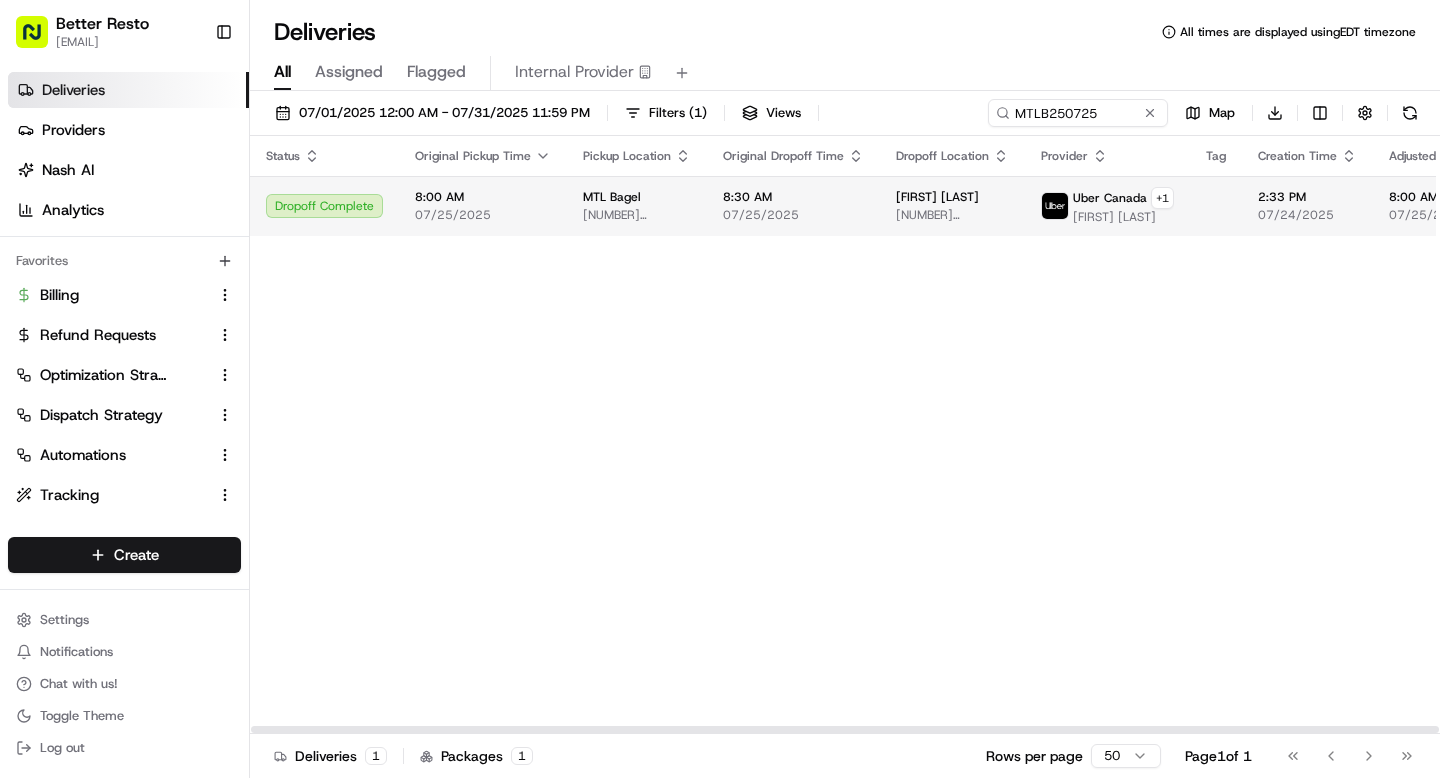 click on "[NUMBER] [STREET], [CITY], [STATE] [POSTAL_CODE], [COUNTRY]" at bounding box center [637, 215] 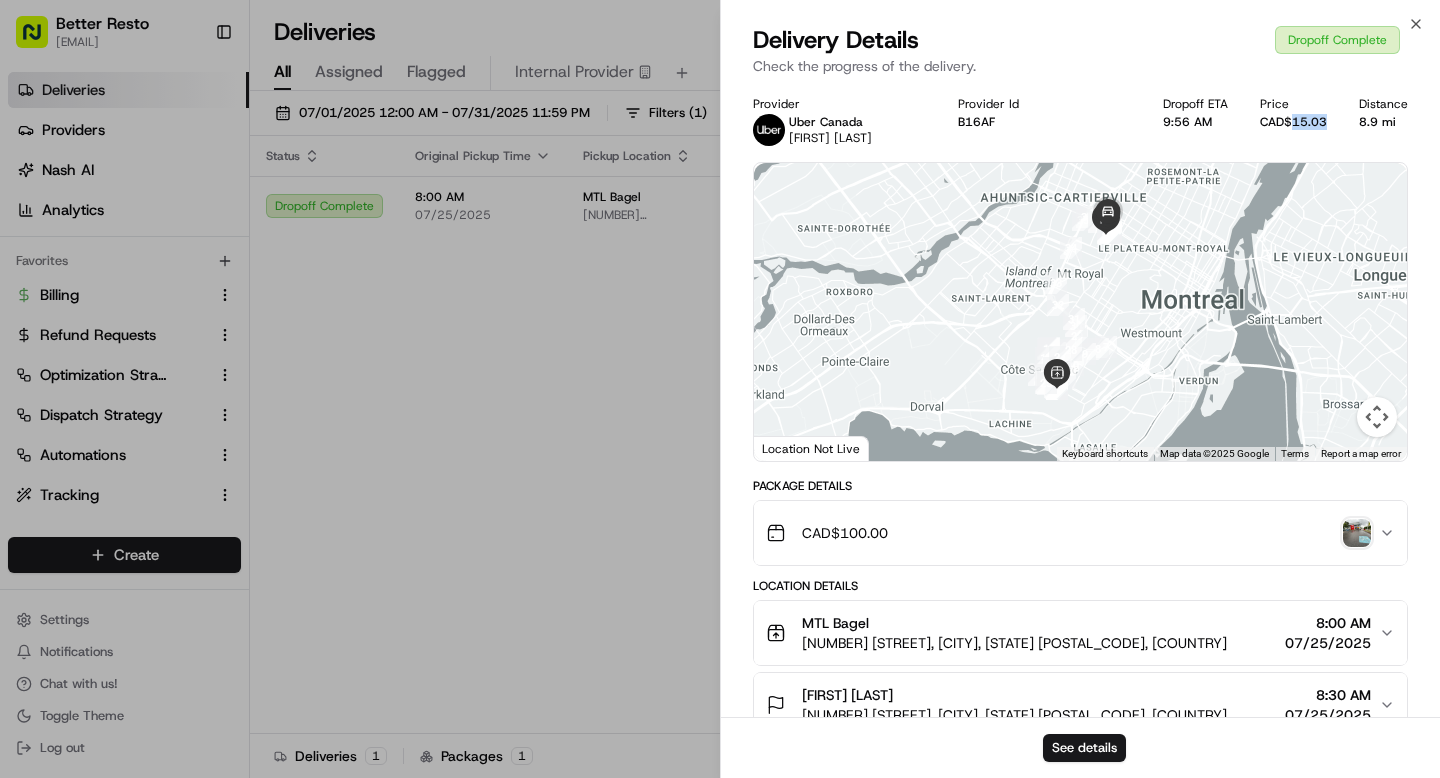 drag, startPoint x: 1295, startPoint y: 122, endPoint x: 1331, endPoint y: 122, distance: 36 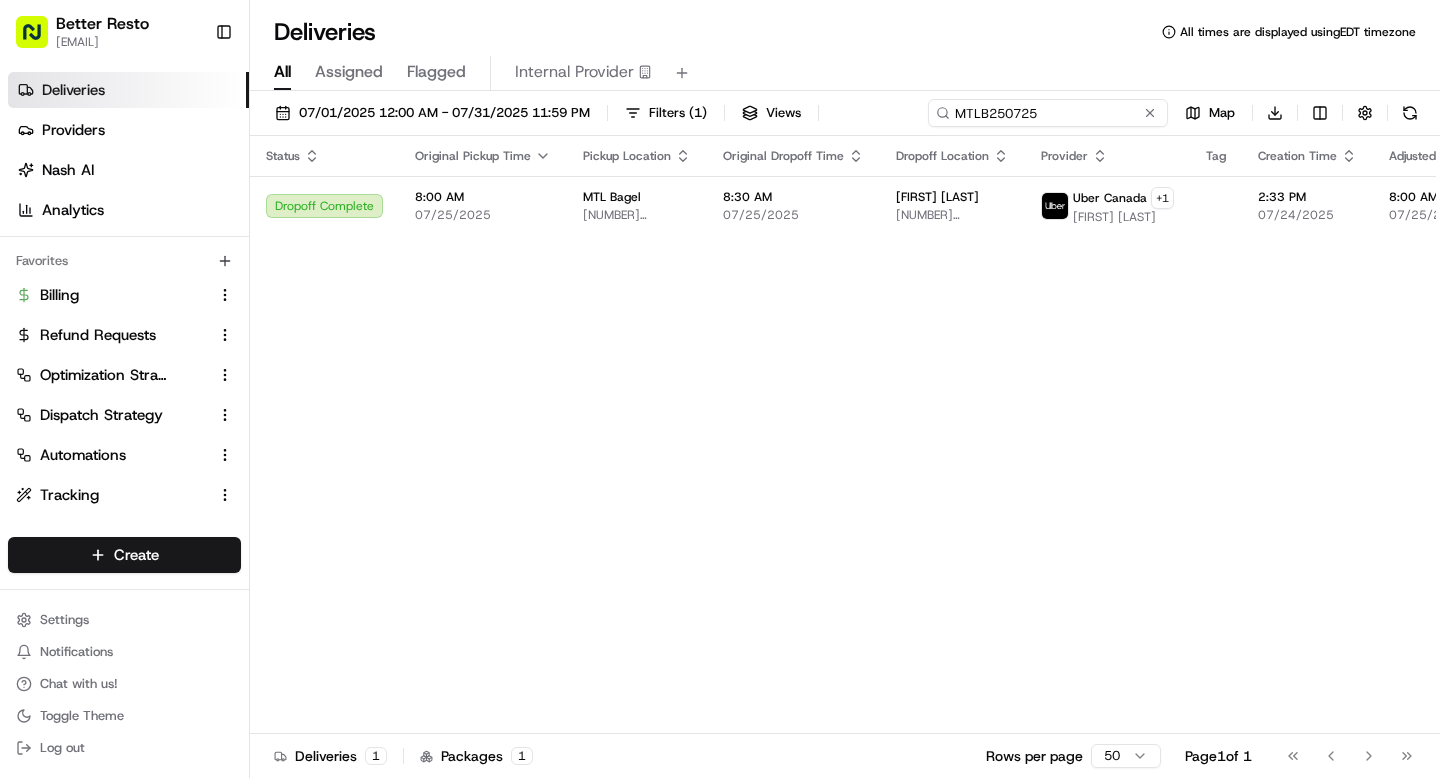 click on "MTLB250725" at bounding box center (1048, 113) 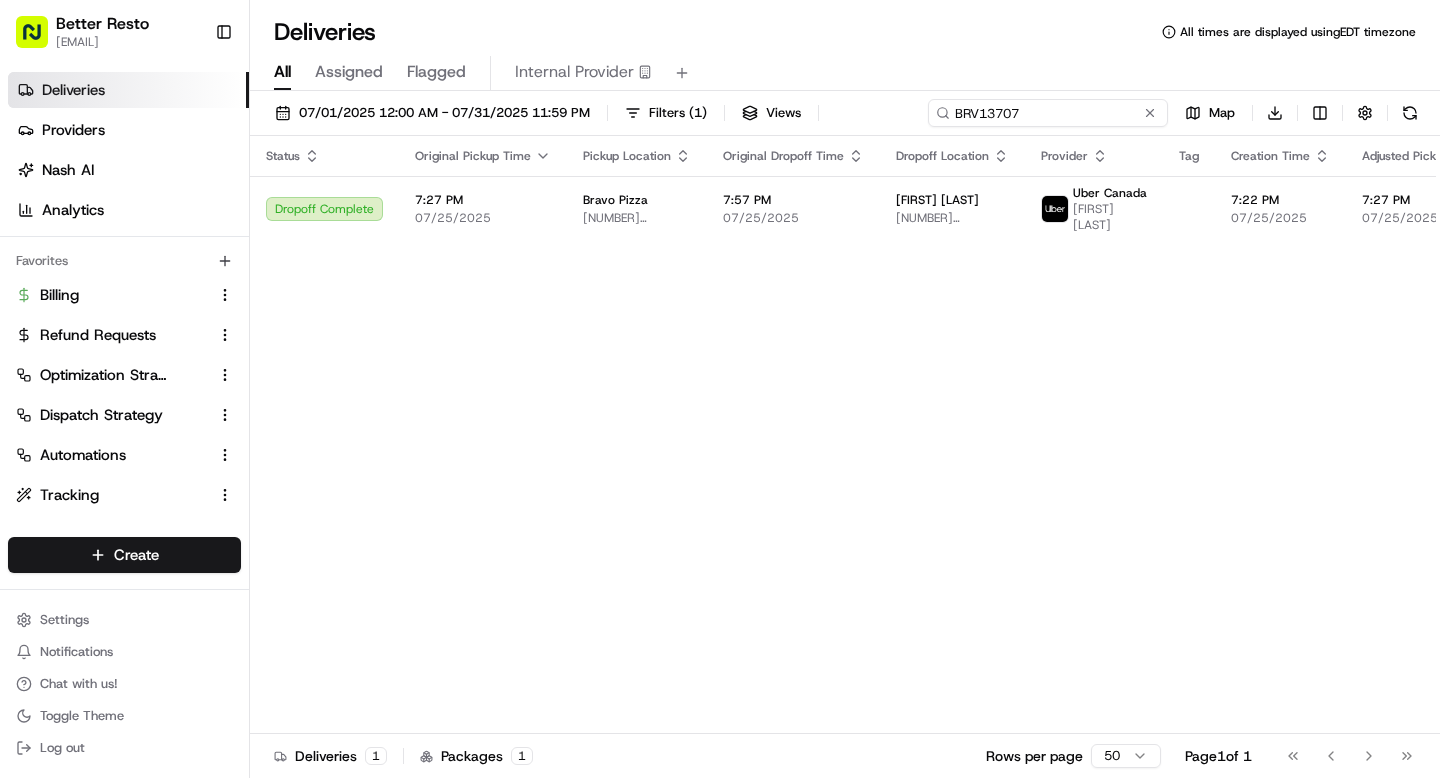 paste on "12" 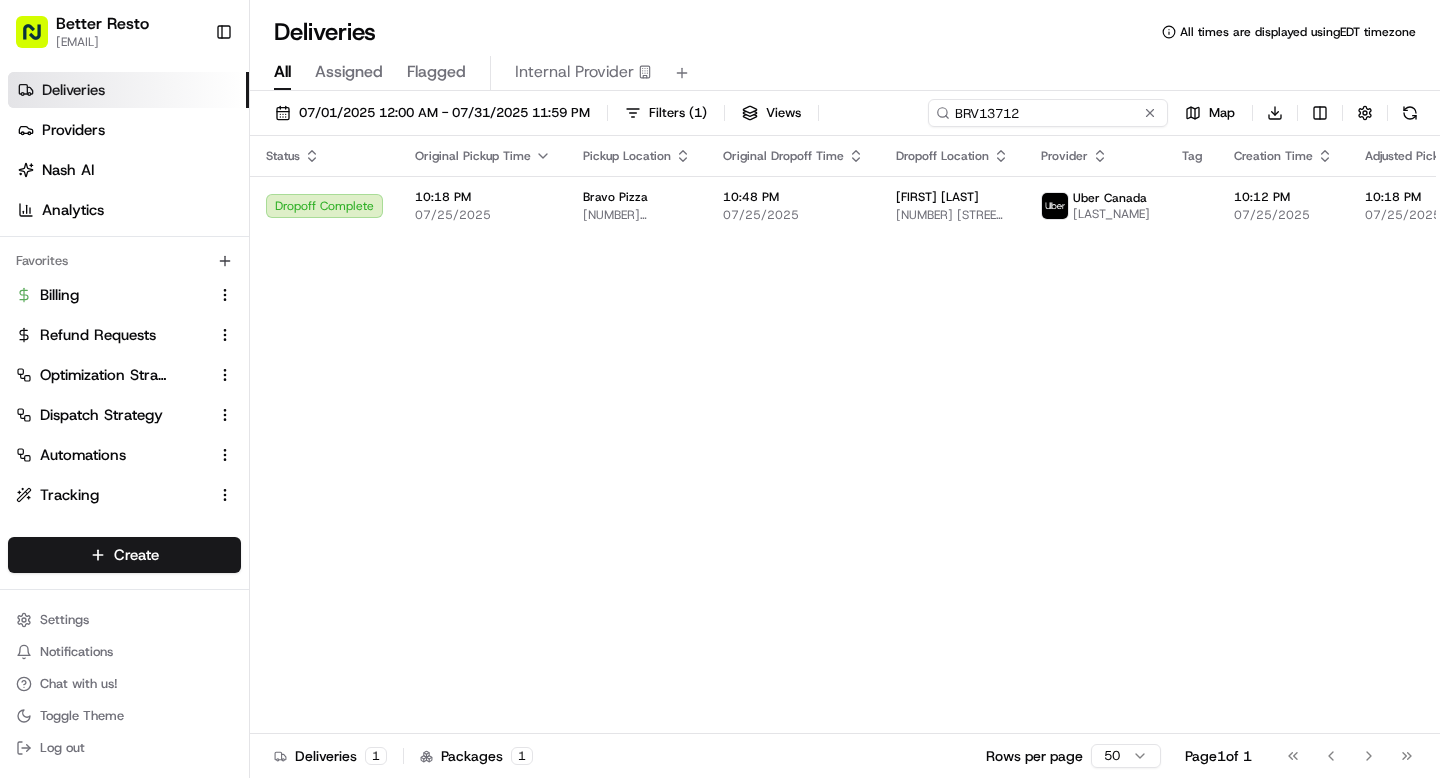 paste on "MTLB260725" 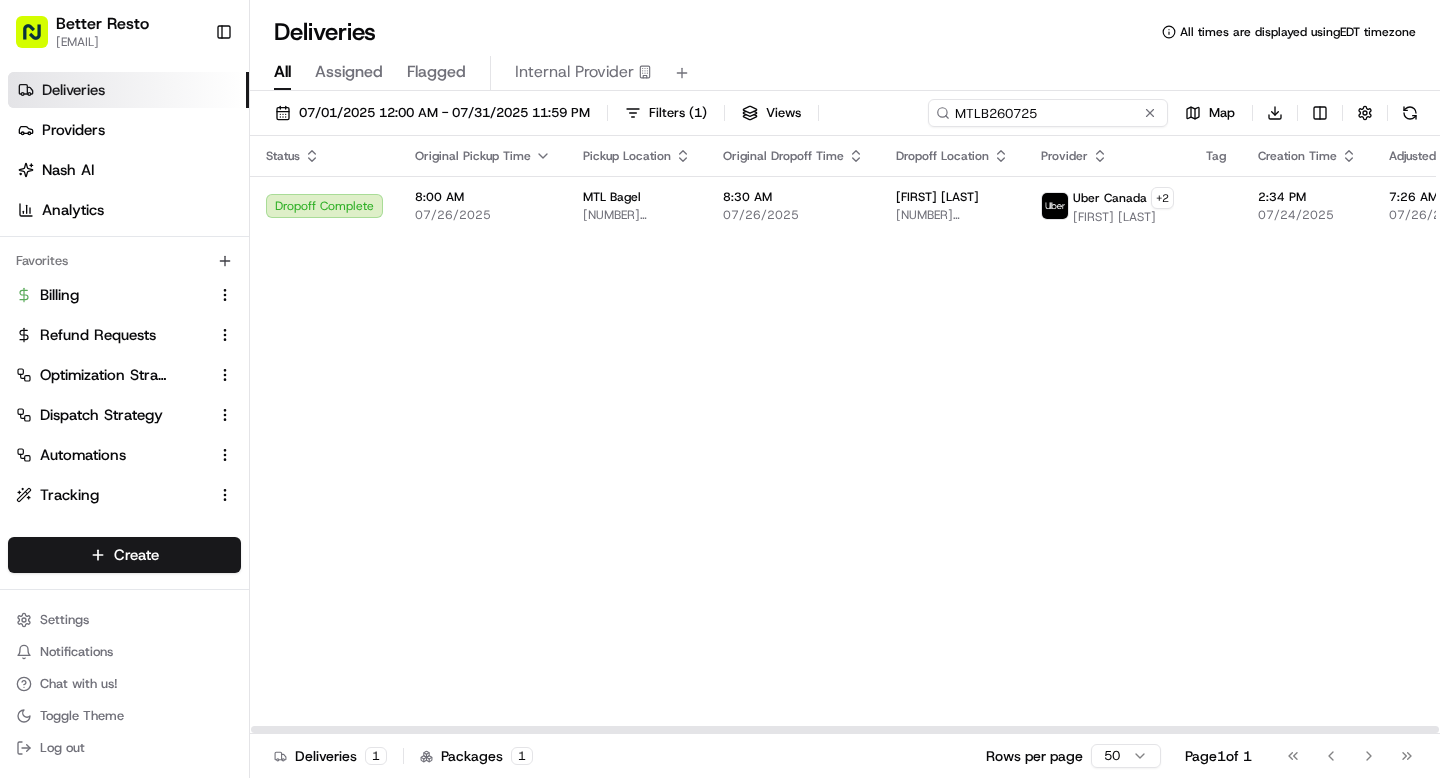 paste on "AE3576_" 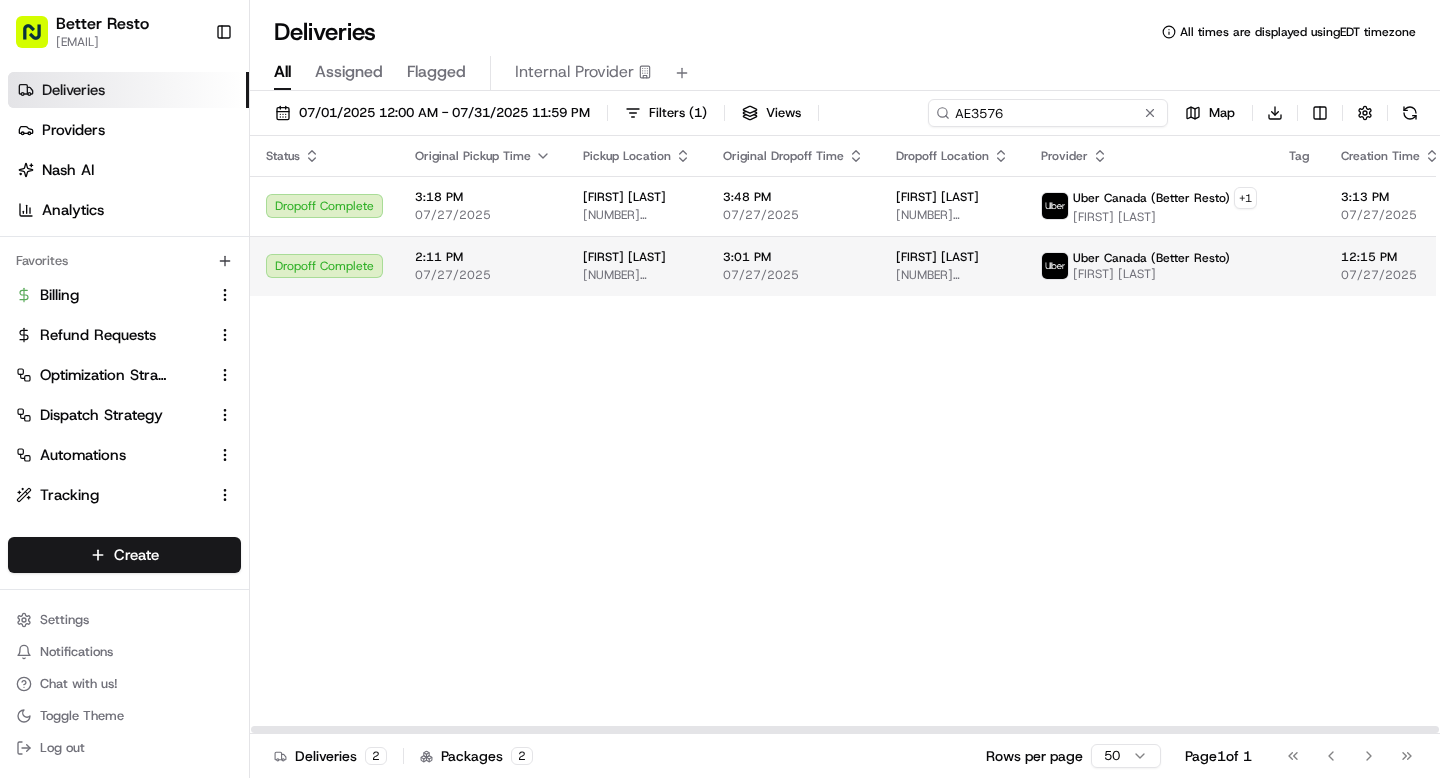 type on "AE3576" 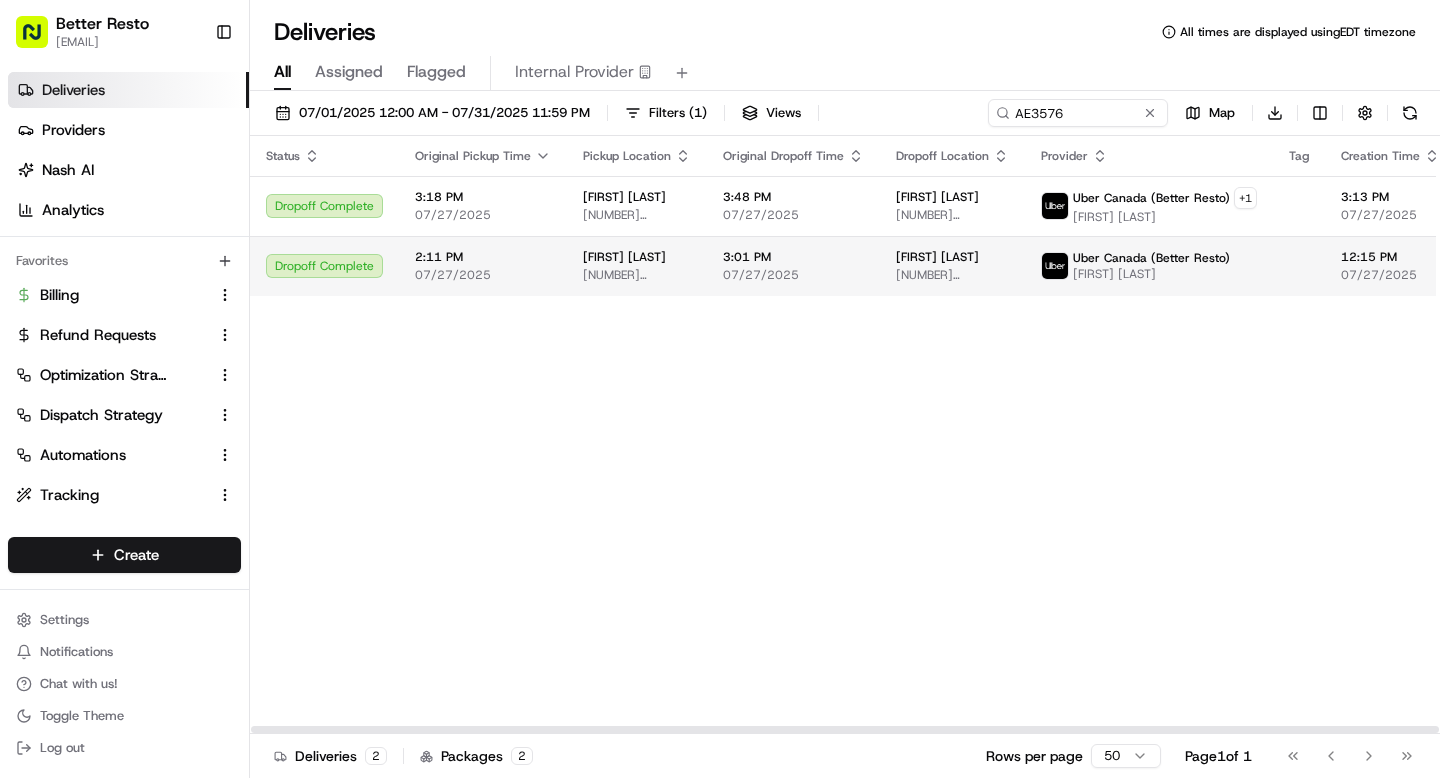 click on "733 Boulevard Cote Vertu Ouest, Montreal, QC H4L 1Y3, Canada" at bounding box center [637, 275] 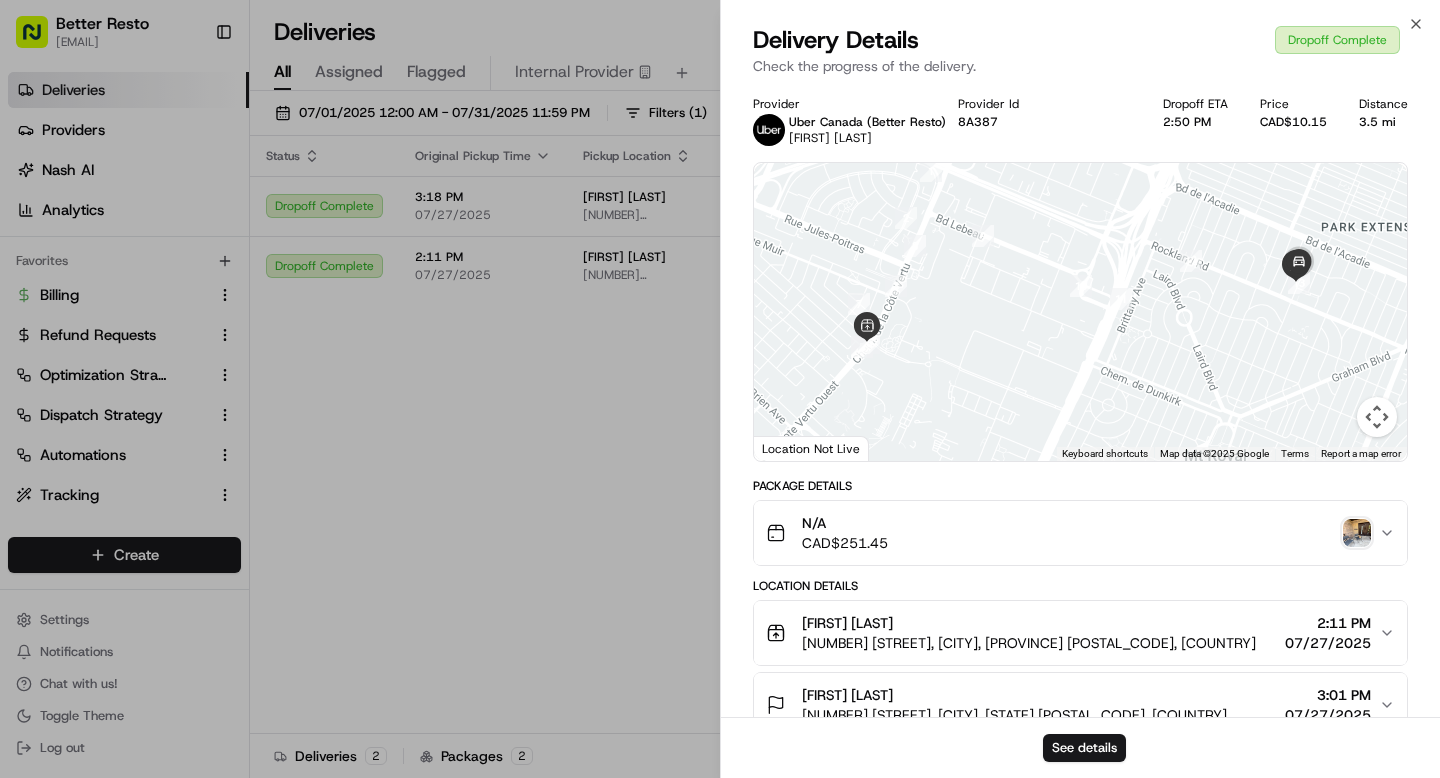 click at bounding box center [1357, 533] 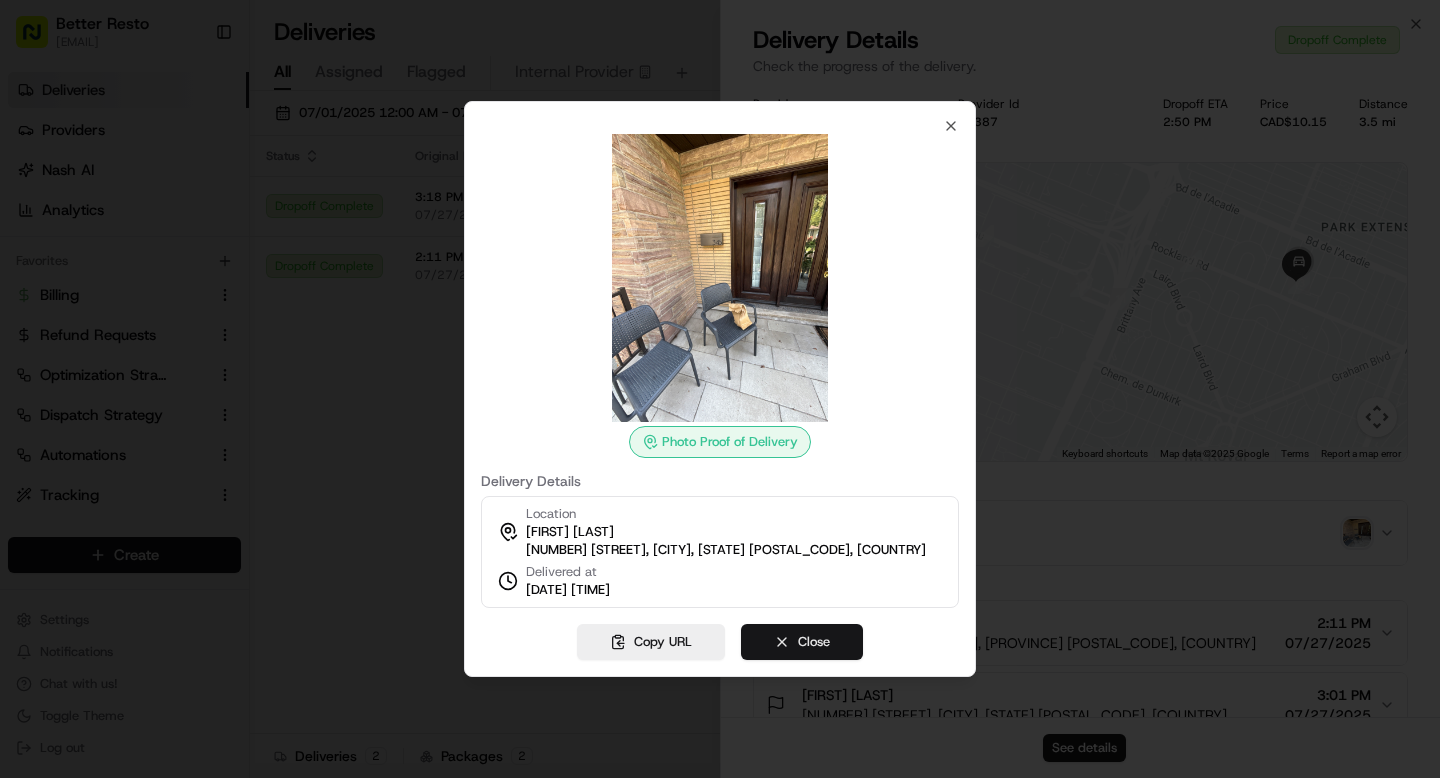 click on "Close" at bounding box center (802, 642) 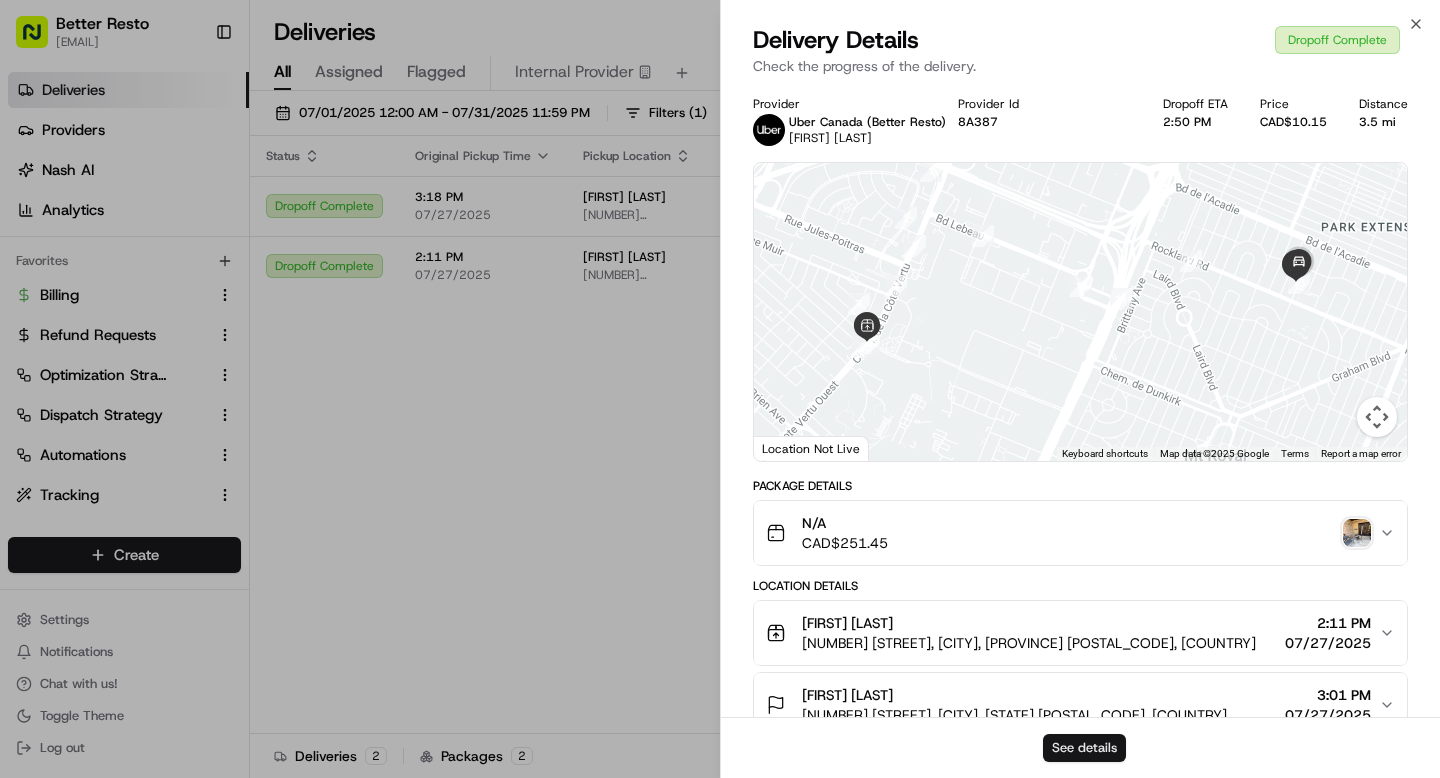 click on "See details" at bounding box center (1084, 748) 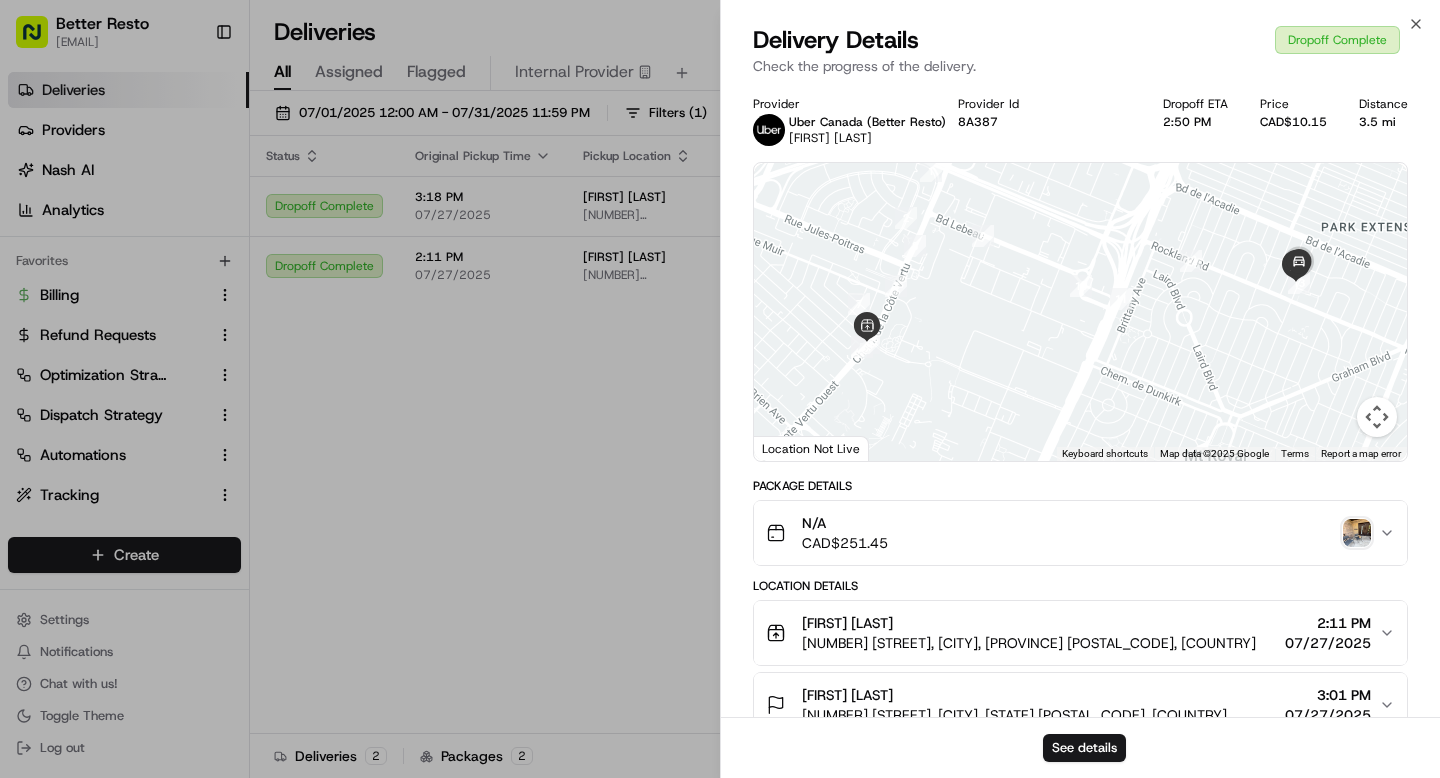 type 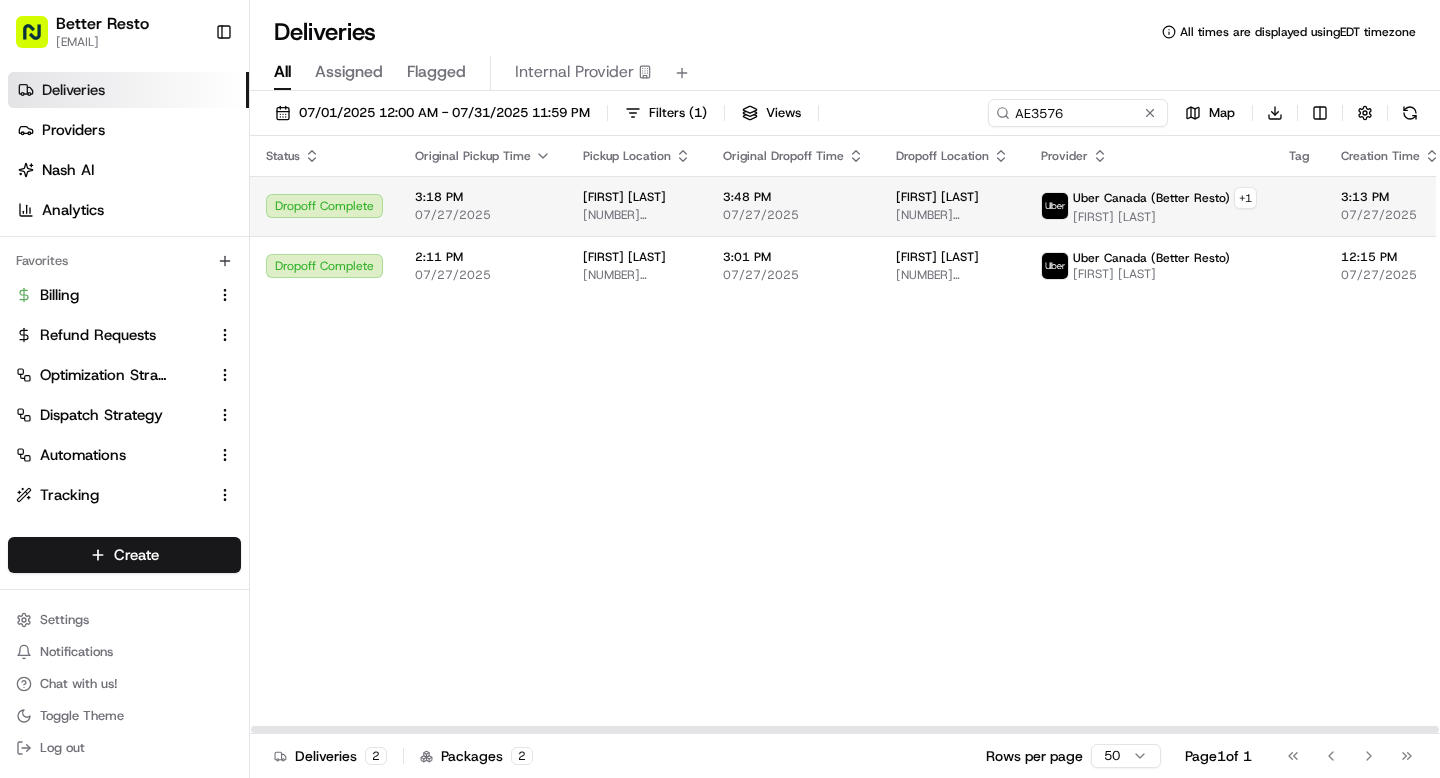 click on "Abu Elias 733 Boulevard Cote Vertu Ouest, Montreal, QC H4L 1Y3, Canada" at bounding box center [637, 206] 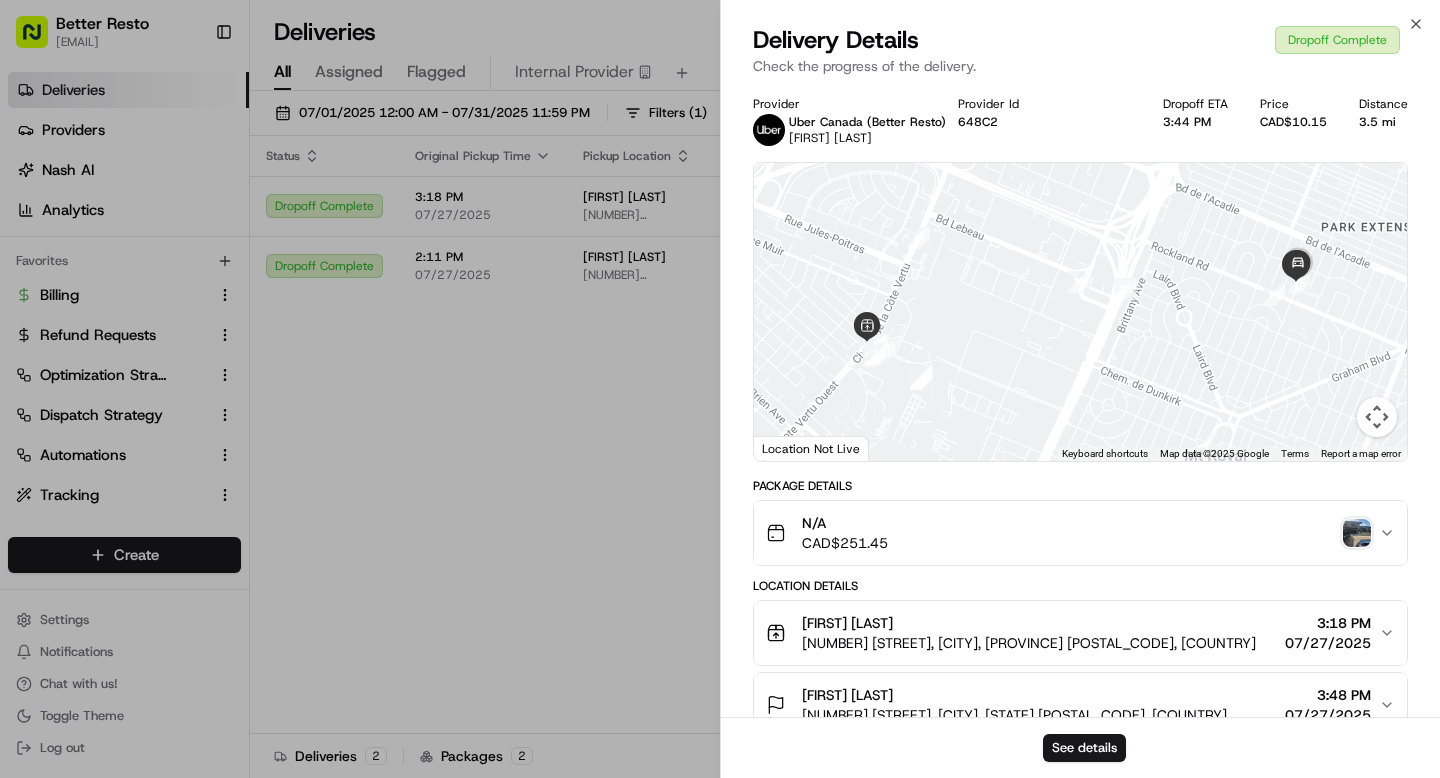 click at bounding box center [1357, 533] 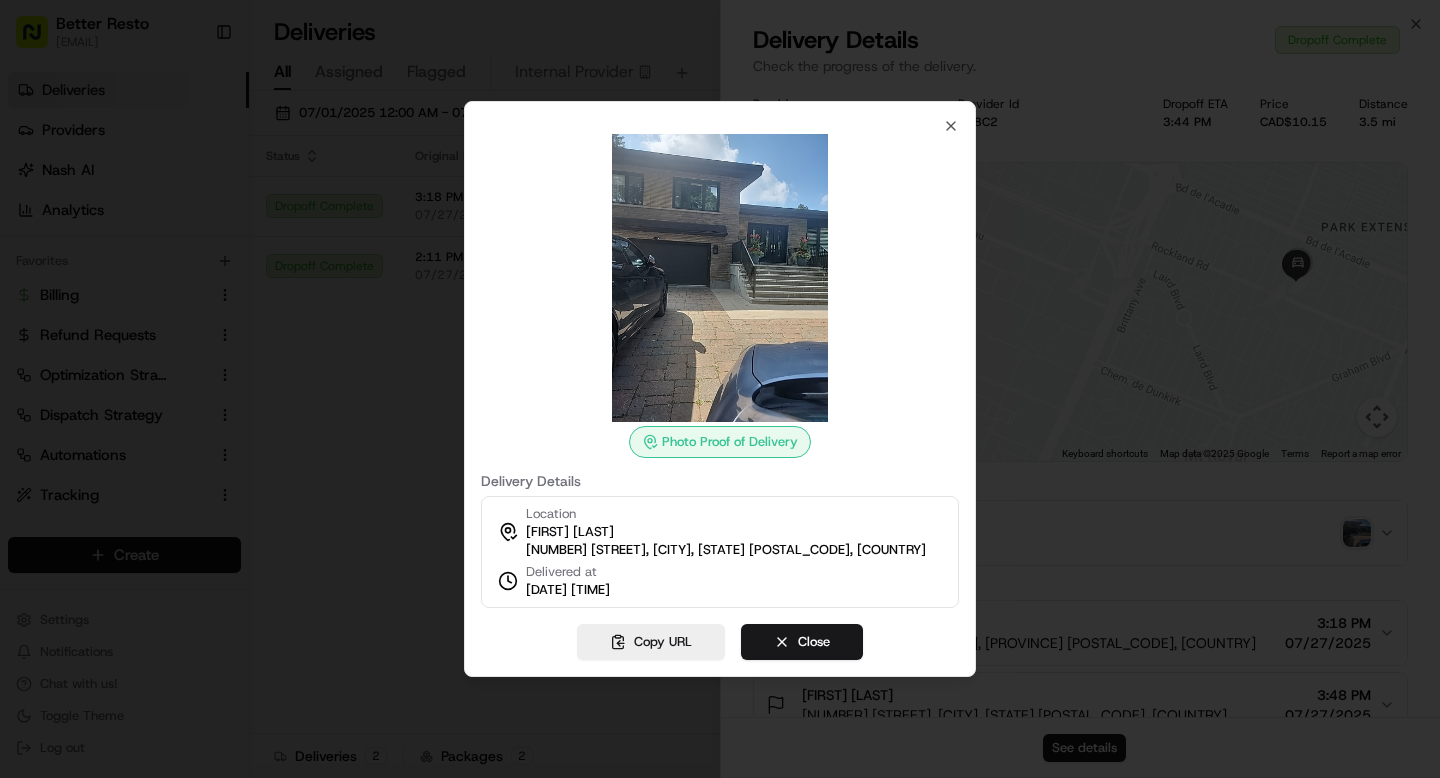 type 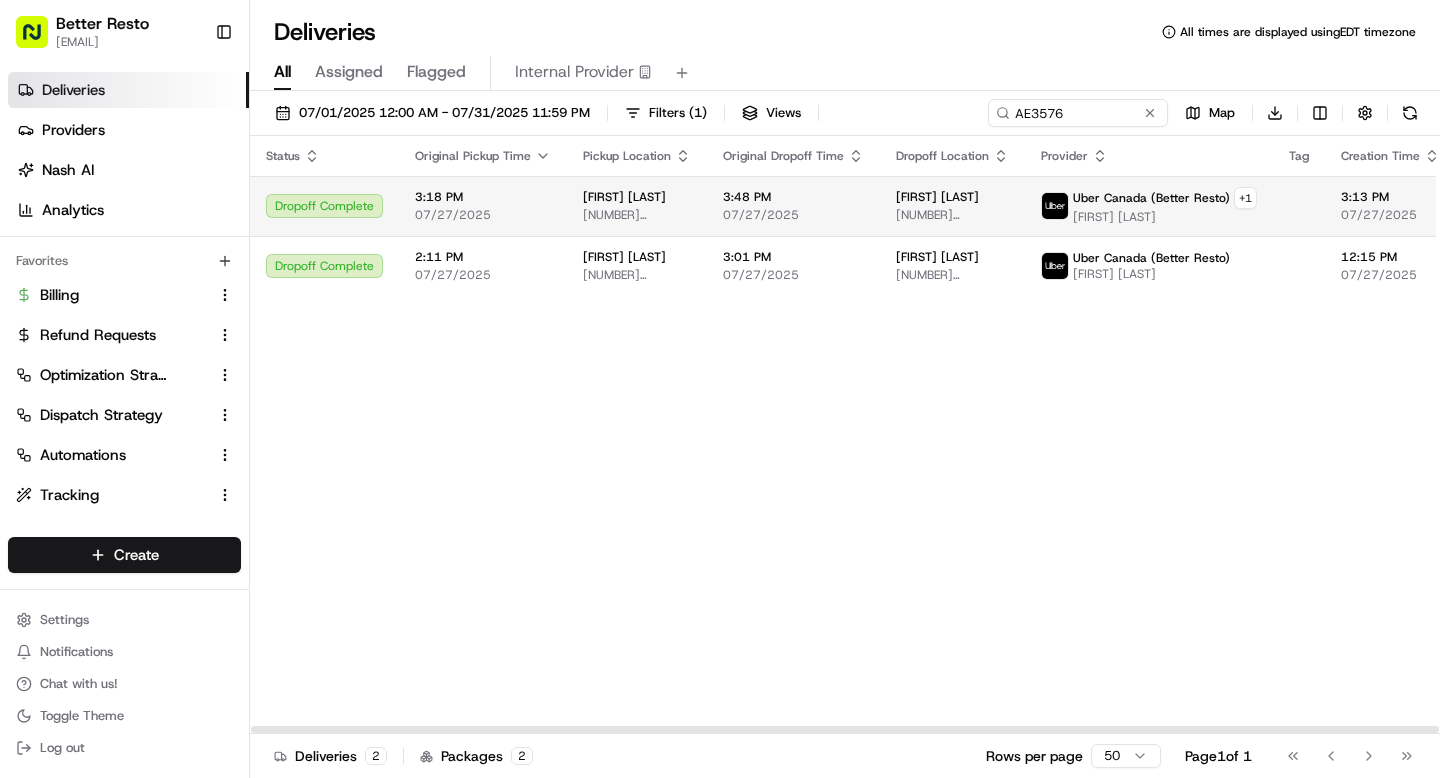 click on "3:18 PM 07/27/2025" at bounding box center (483, 206) 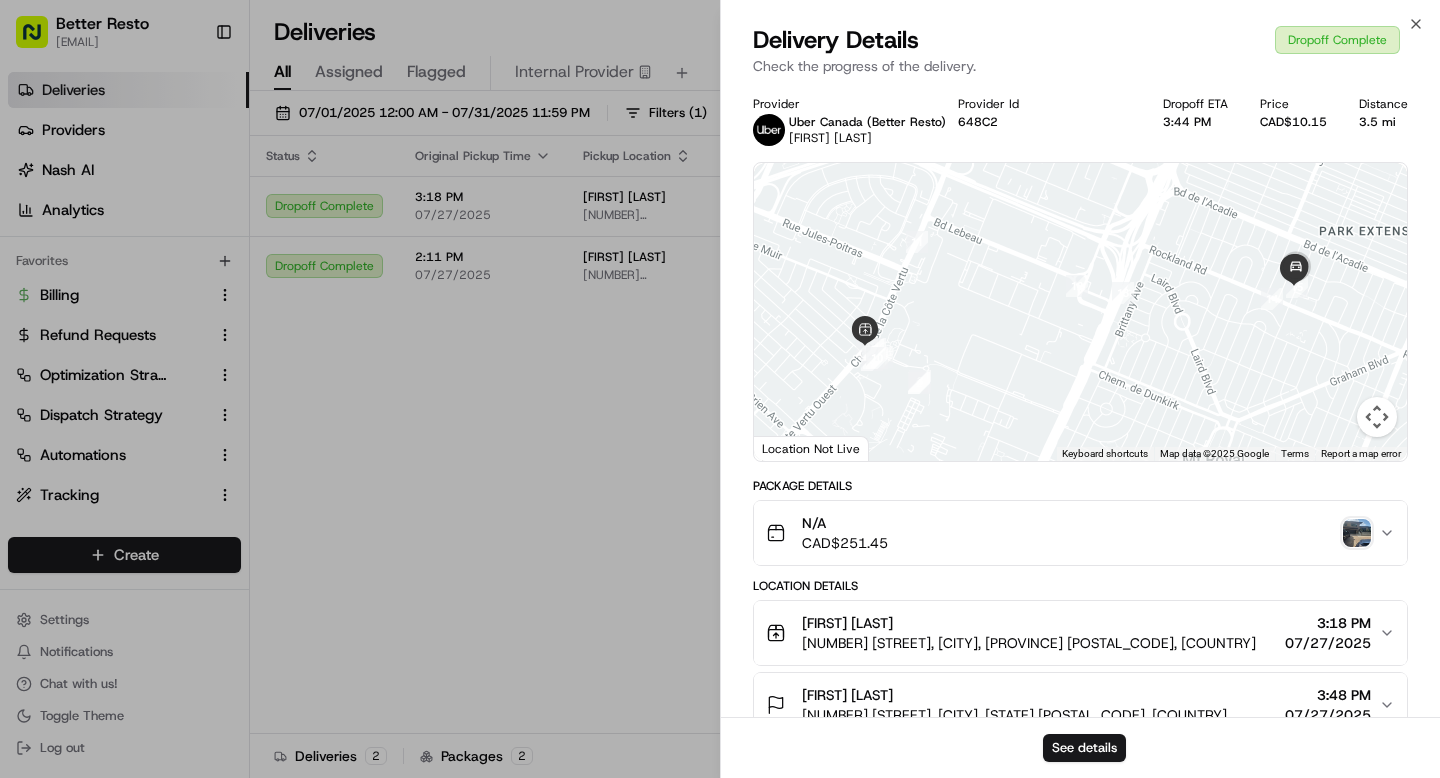 click on "Package Details" at bounding box center [1080, 486] 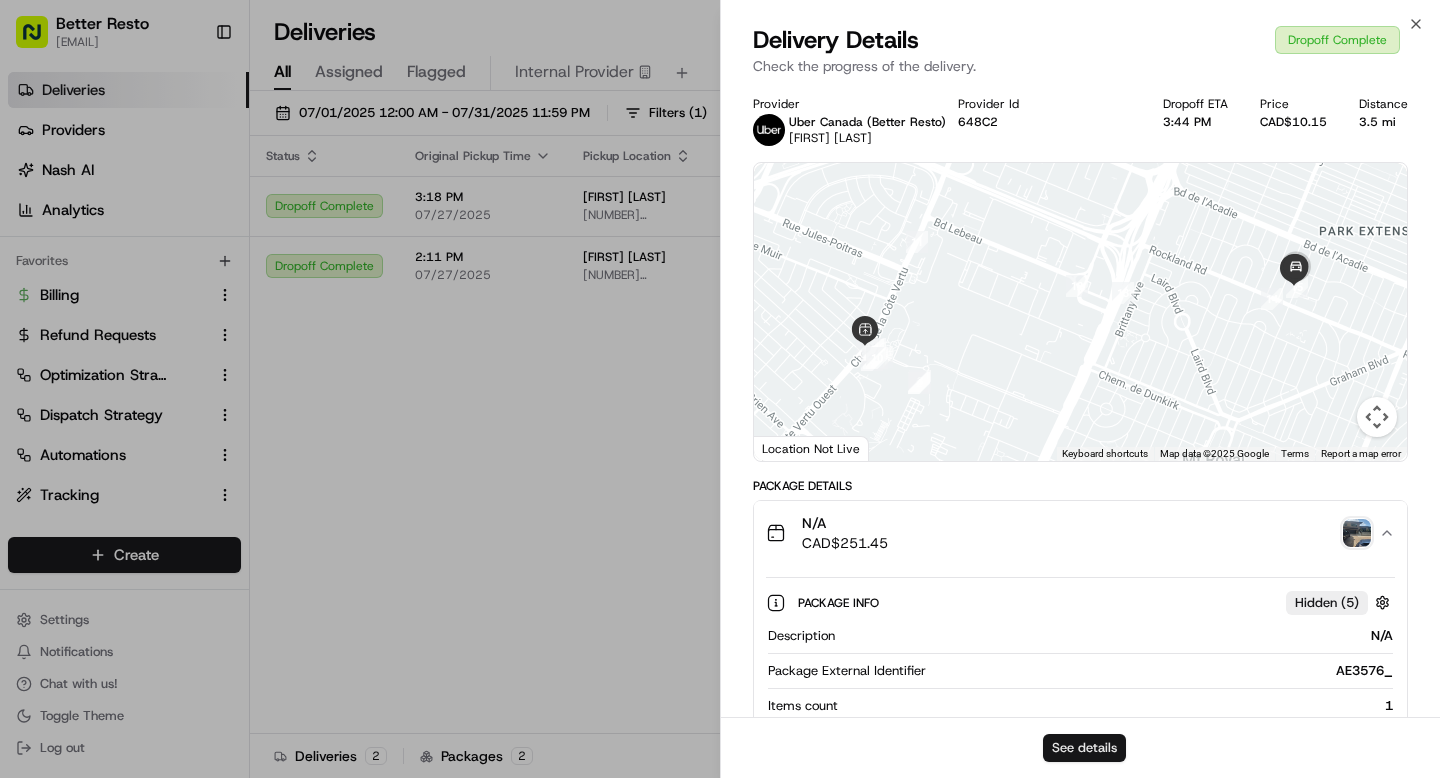 click on "See details" at bounding box center (1084, 748) 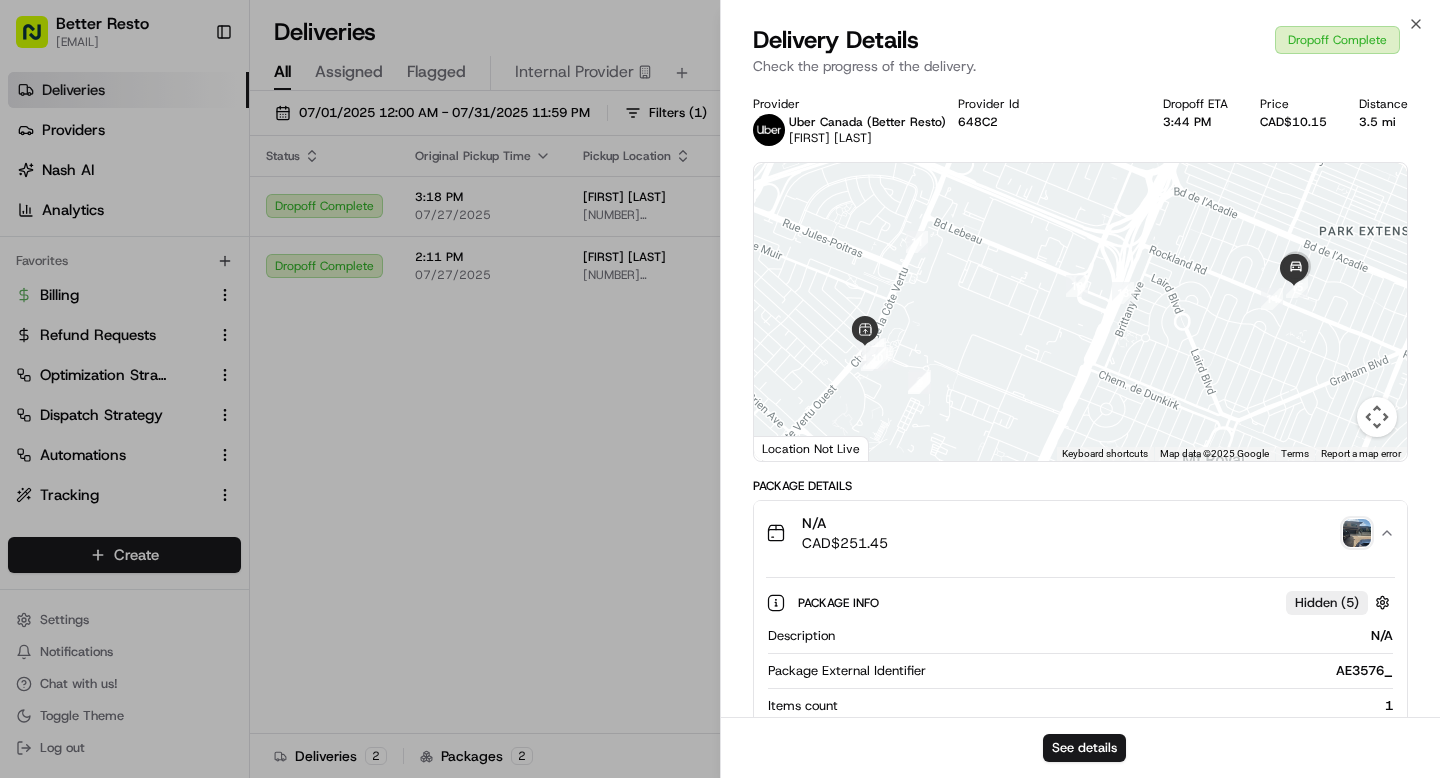 type 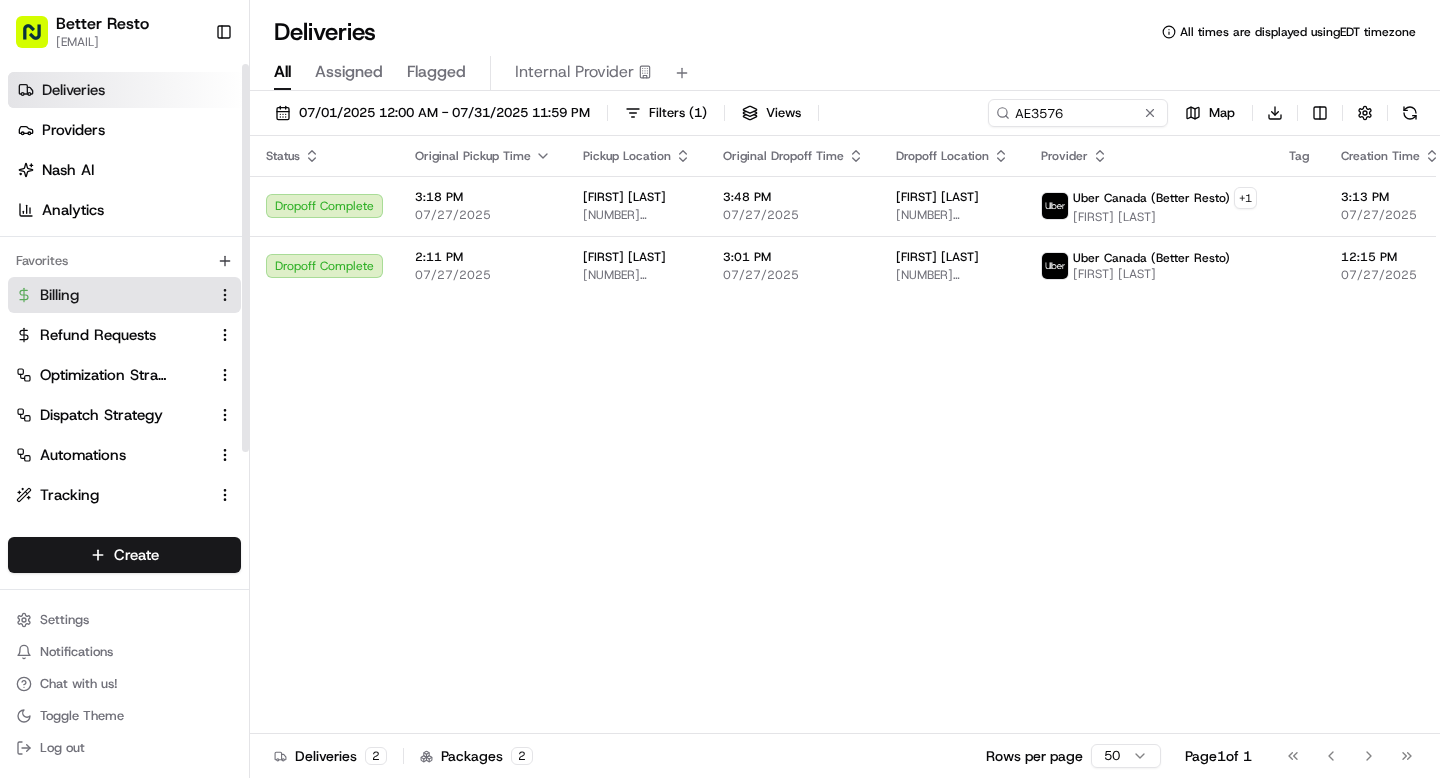 click on "Billing" at bounding box center (112, 295) 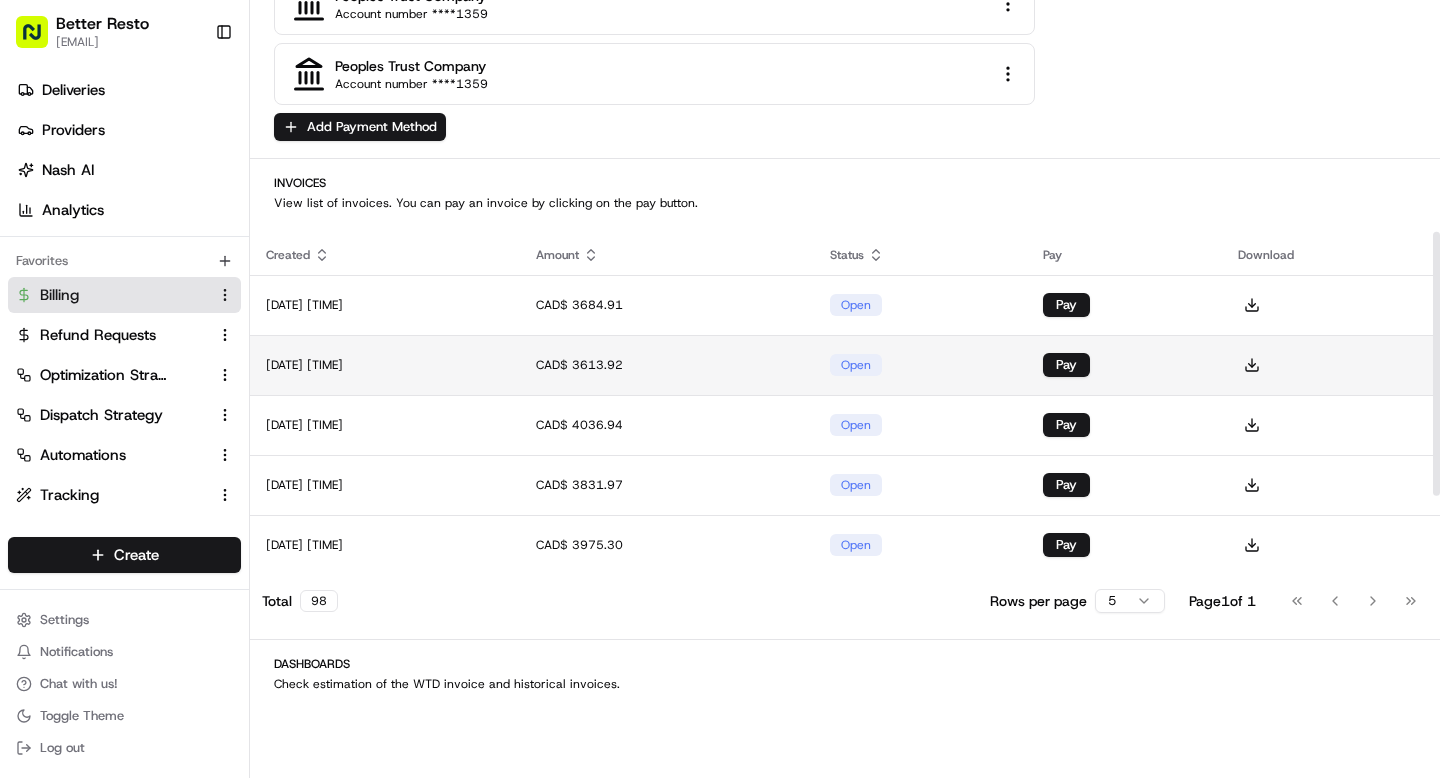 scroll, scrollTop: 829, scrollLeft: 0, axis: vertical 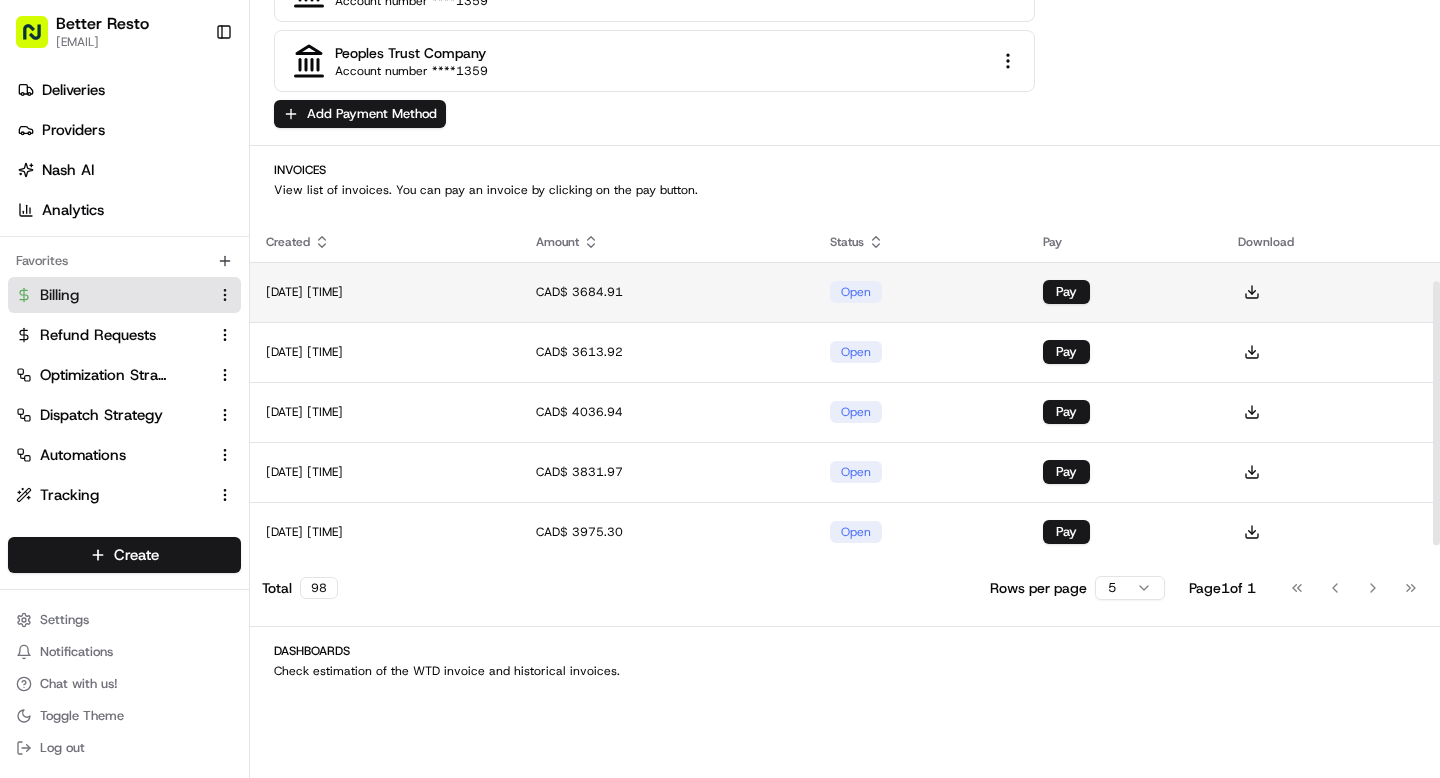 click on "Aug 04, 2025 12:01 PM" at bounding box center (385, 292) 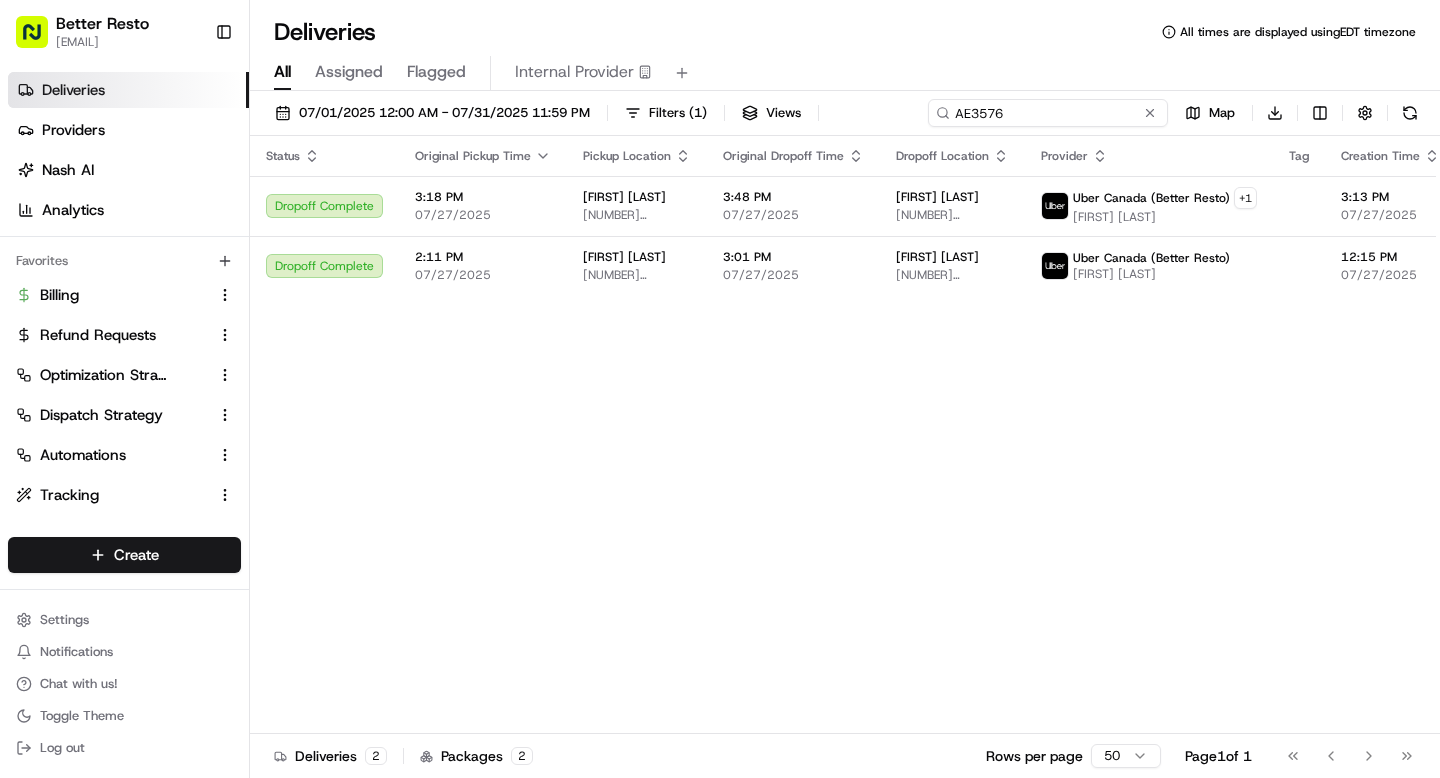 click on "AE3576" at bounding box center (1048, 113) 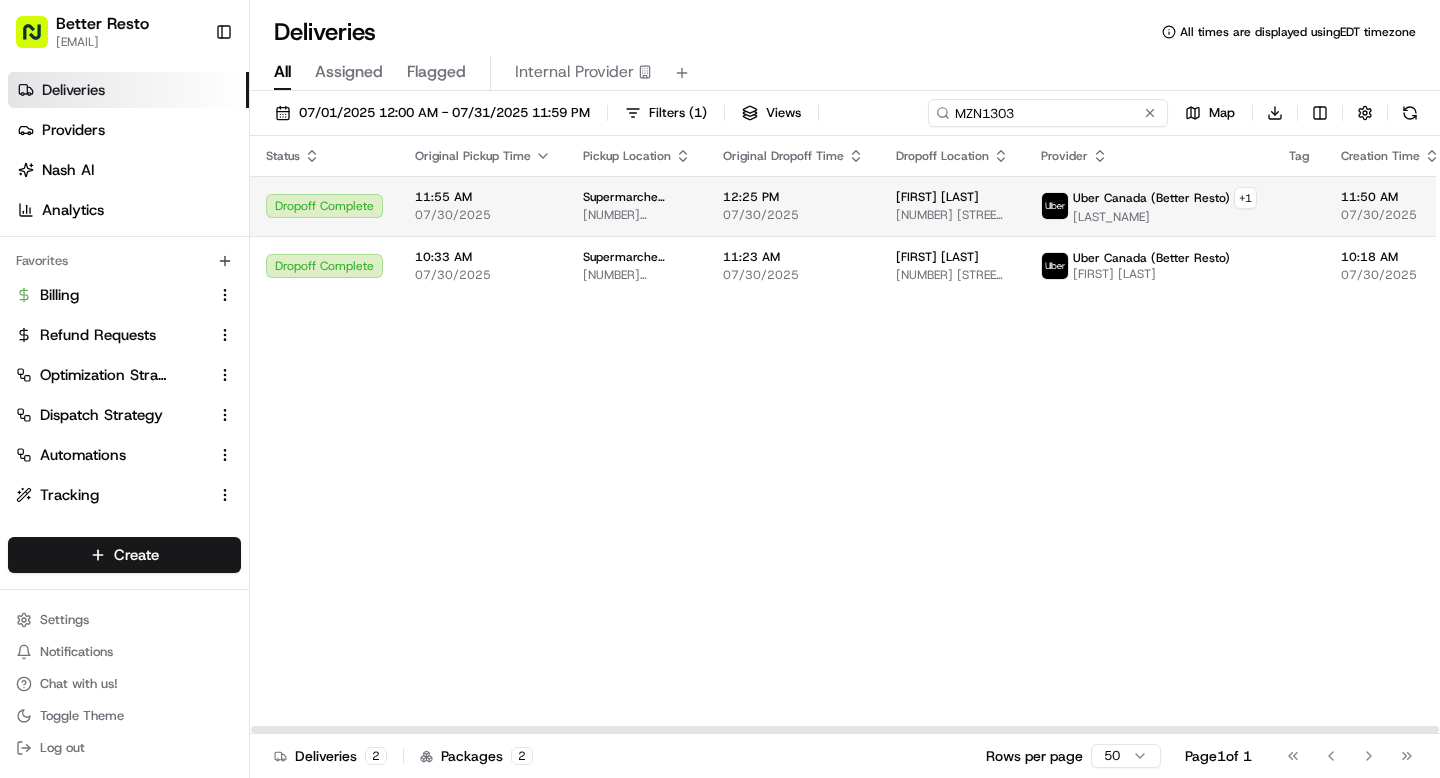 type on "MZN1303" 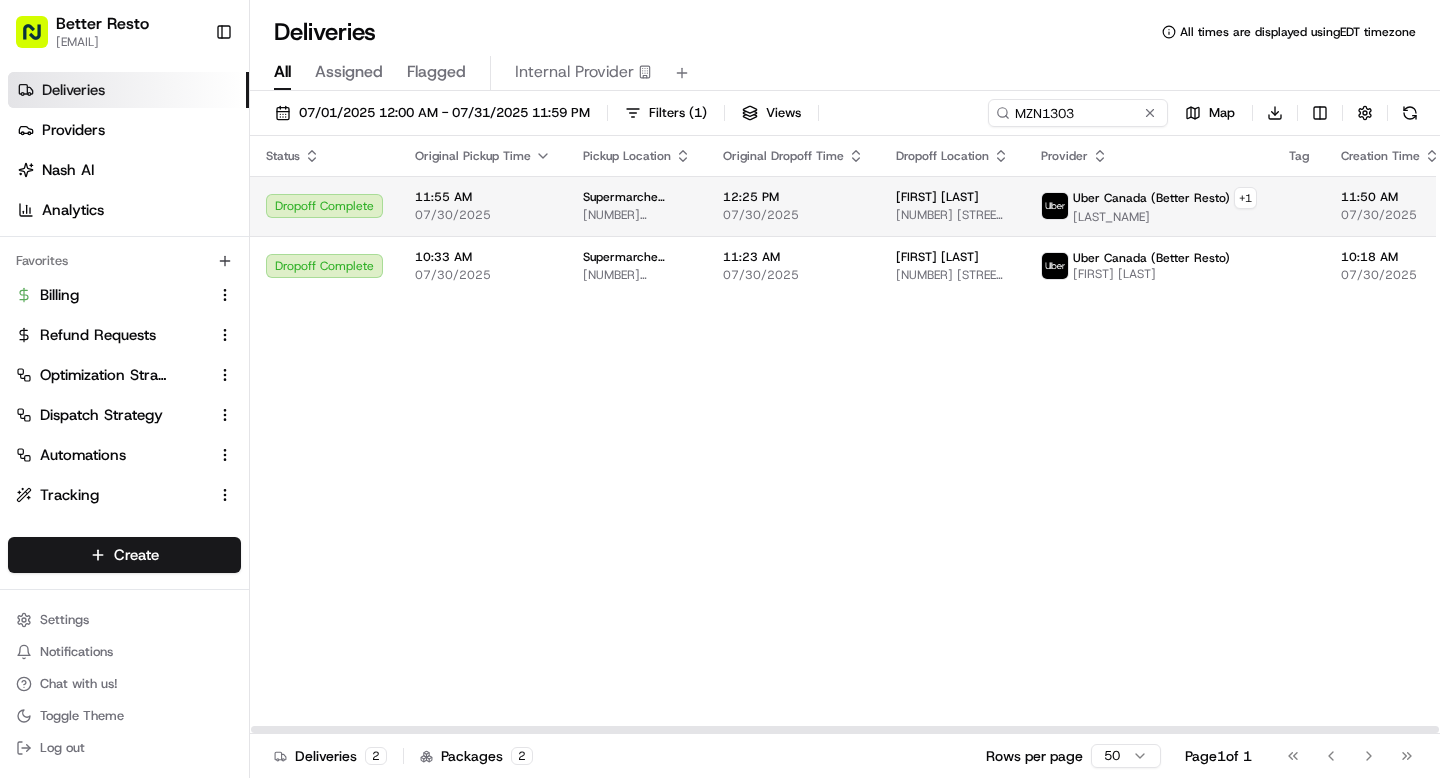 click on "Supermarche Mizan" at bounding box center (637, 197) 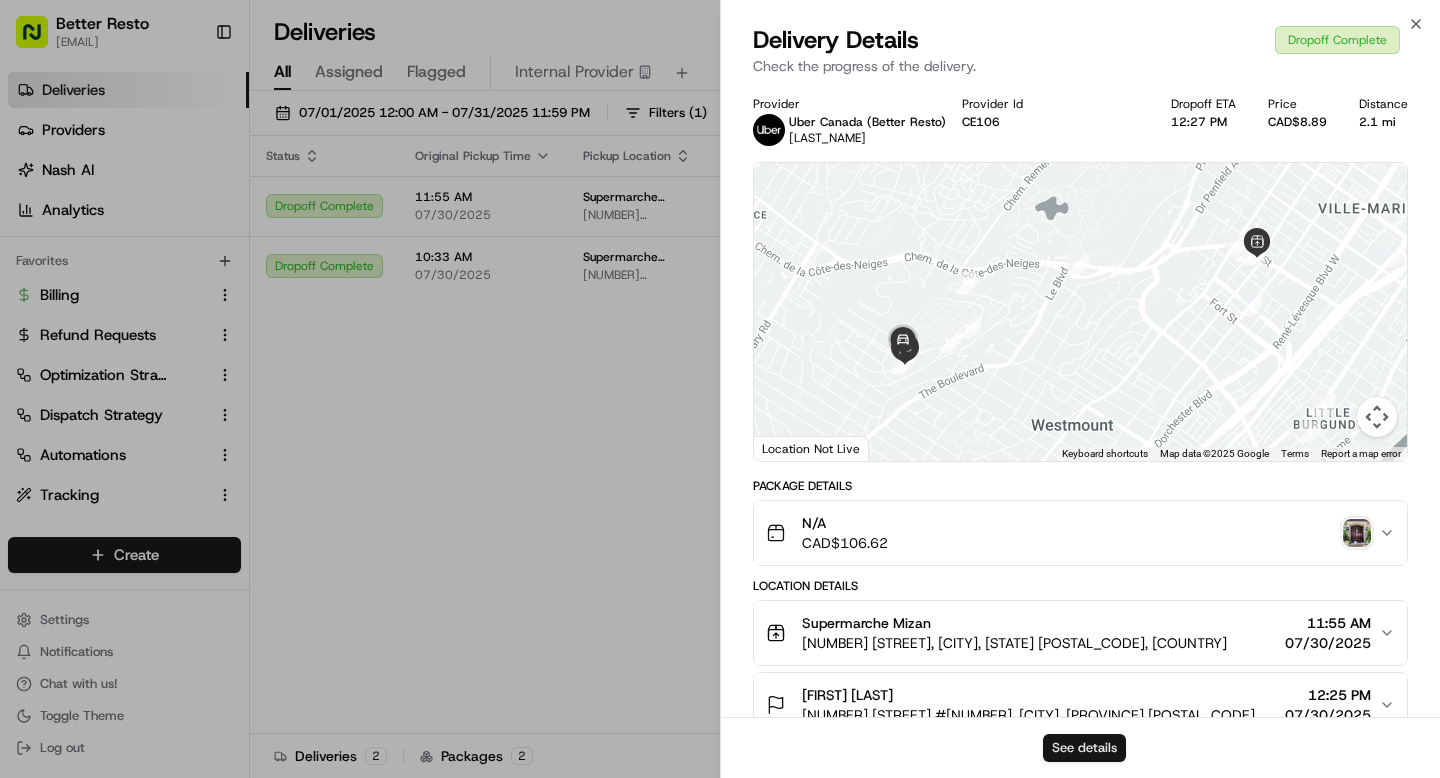 click on "See details" at bounding box center (1084, 748) 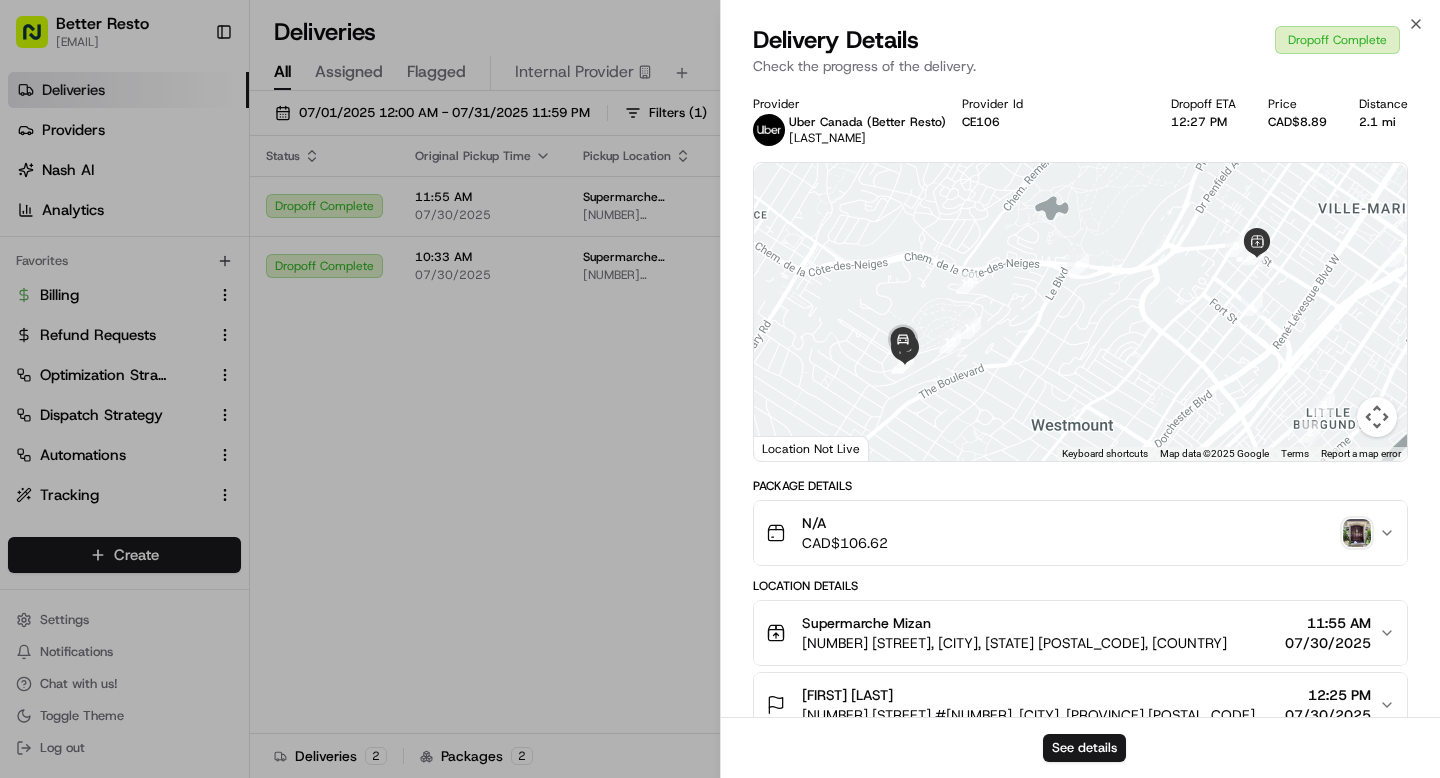 type 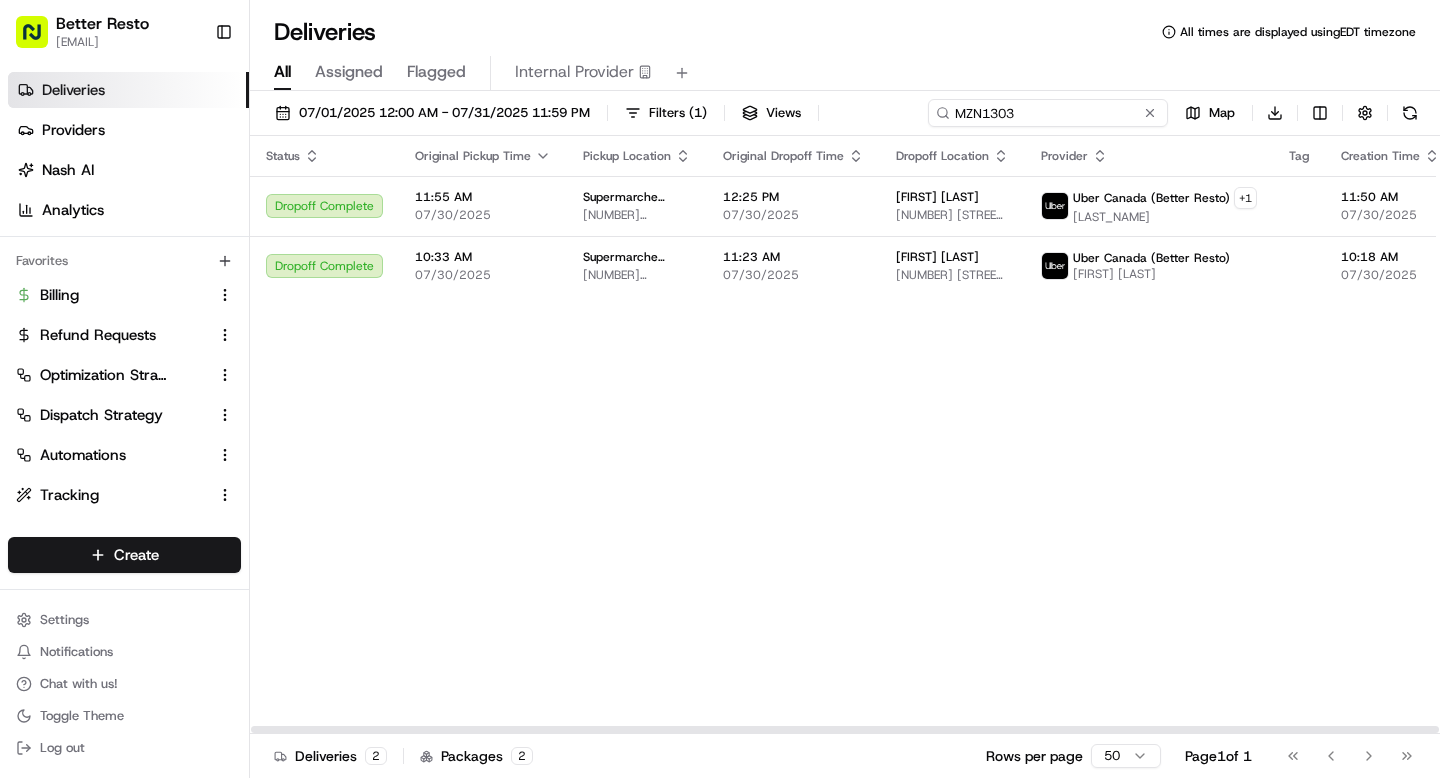 click on "MZN1303" at bounding box center [1048, 113] 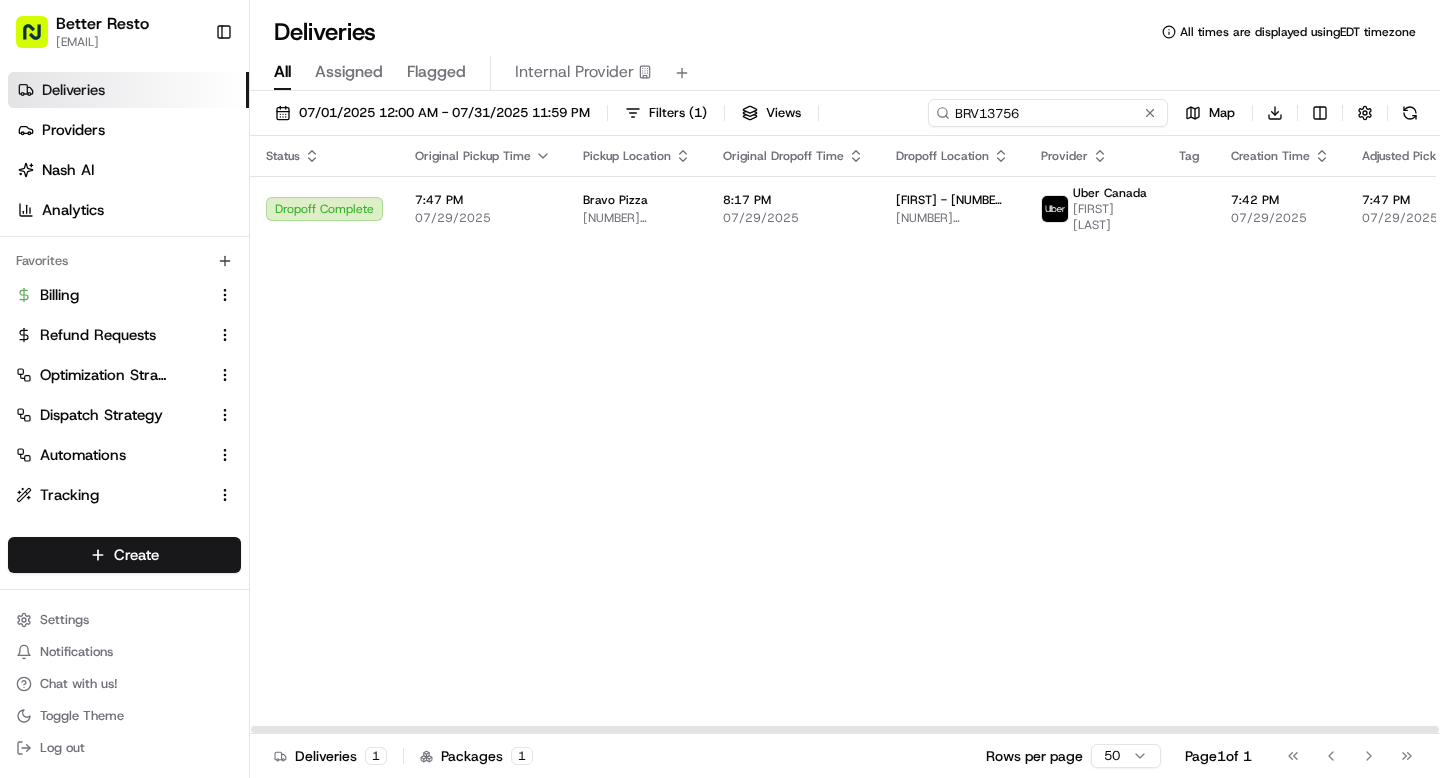 type on "BRV13756" 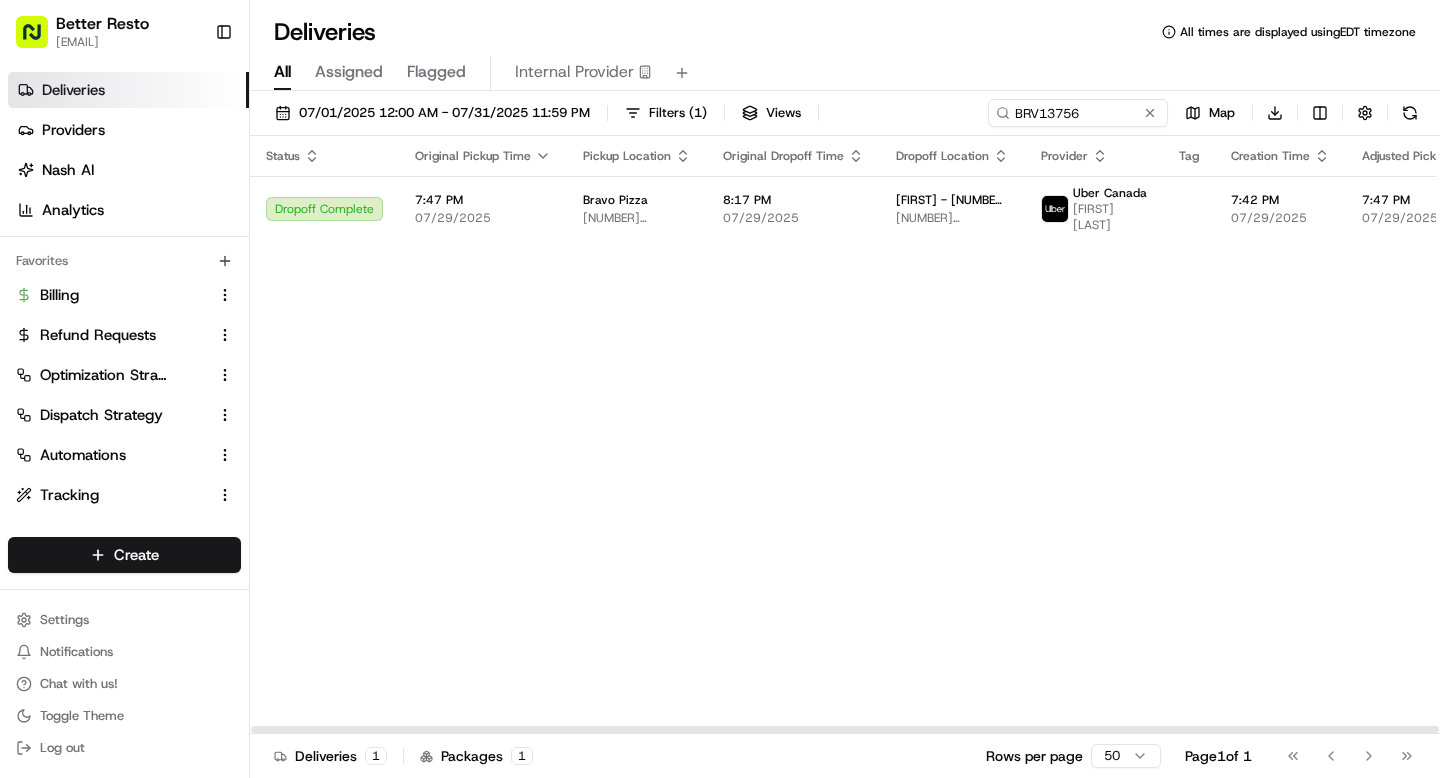 click on "Status Original Pickup Time Pickup Location Original Dropoff Time Dropoff Location Provider Tag Creation Time Adjusted Pickup Time Actual Pickup Time Actual Dropoff Time Adjusted Dropoff Time Driving Distance Merchant Reference Id Action Dropoff Complete 7:47 PM 07/29/2025 Bravo Pizza 174 Rue Labelle, Saint-Jérôme, QC J7Z 5K7, CA 8:17 PM 07/29/2025 David - 105 Rue des Bouleaux Sainte-Sophie, Québec 105 Rue des Bouleaux, Sainte-Sophie, QC J5J 2Y8, Canada Uber Canada VALDY B. 7:42 PM 07/29/2025 7:47 PM 07/29/2025 8:15 PM 07/29/2025 8:42 PM 07/29/2025 8:25 PM 07/29/2025 5.1 mi" at bounding box center (1327, 435) 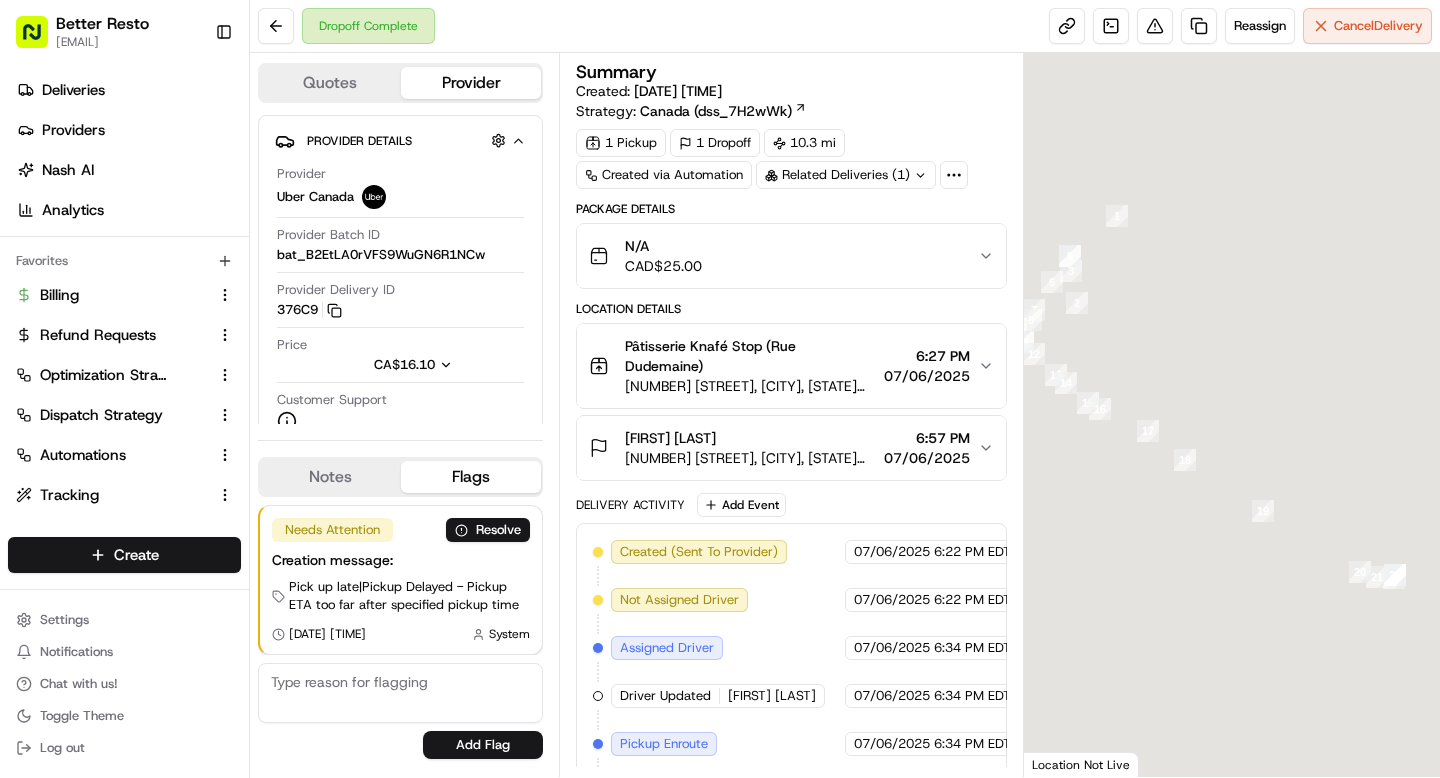 scroll, scrollTop: 0, scrollLeft: 0, axis: both 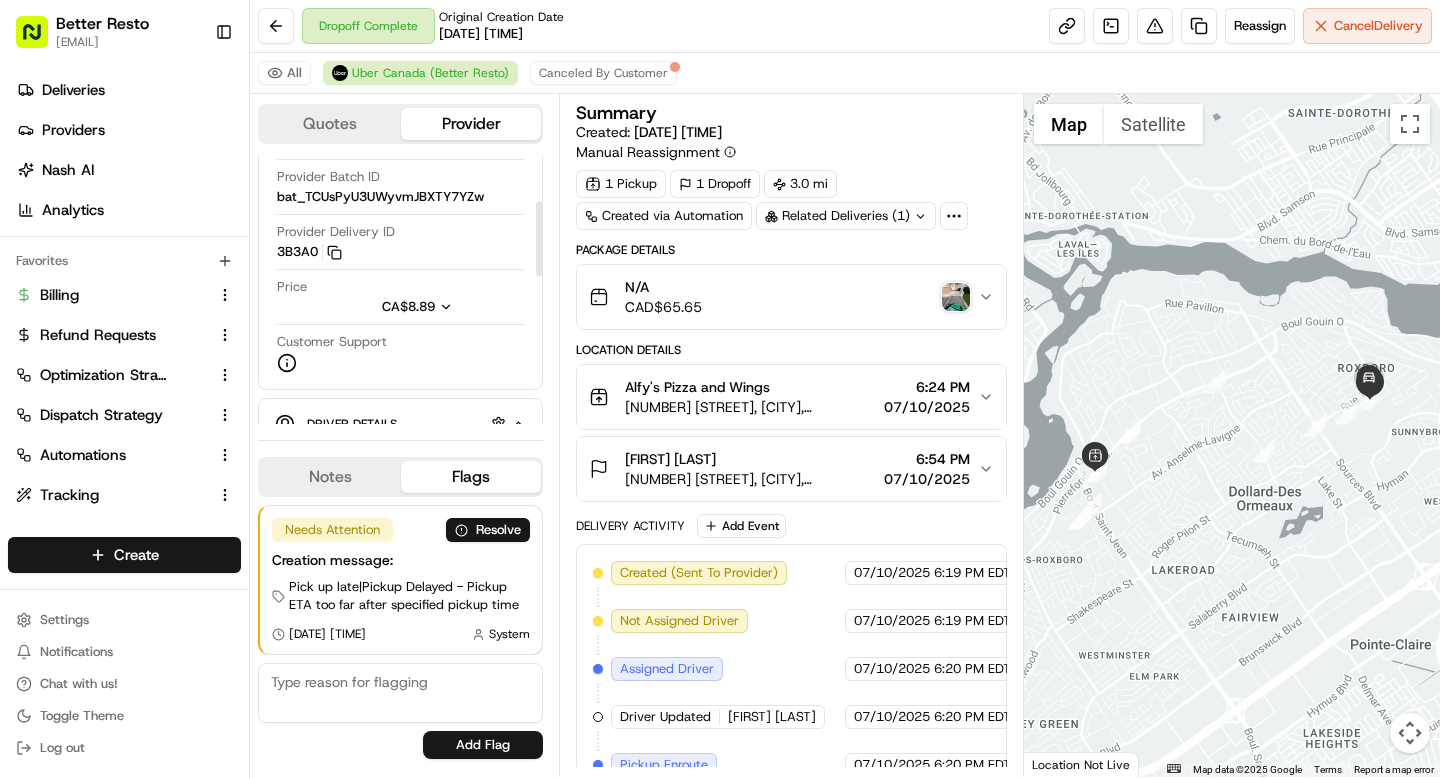 click 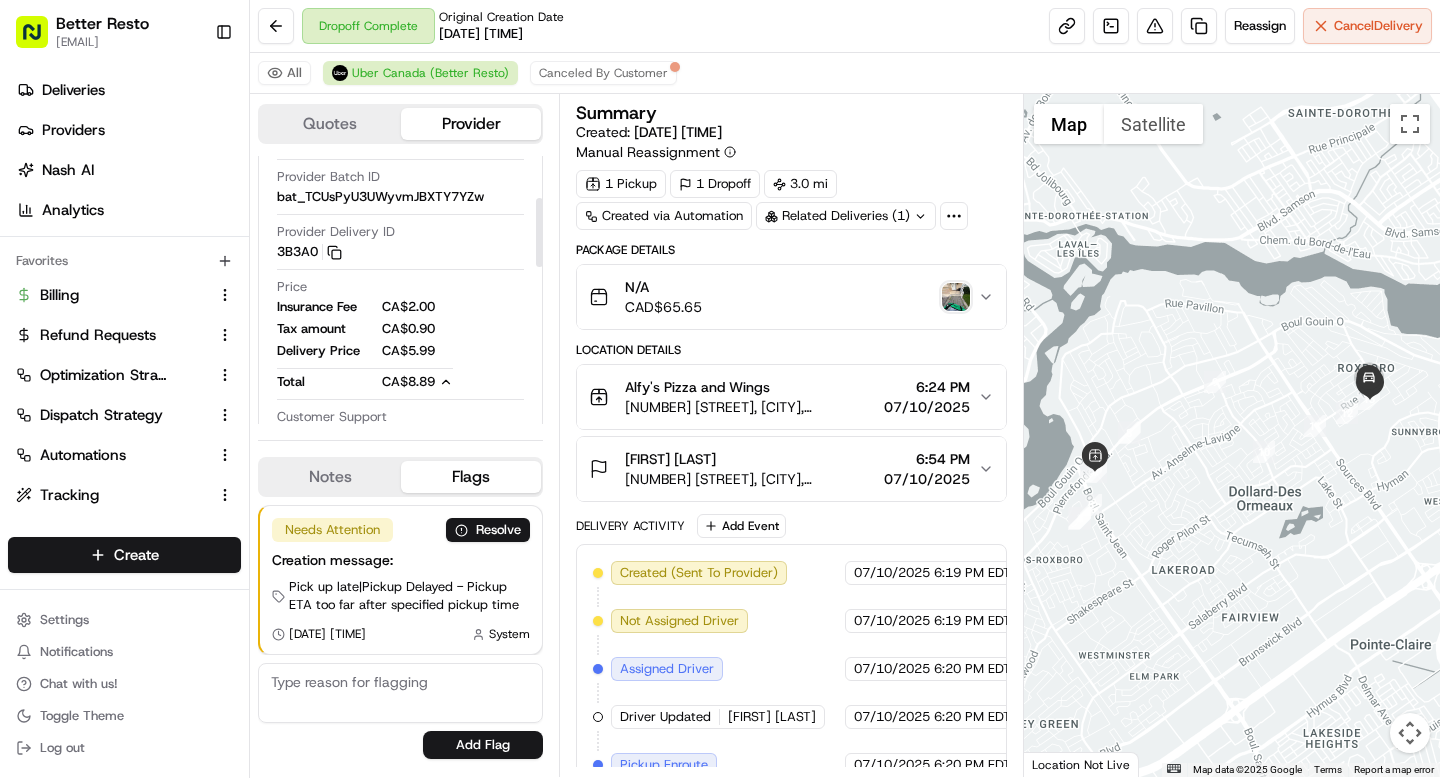 click 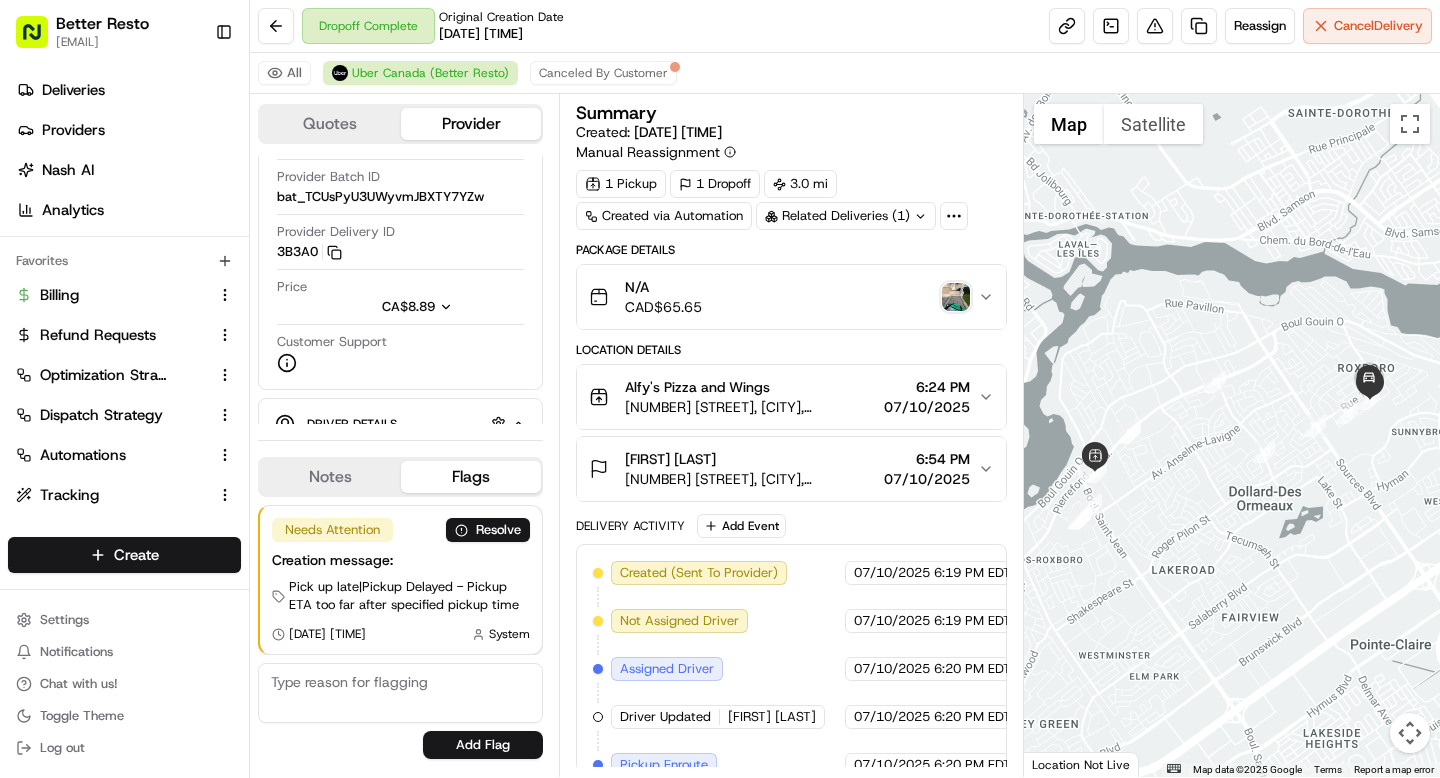 type 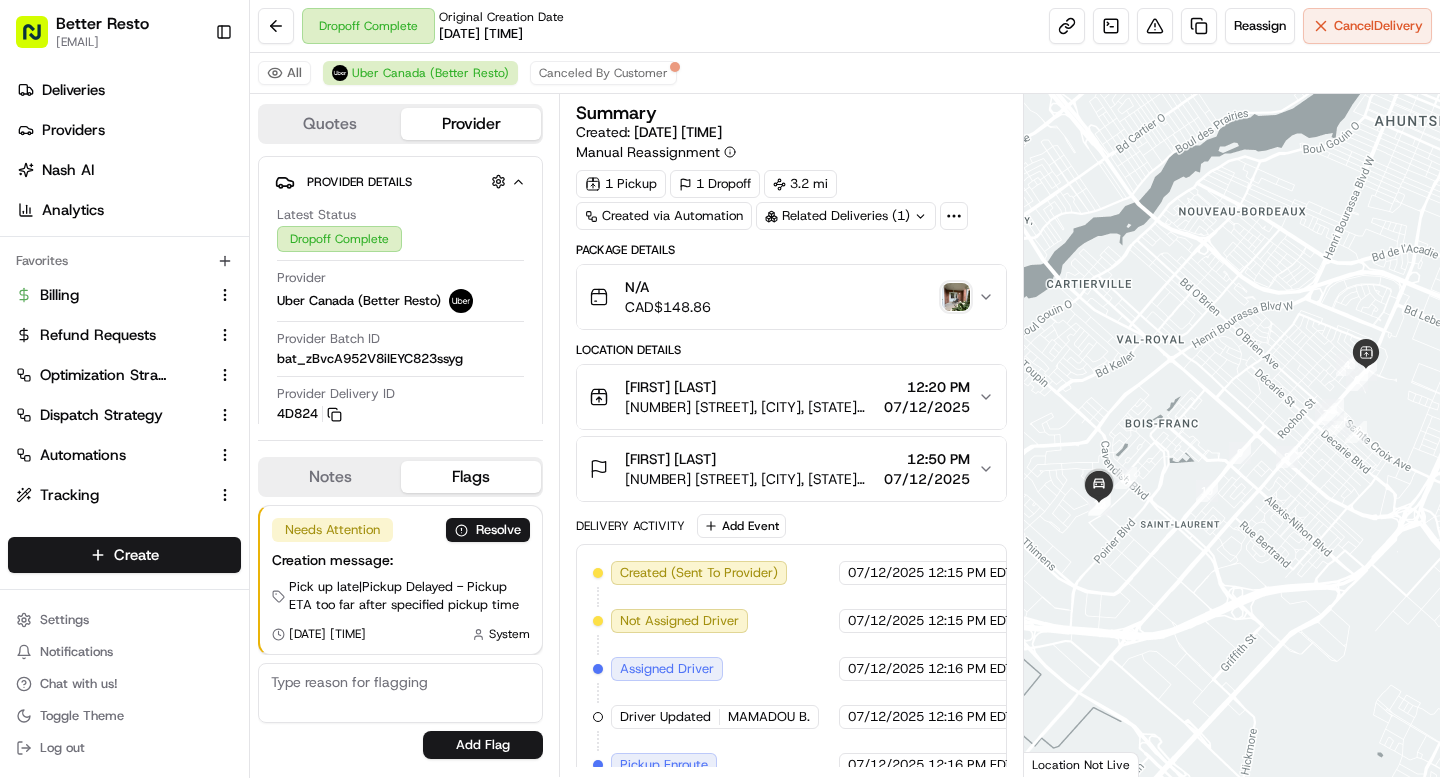 scroll, scrollTop: 0, scrollLeft: 0, axis: both 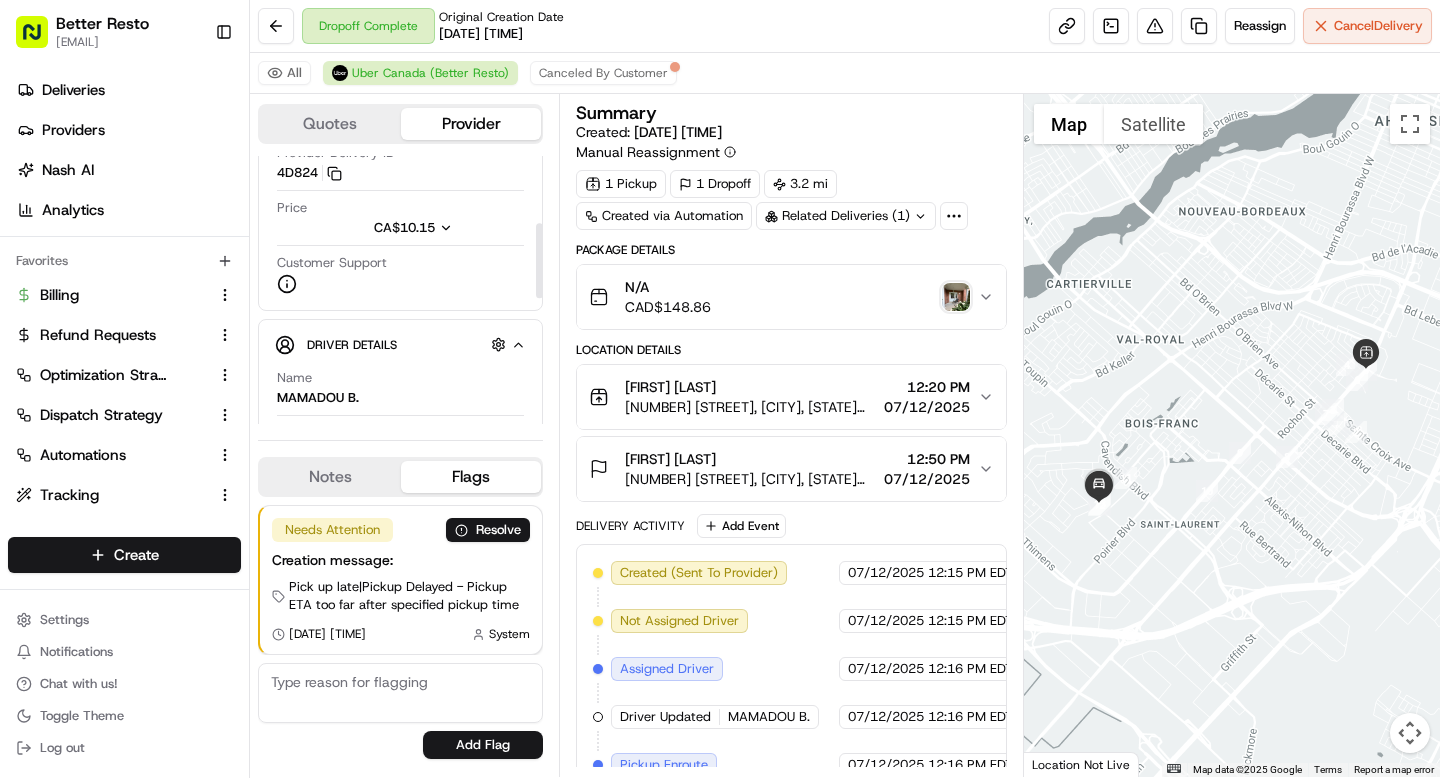 click 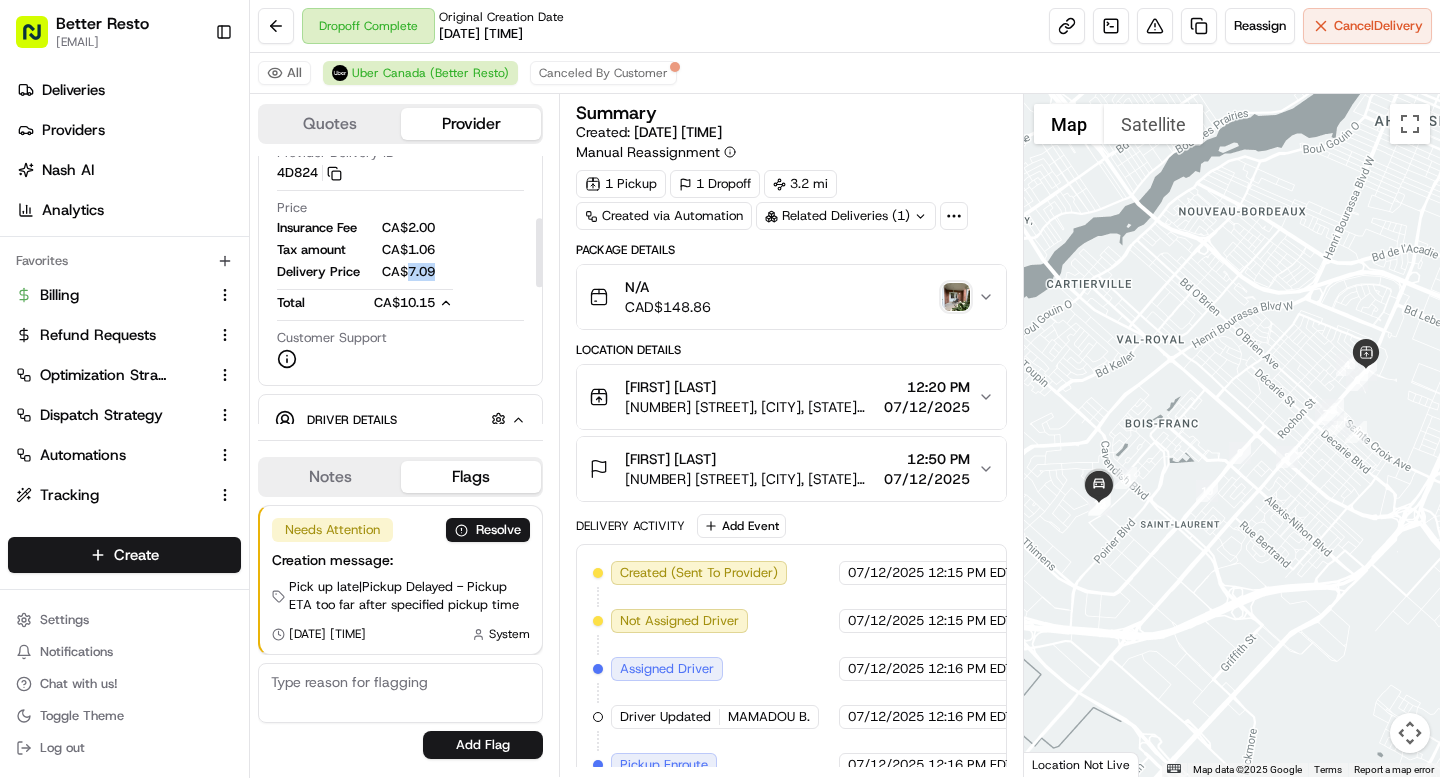 drag, startPoint x: 408, startPoint y: 273, endPoint x: 444, endPoint y: 273, distance: 36 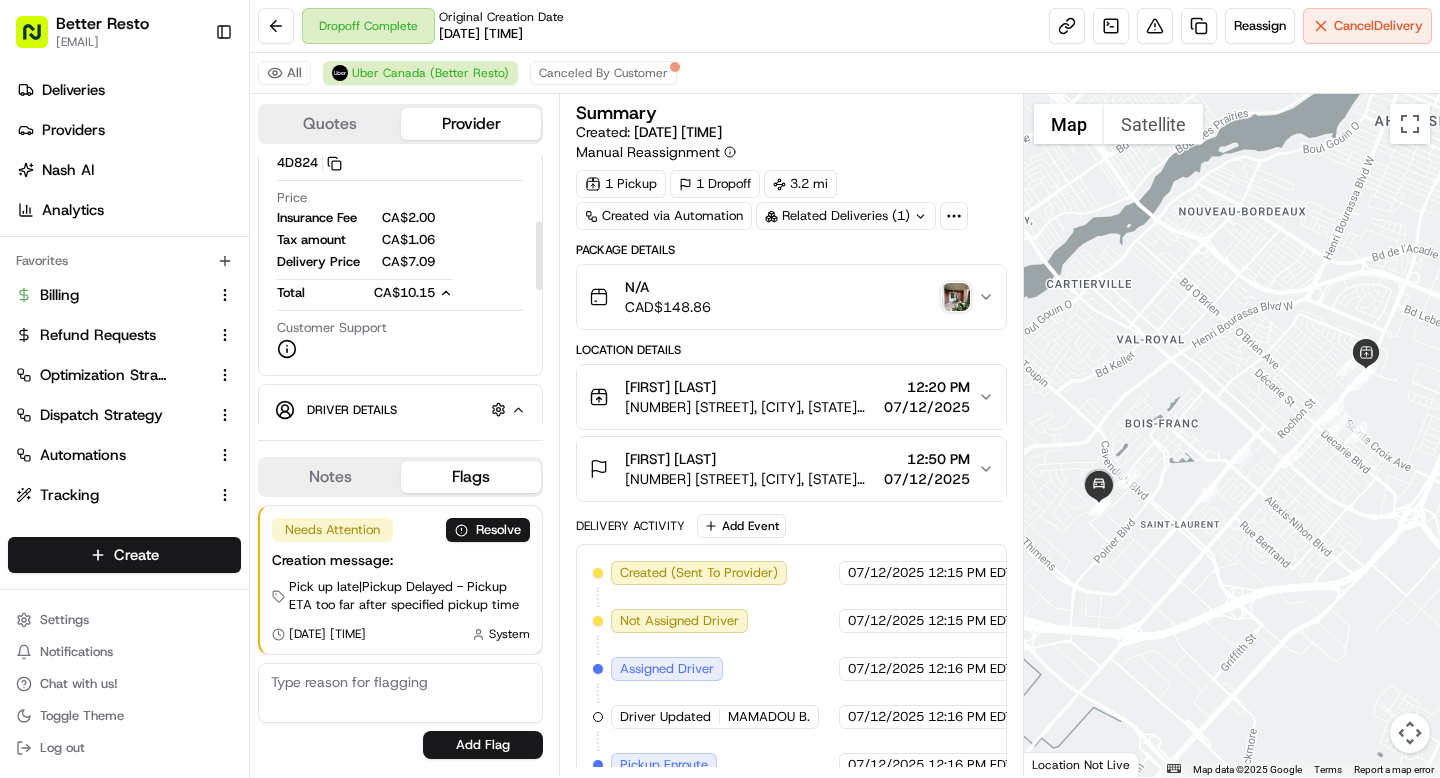 scroll, scrollTop: 249, scrollLeft: 0, axis: vertical 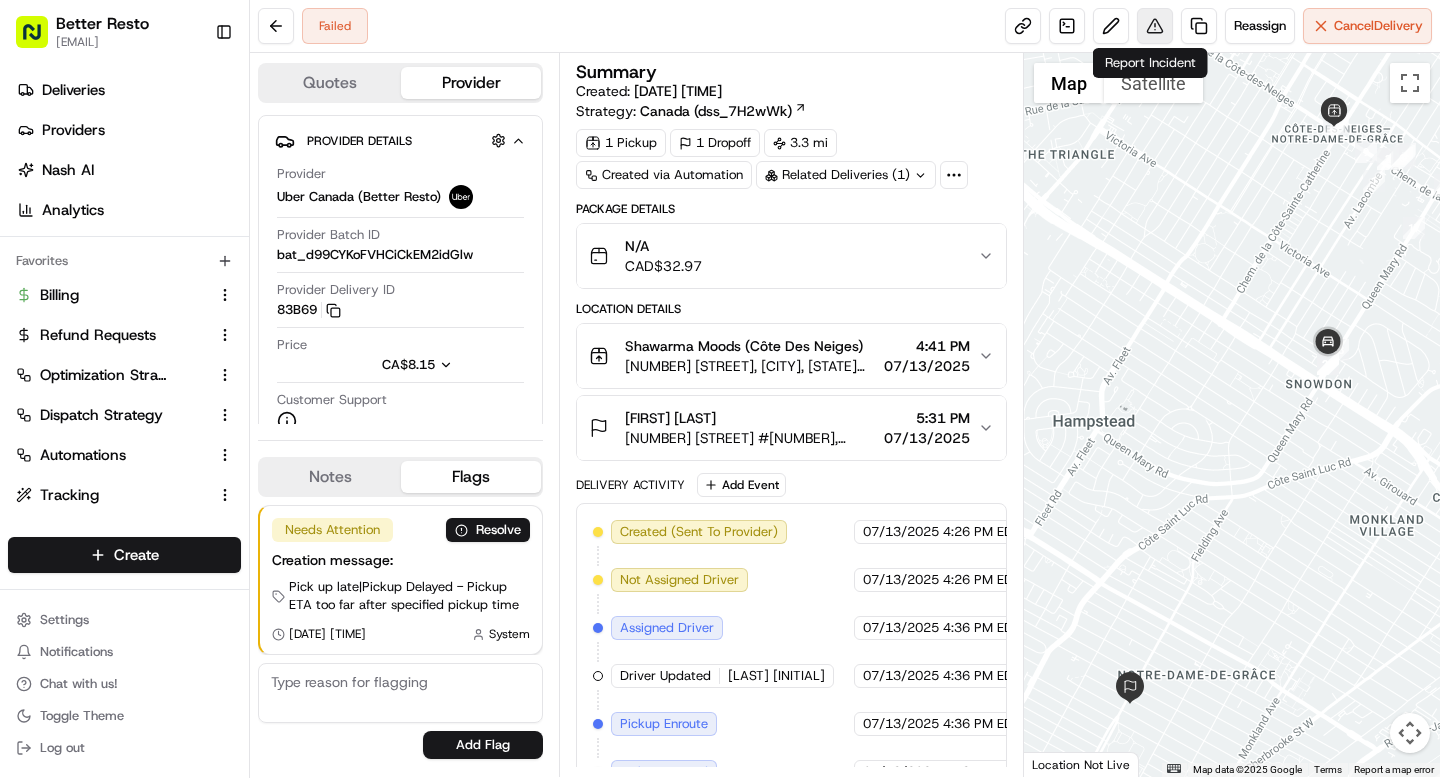 click at bounding box center (1155, 26) 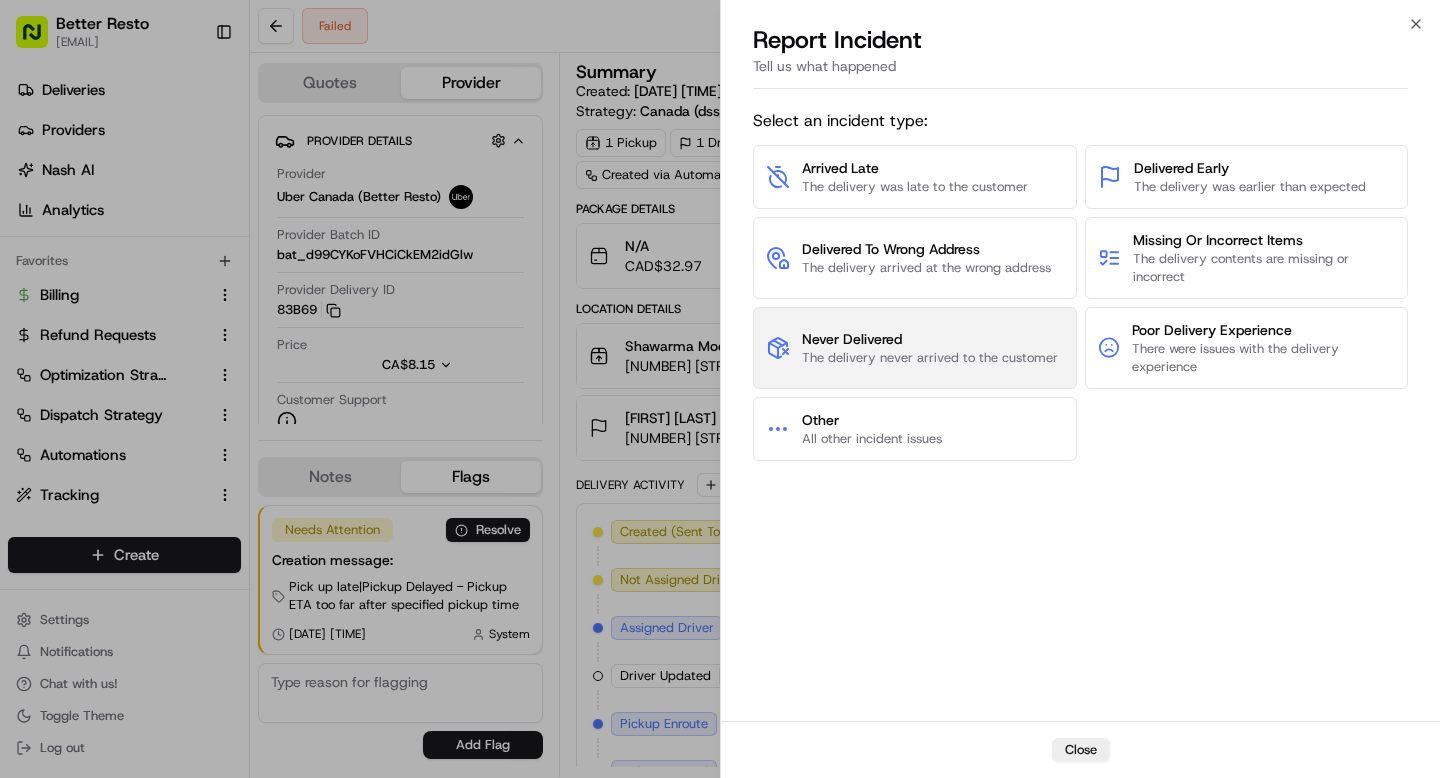 click on "Never Delivered" at bounding box center (930, 339) 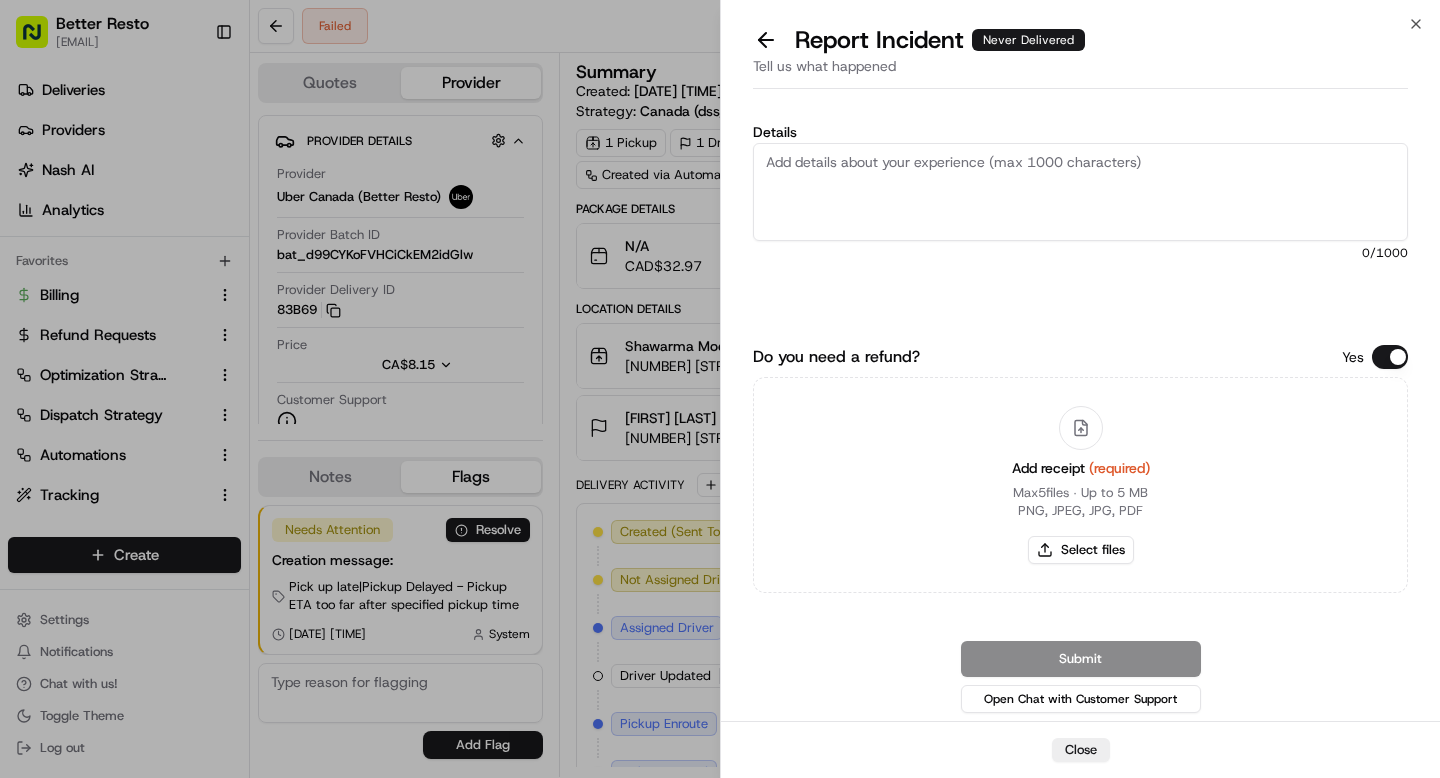 click on "Details" at bounding box center (1080, 192) 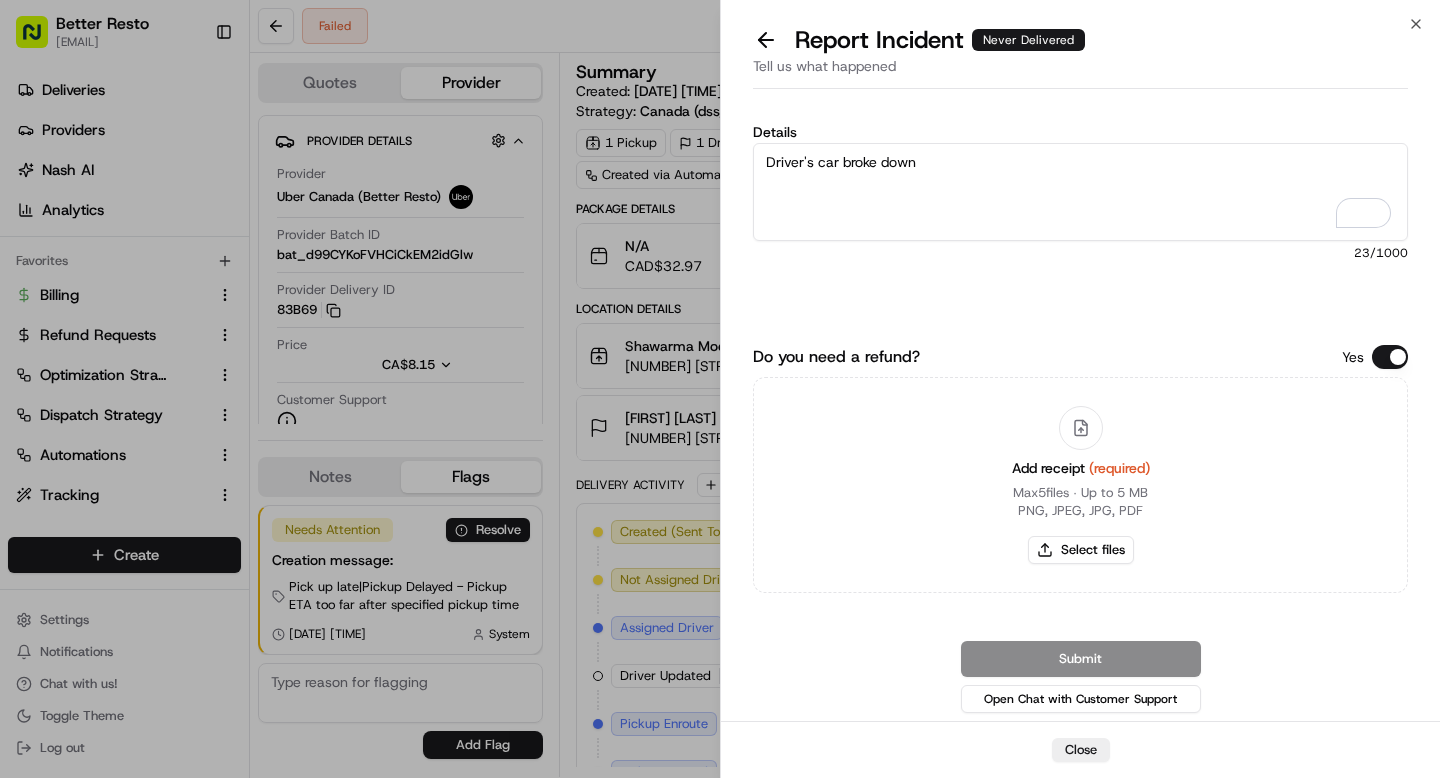 click on "Driver's car broke down" at bounding box center [1080, 192] 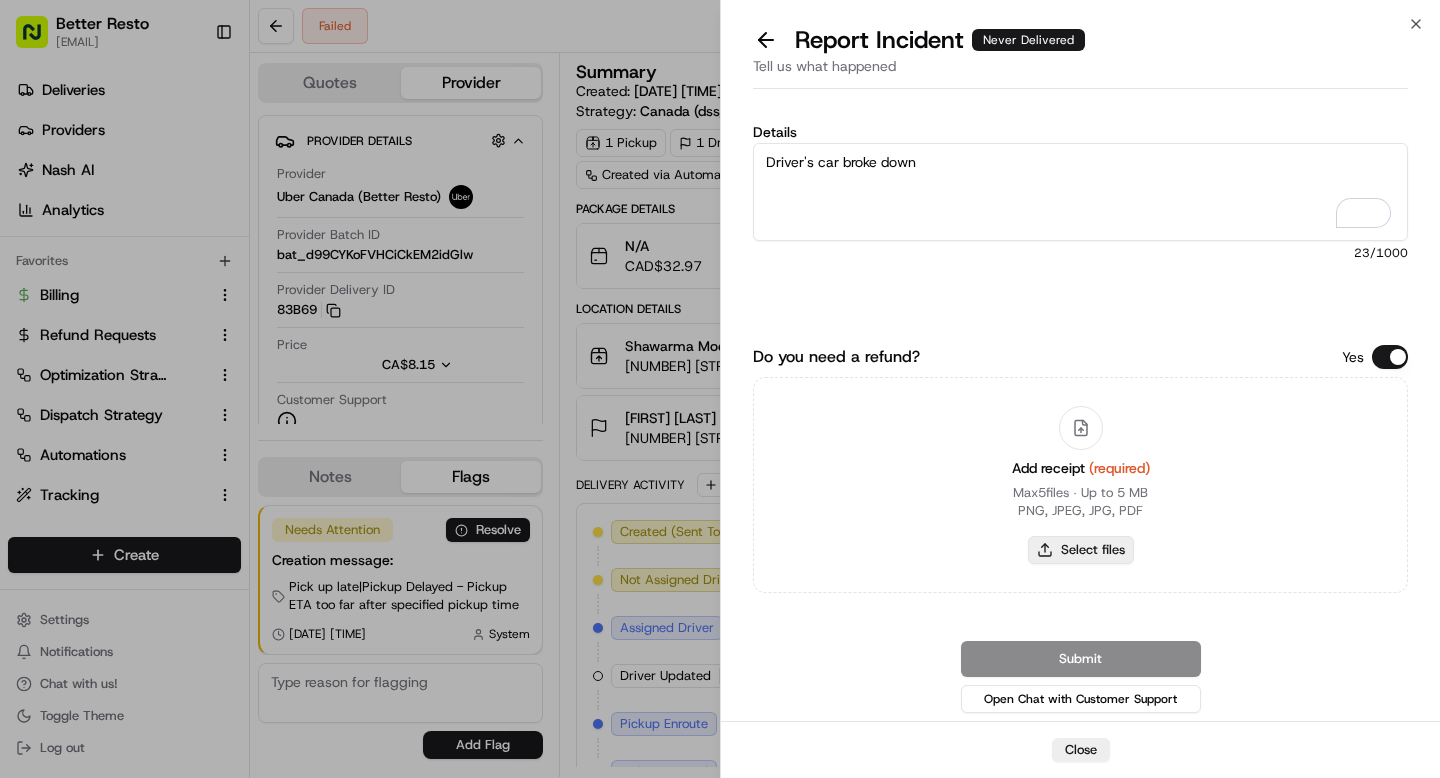type on "Driver's car broke down" 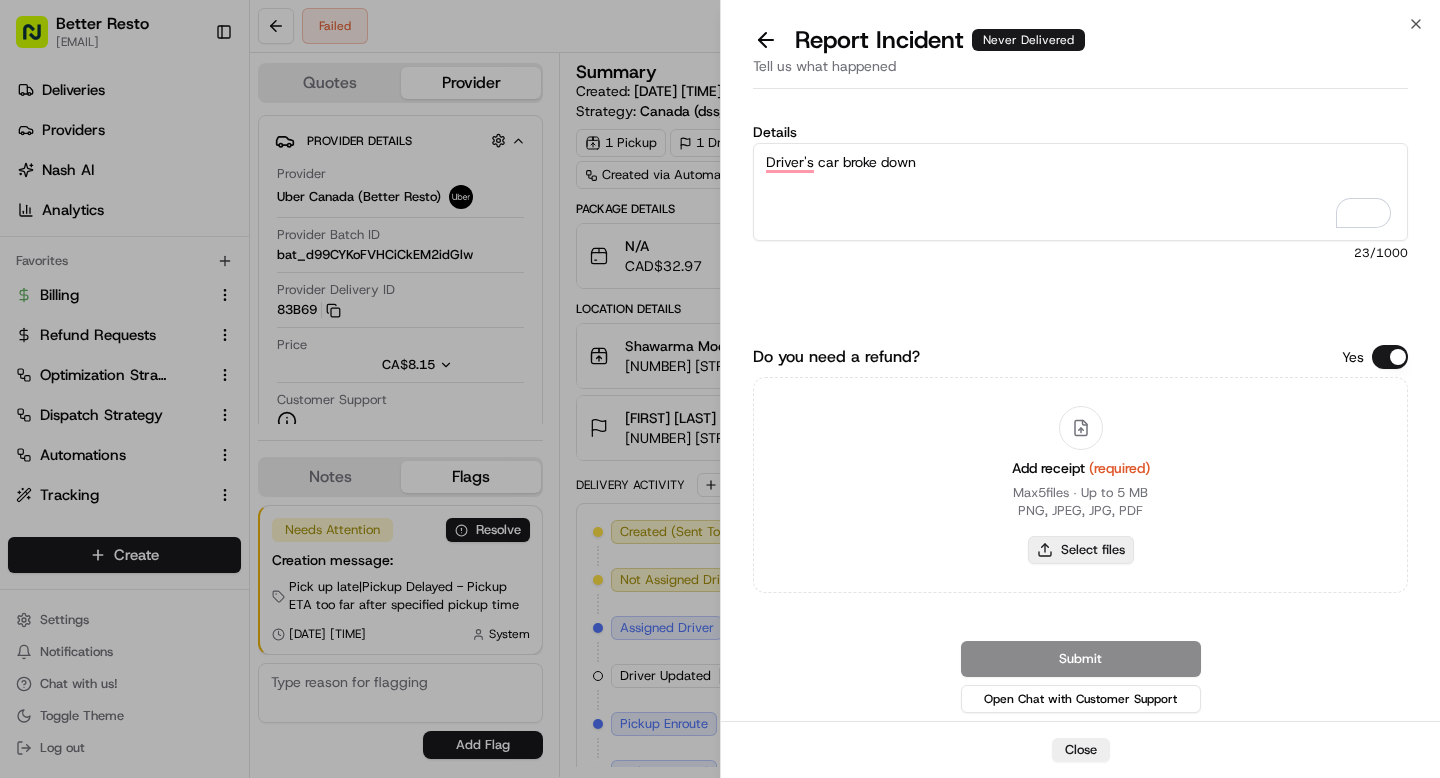 type on "C:\fakepath\SM1777.pdf" 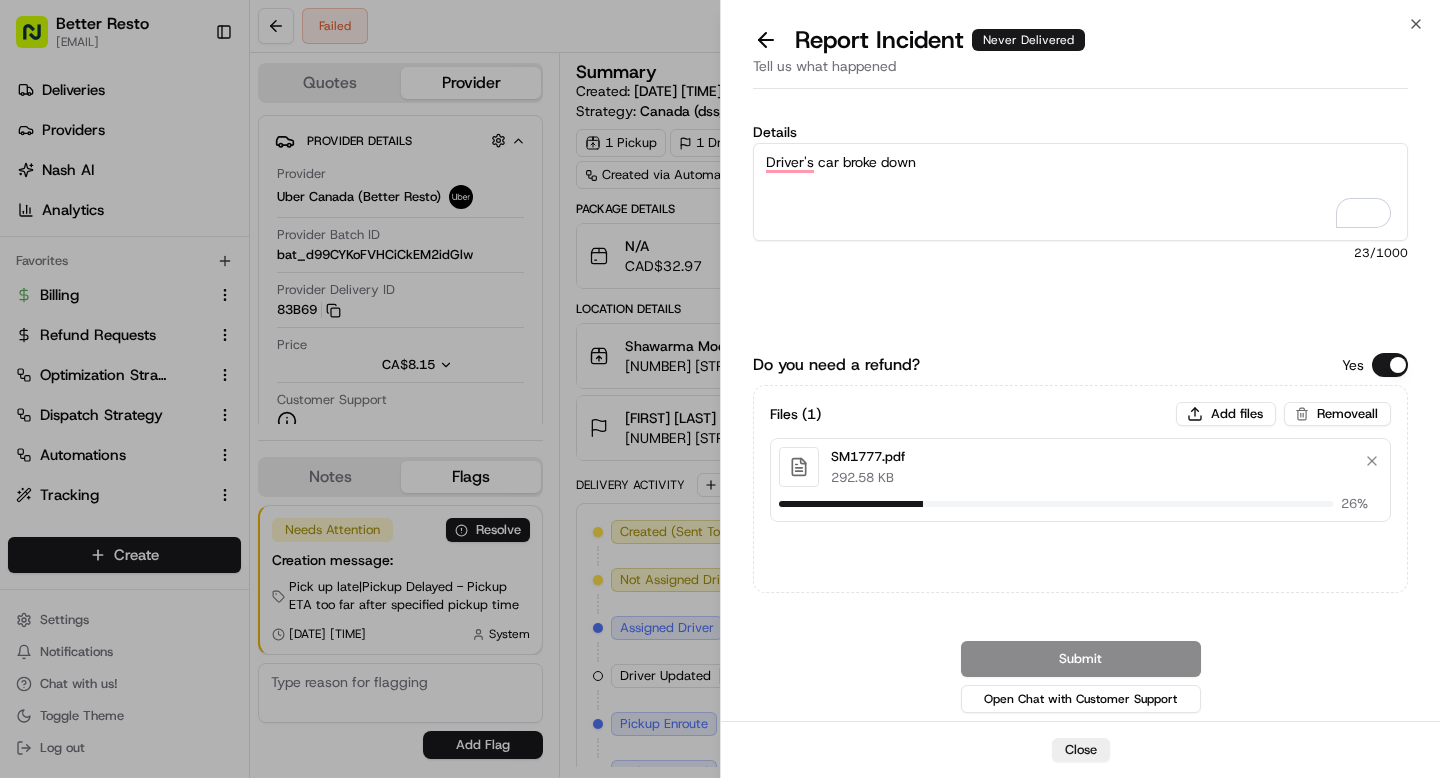 type 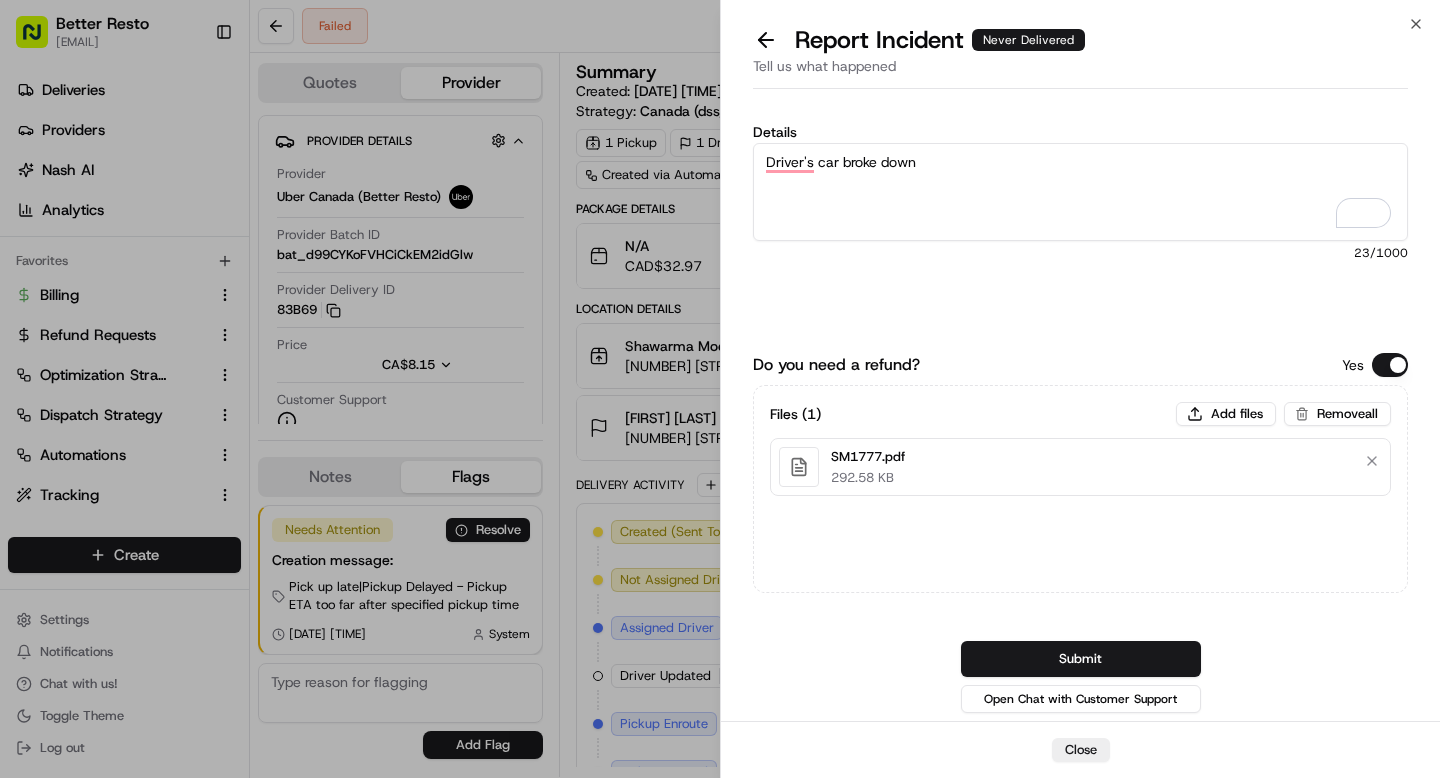 click on "Submit" at bounding box center [1081, 659] 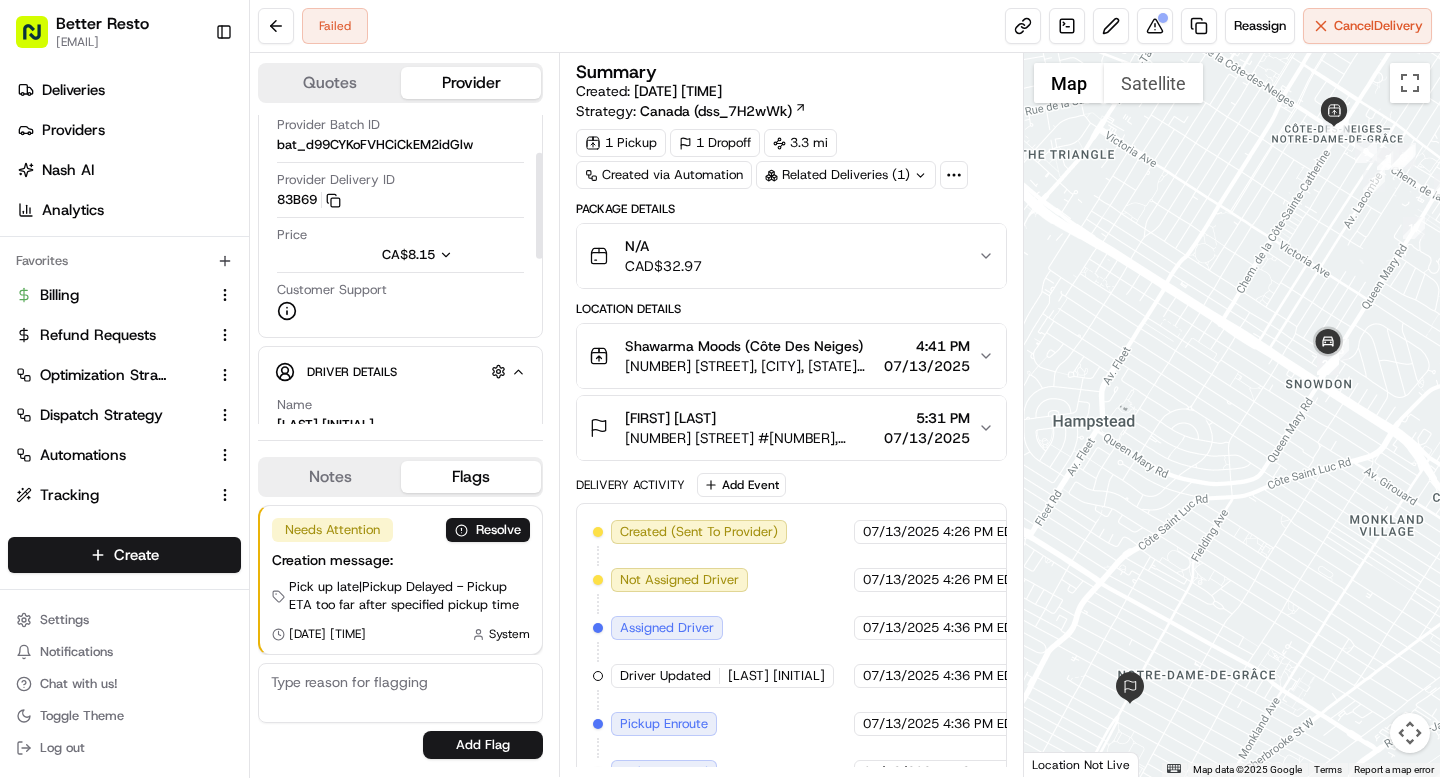 scroll, scrollTop: 0, scrollLeft: 0, axis: both 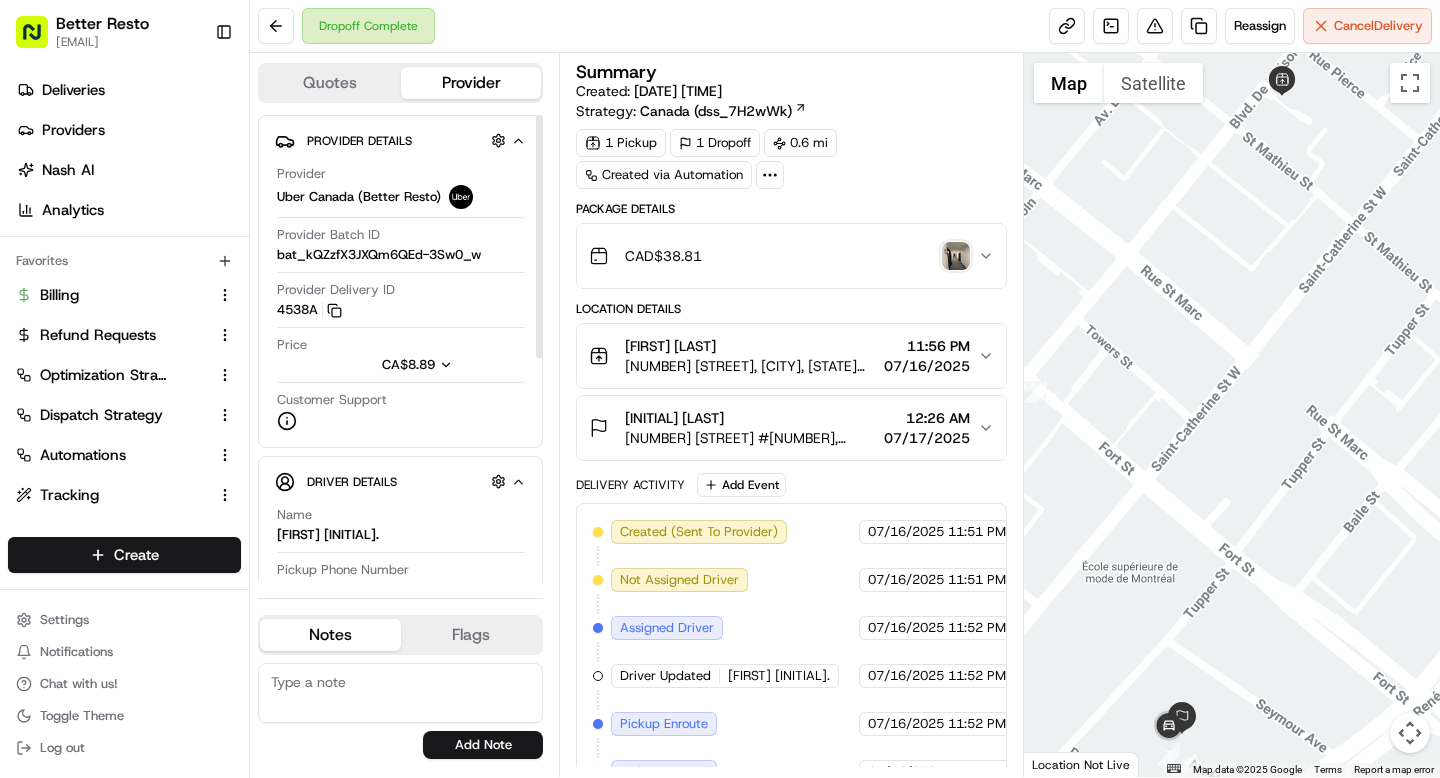click 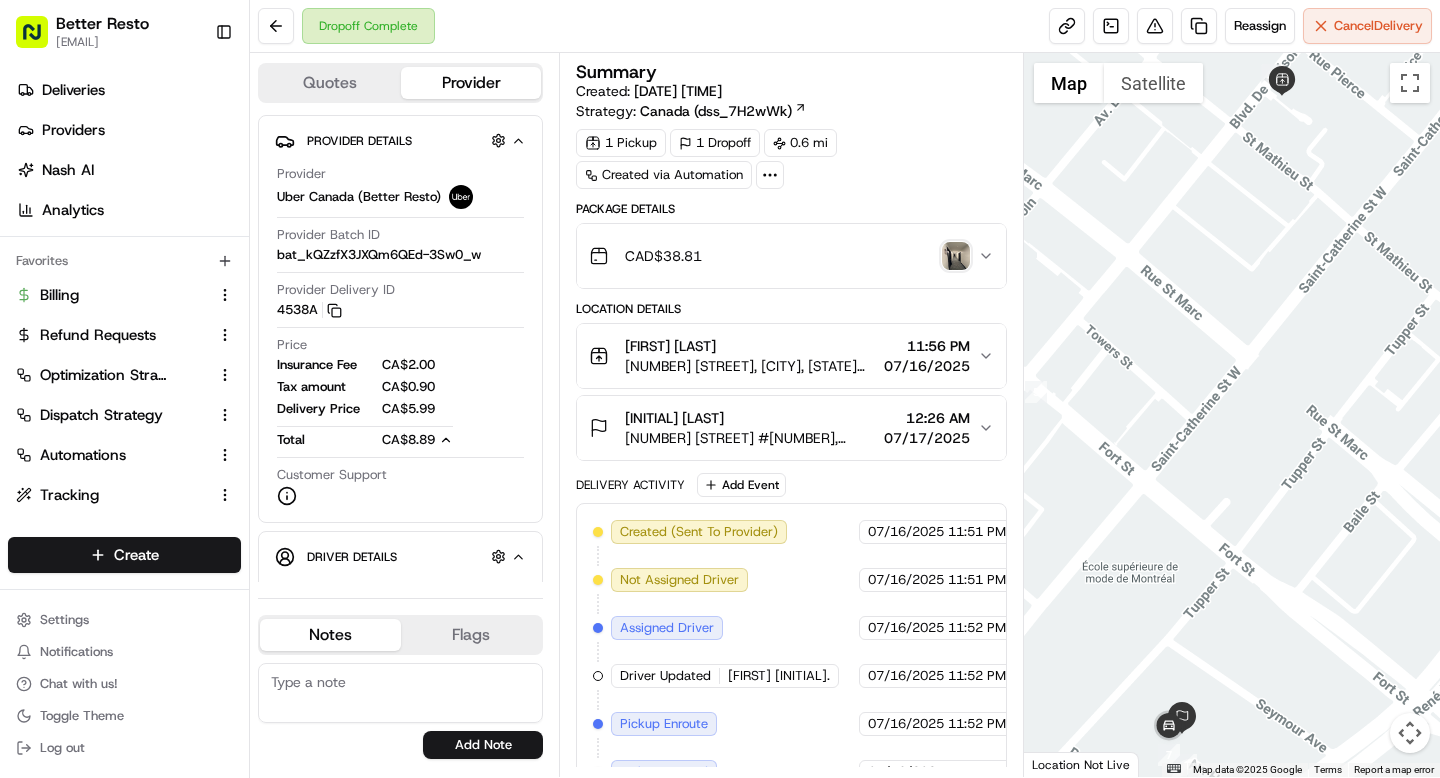 type 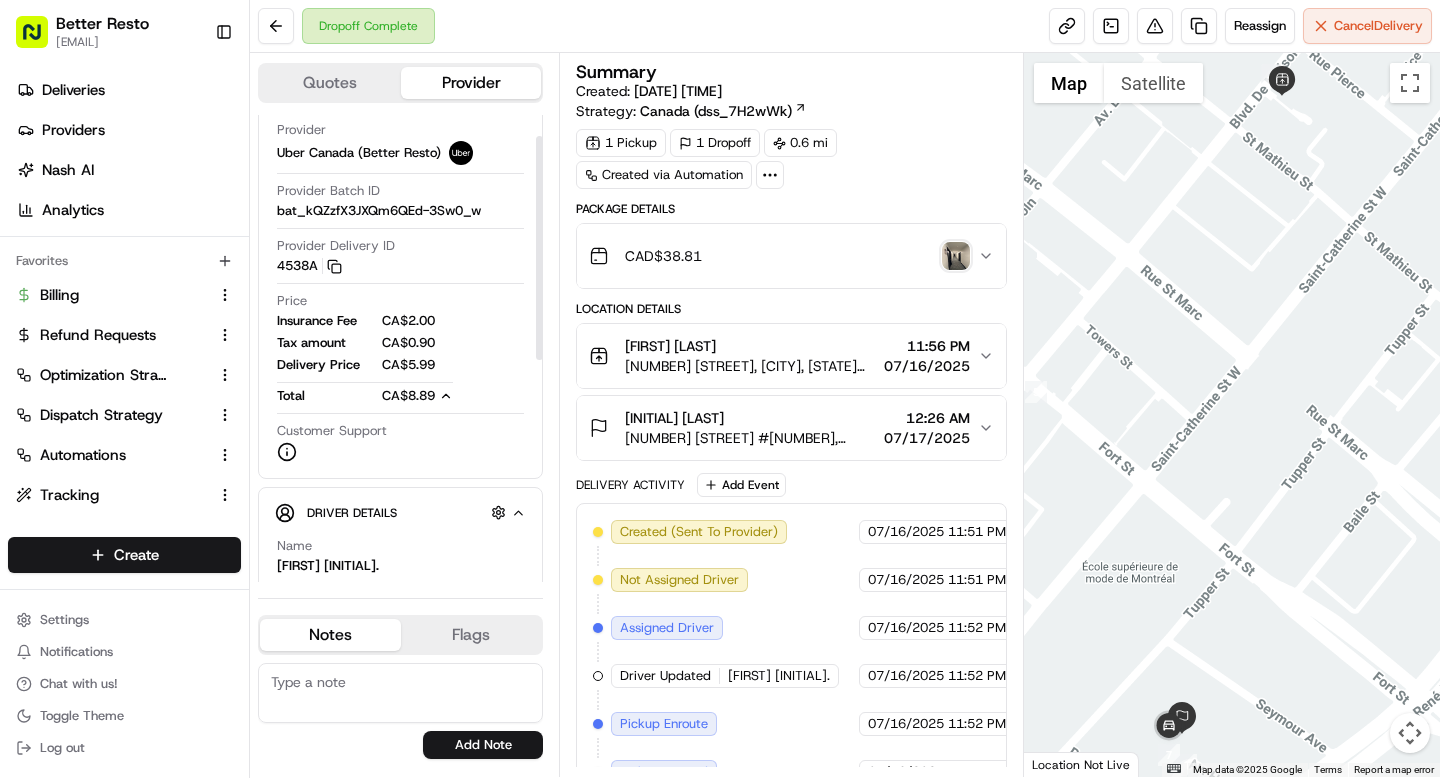 scroll, scrollTop: 0, scrollLeft: 0, axis: both 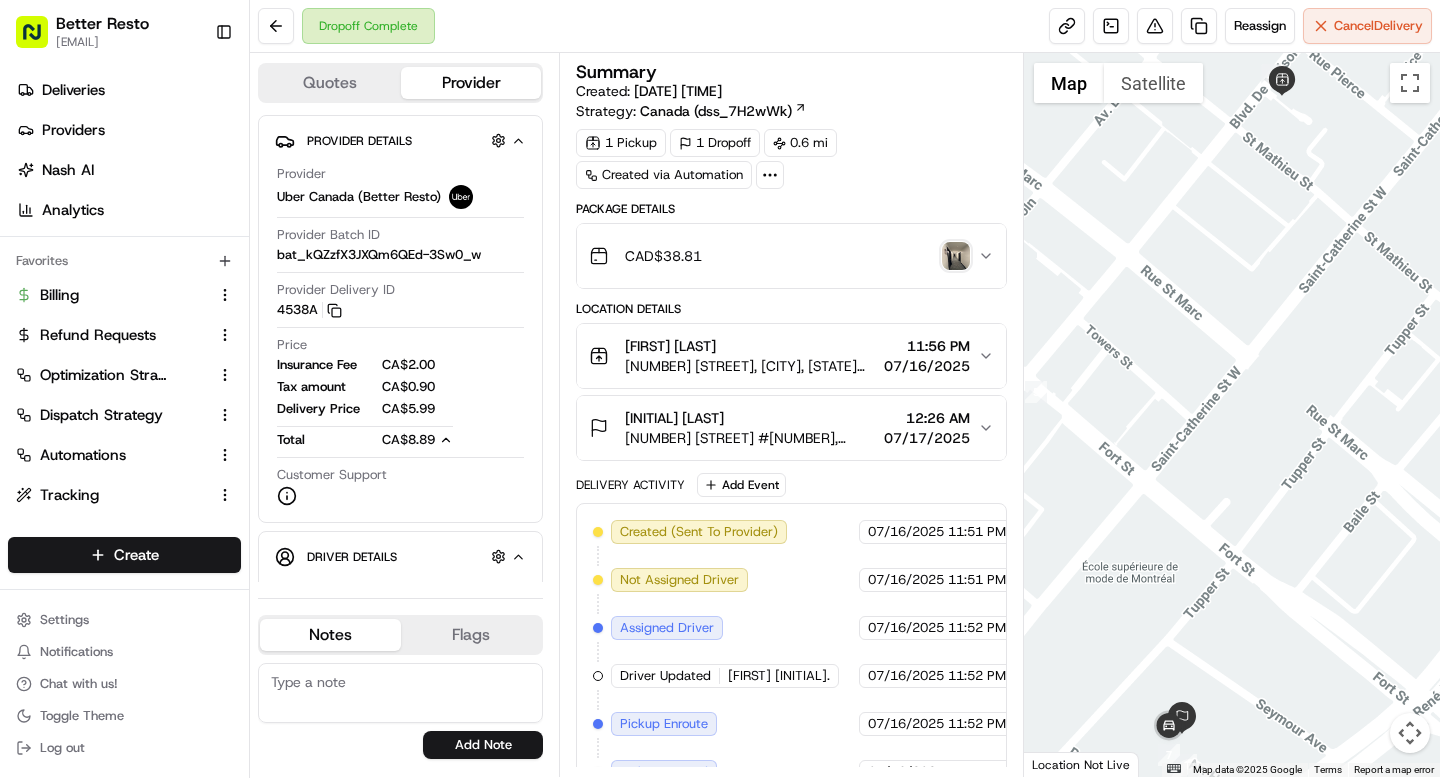 click on "CAD$ 38.81" at bounding box center [783, 256] 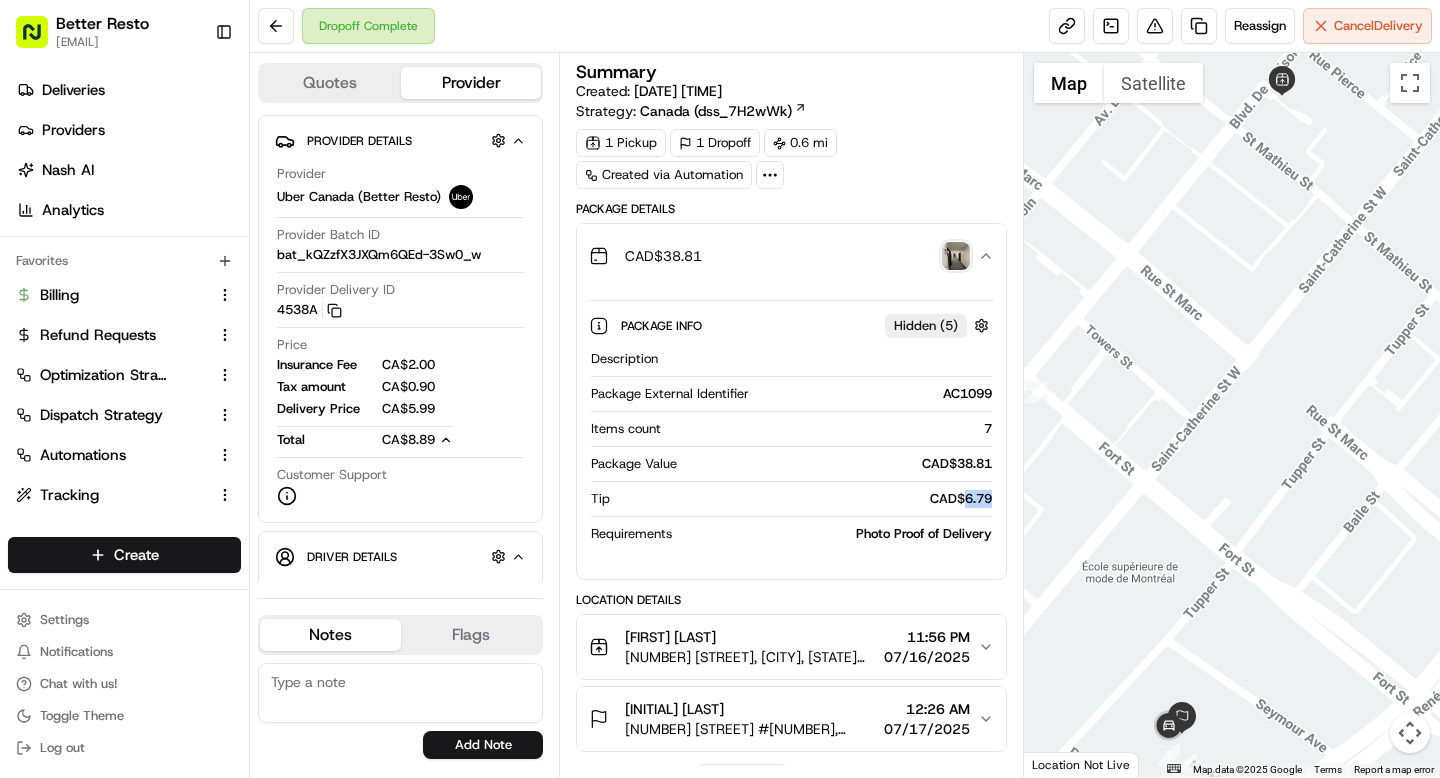 drag, startPoint x: 965, startPoint y: 497, endPoint x: 989, endPoint y: 499, distance: 24.083189 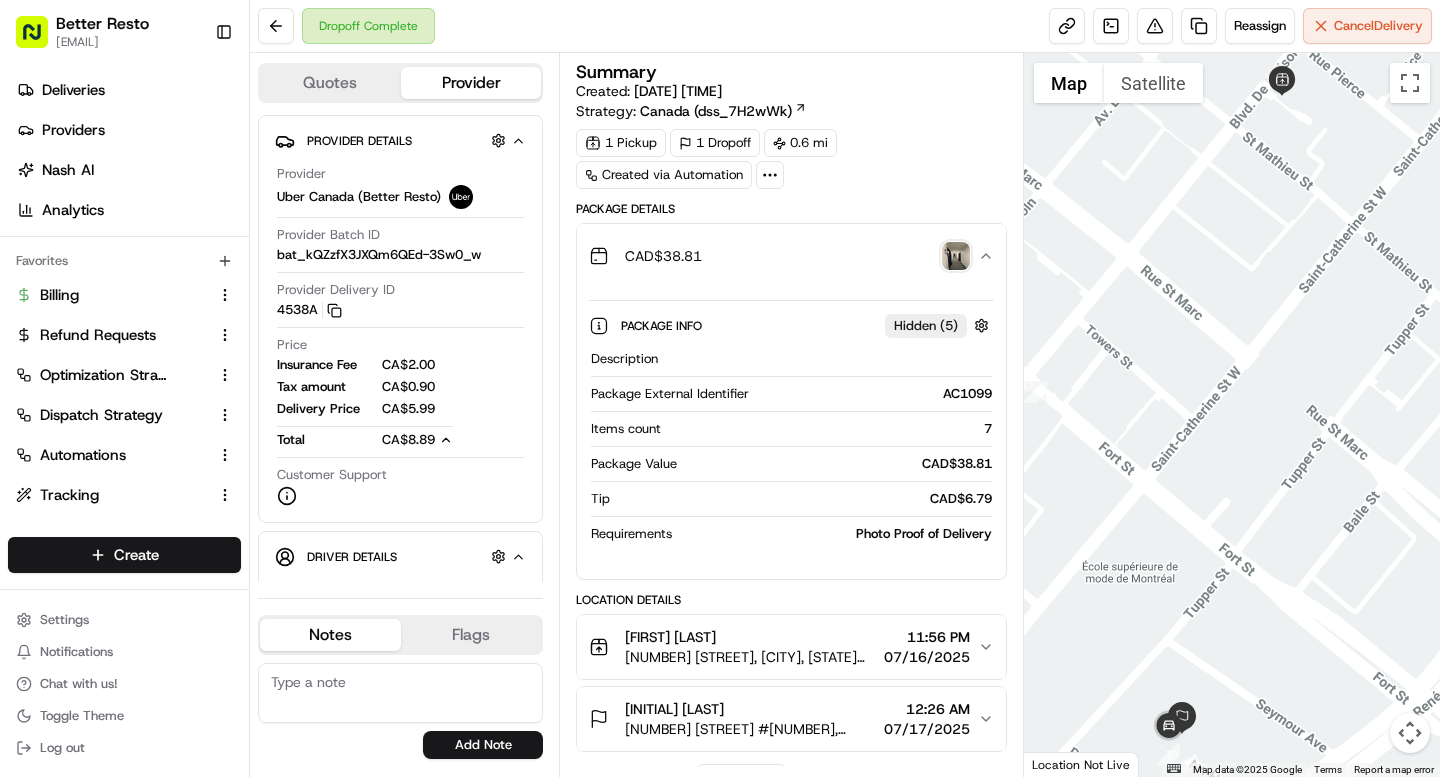 click on "Package Info Hidden ( 5 ) Description Package External Identifier AC1099 Items count 7 Package Value CAD$ 38.81 Tip CAD$ 6.79 Requirements Photo Proof of Delivery" at bounding box center (791, 425) 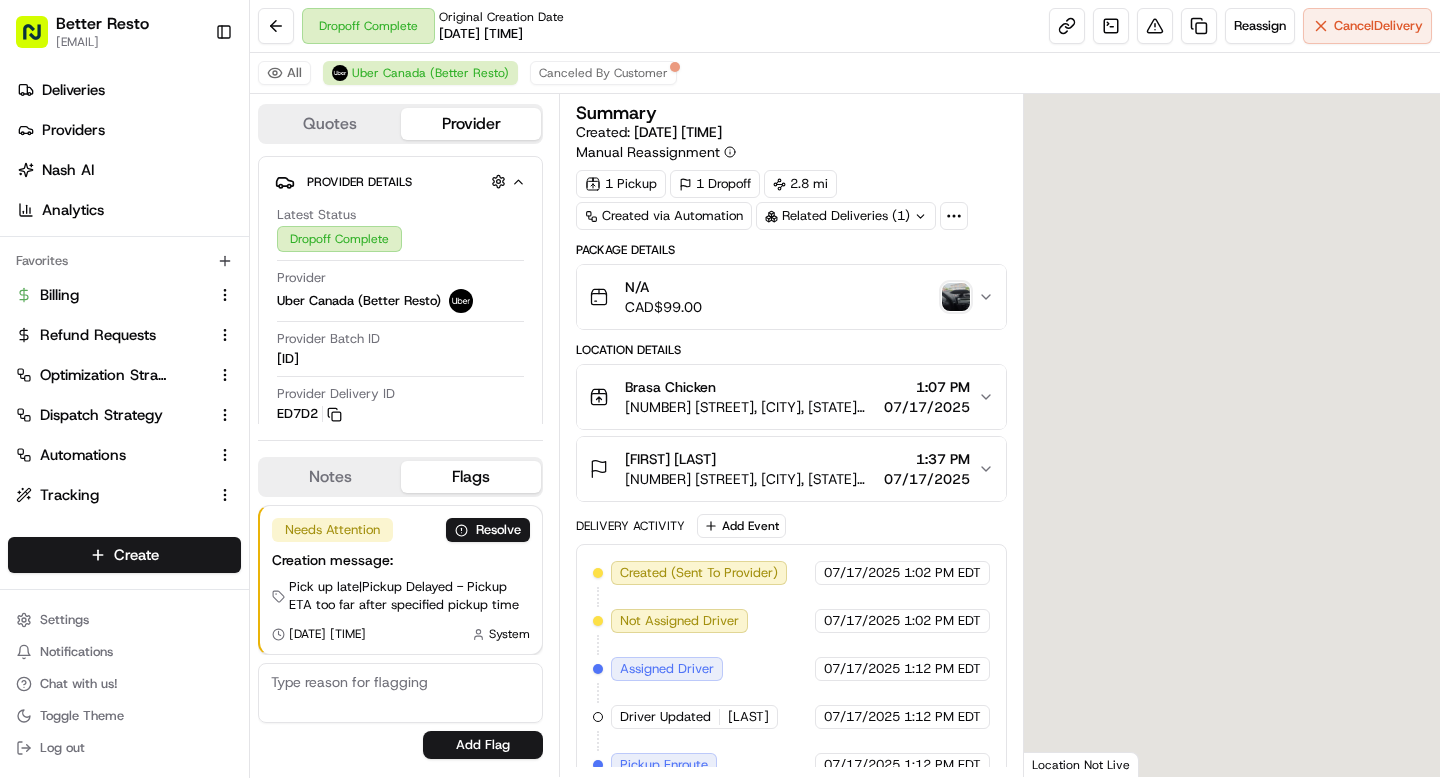 scroll, scrollTop: 0, scrollLeft: 0, axis: both 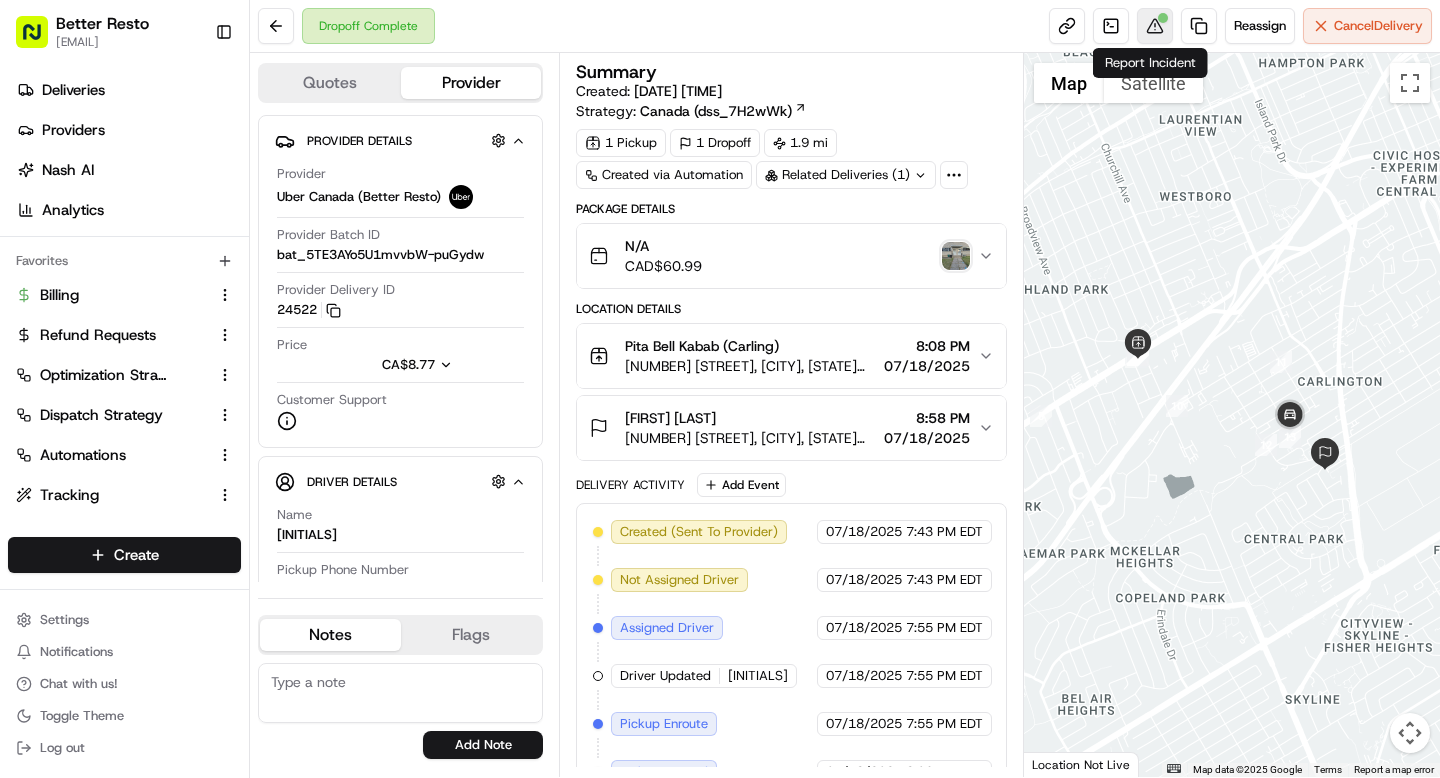 click at bounding box center (1155, 26) 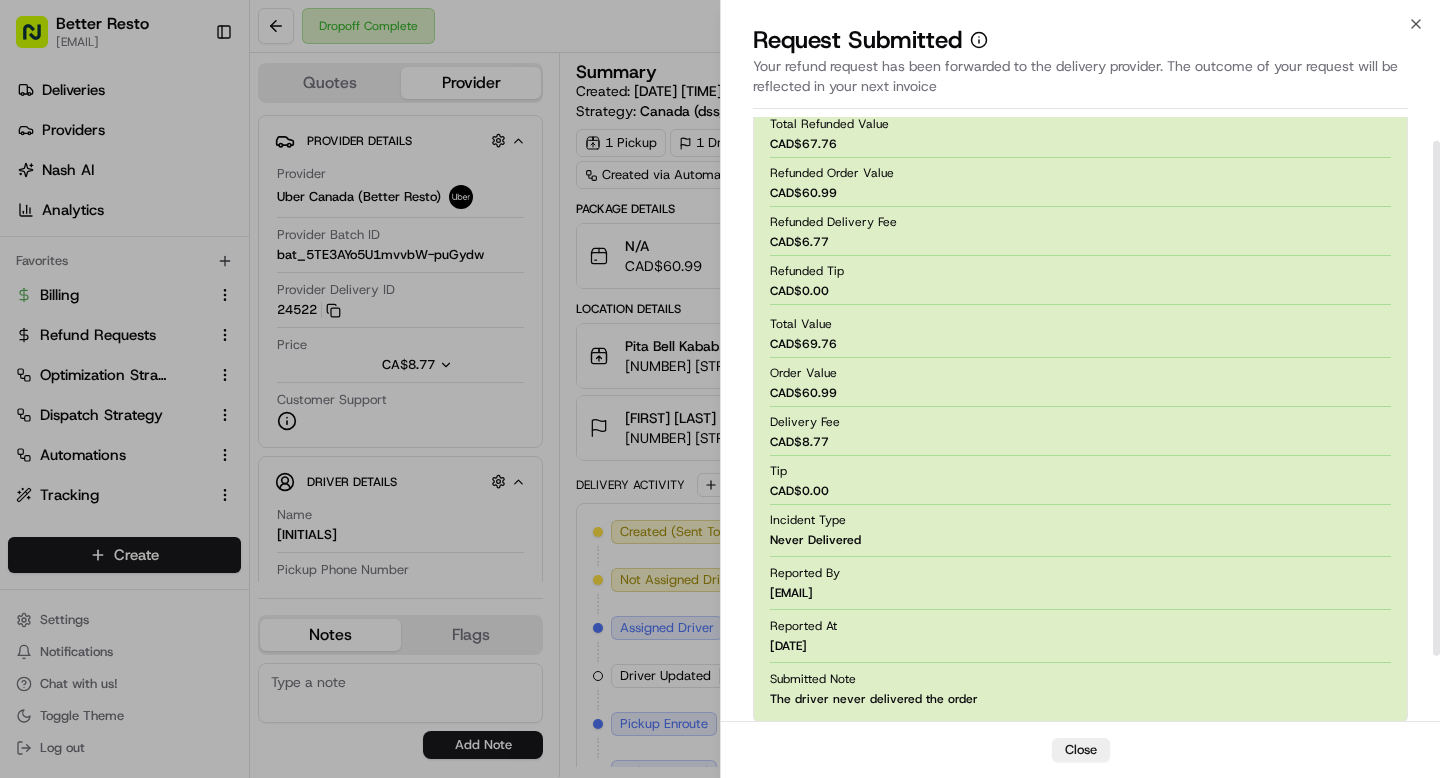 scroll, scrollTop: 0, scrollLeft: 0, axis: both 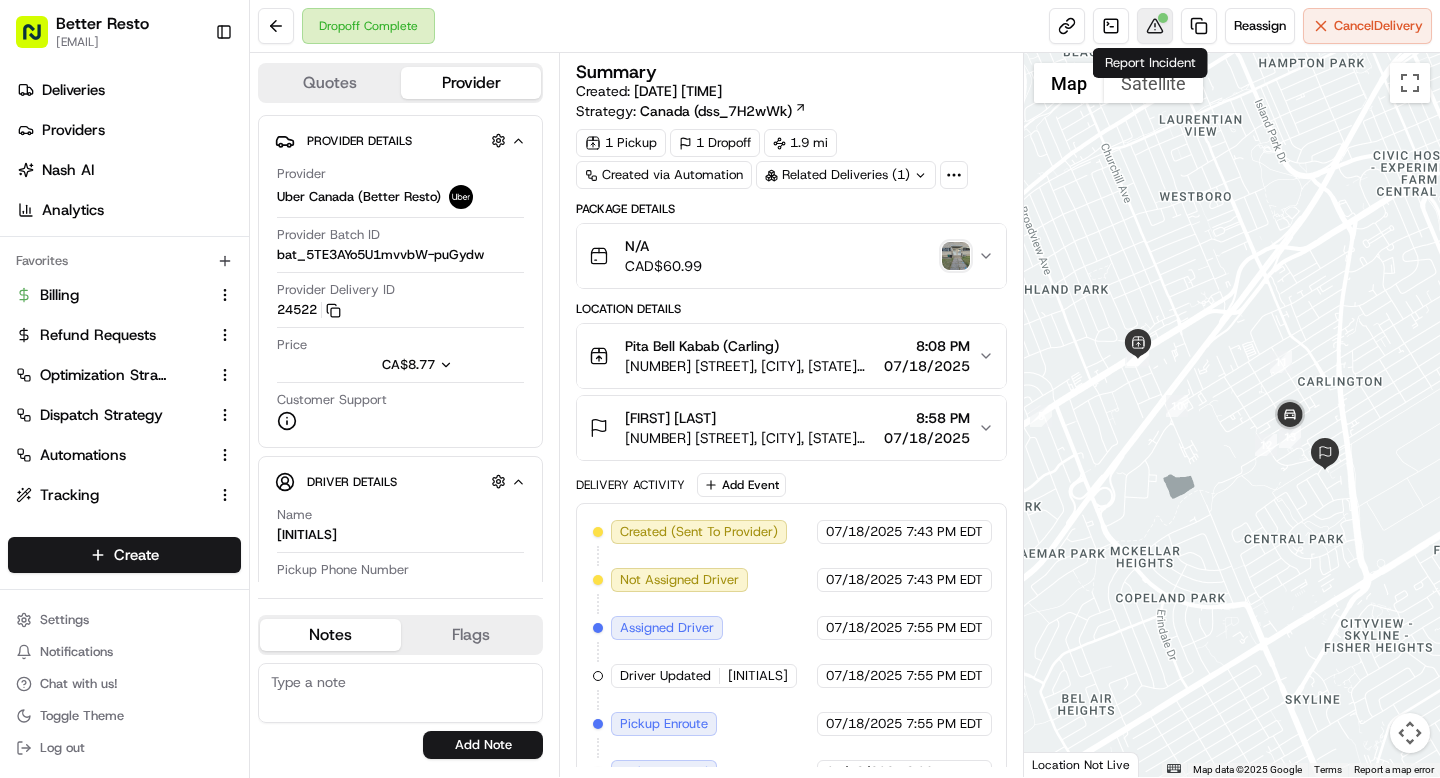 click at bounding box center (1155, 26) 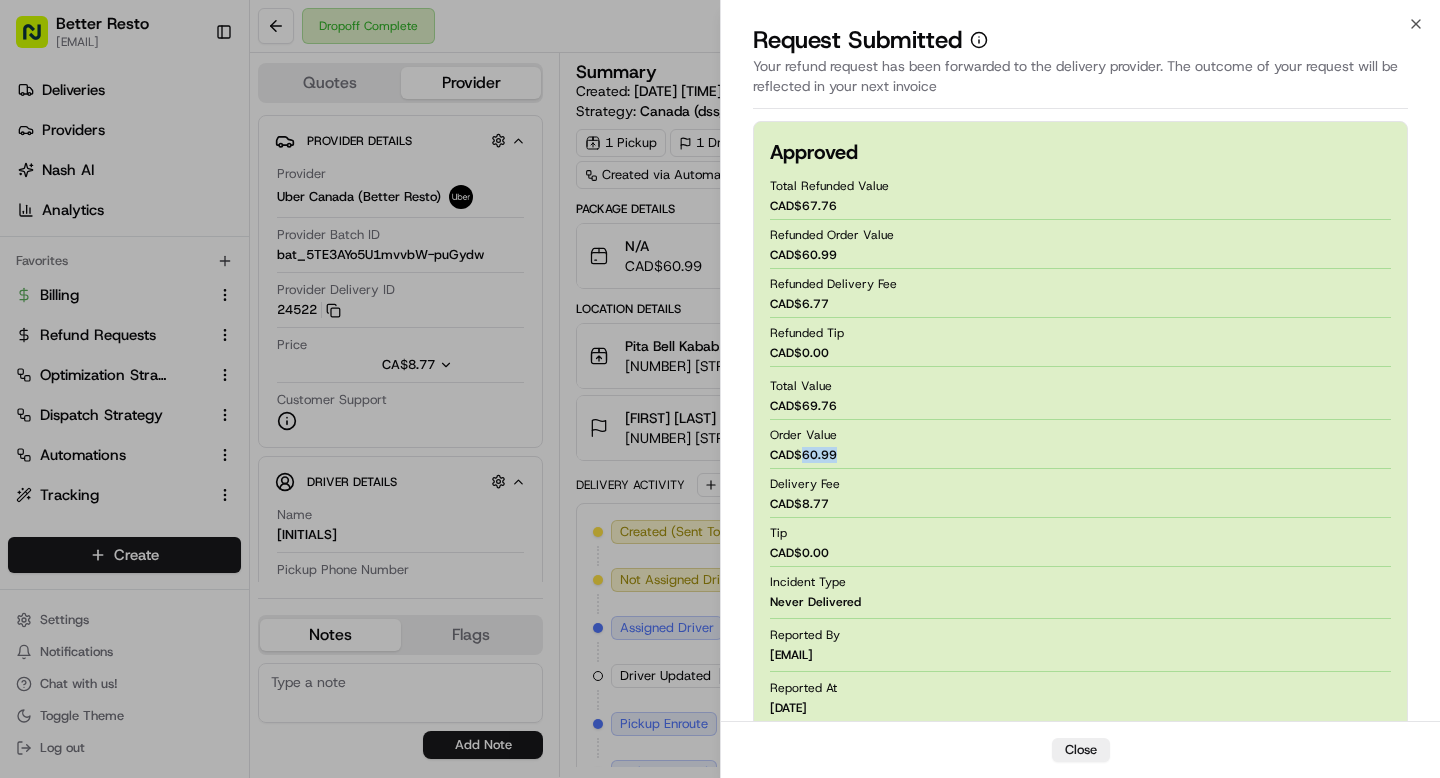 drag, startPoint x: 802, startPoint y: 455, endPoint x: 849, endPoint y: 455, distance: 47 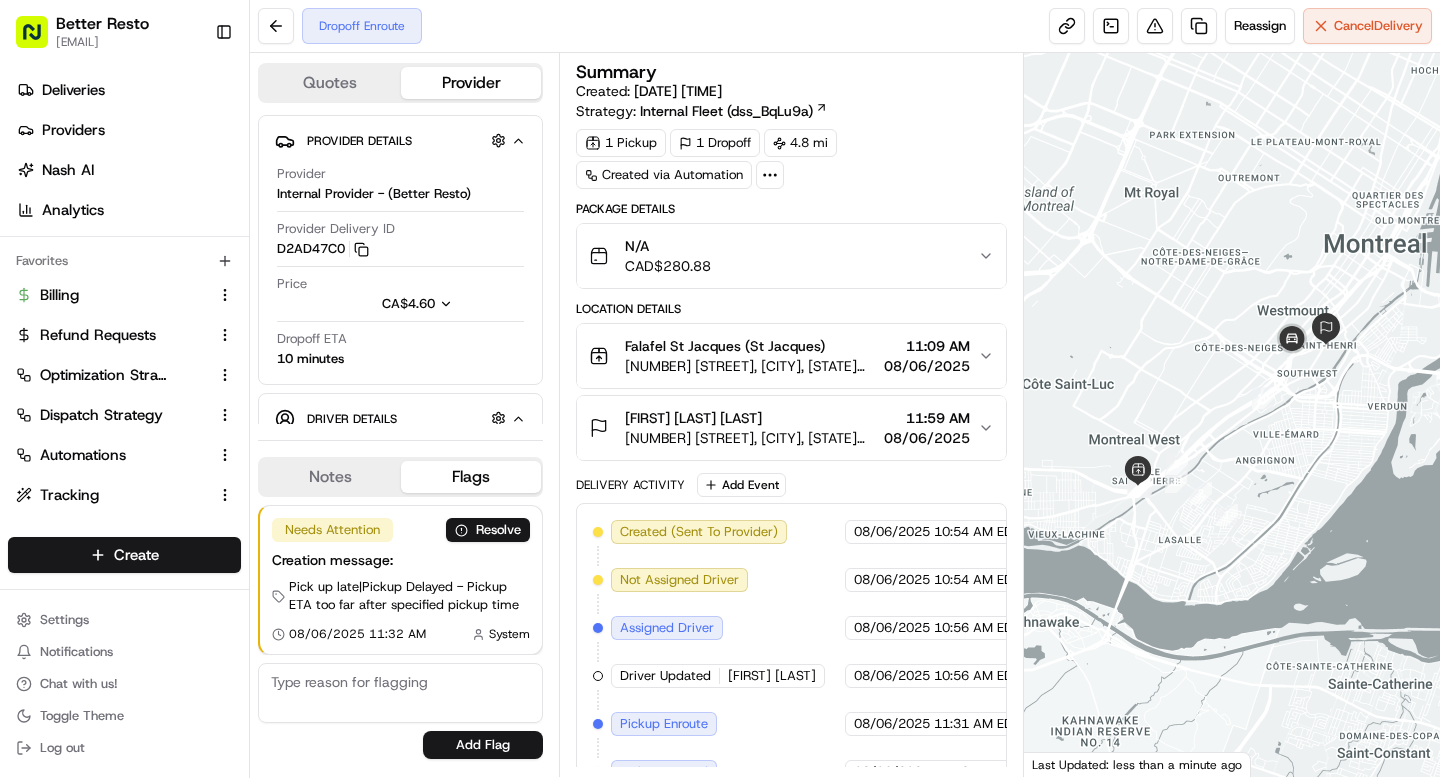 scroll, scrollTop: 0, scrollLeft: 0, axis: both 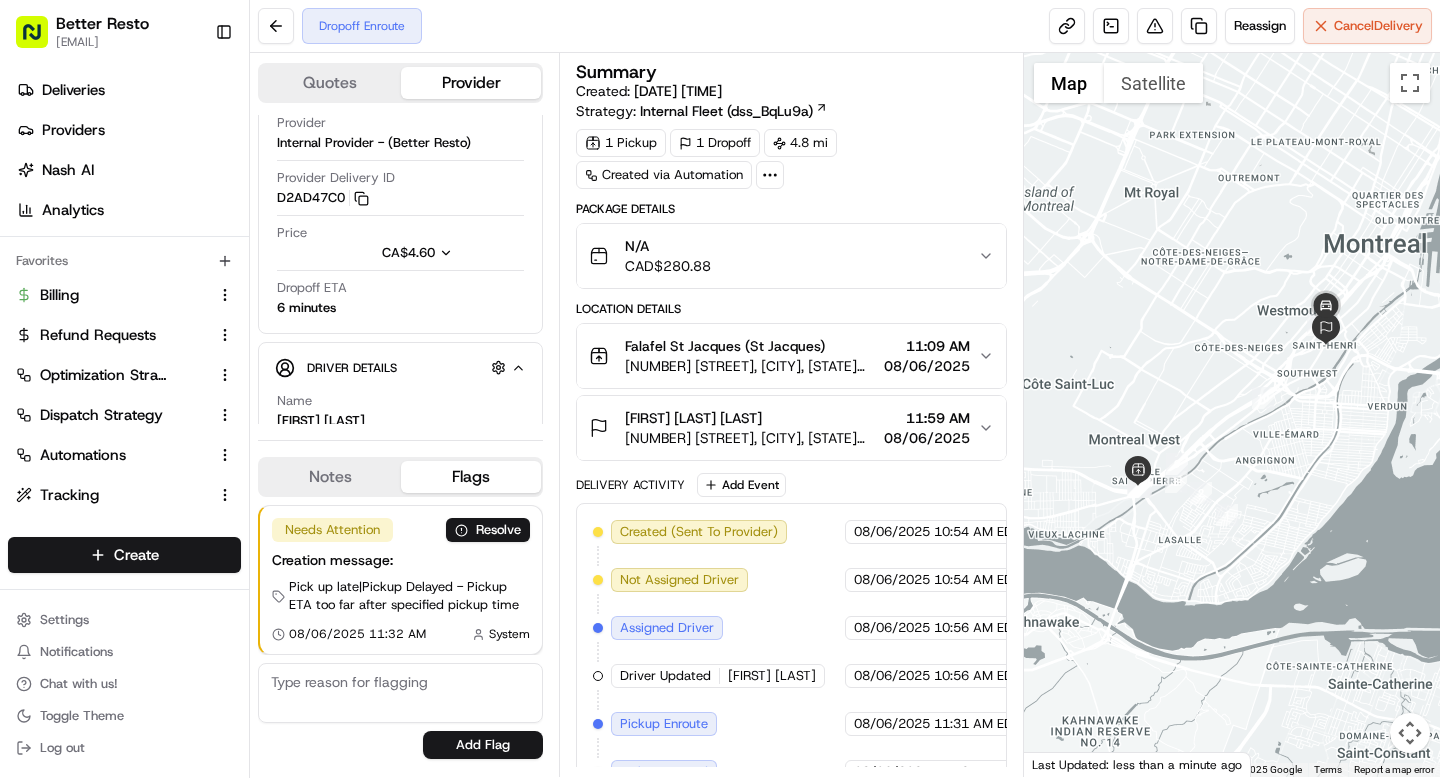 click on "[FIRST] [LAST] [LAST]" at bounding box center (750, 418) 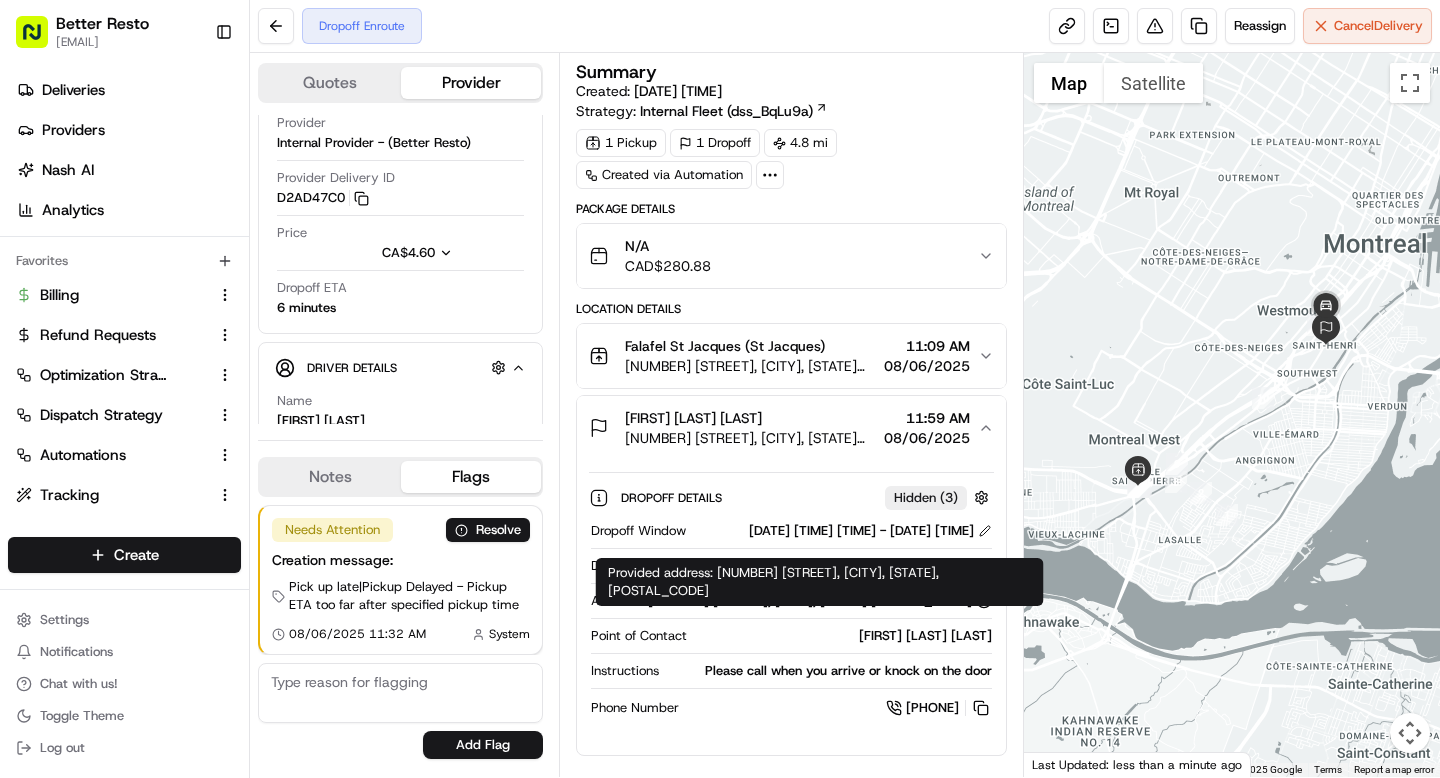 scroll, scrollTop: 102, scrollLeft: 0, axis: vertical 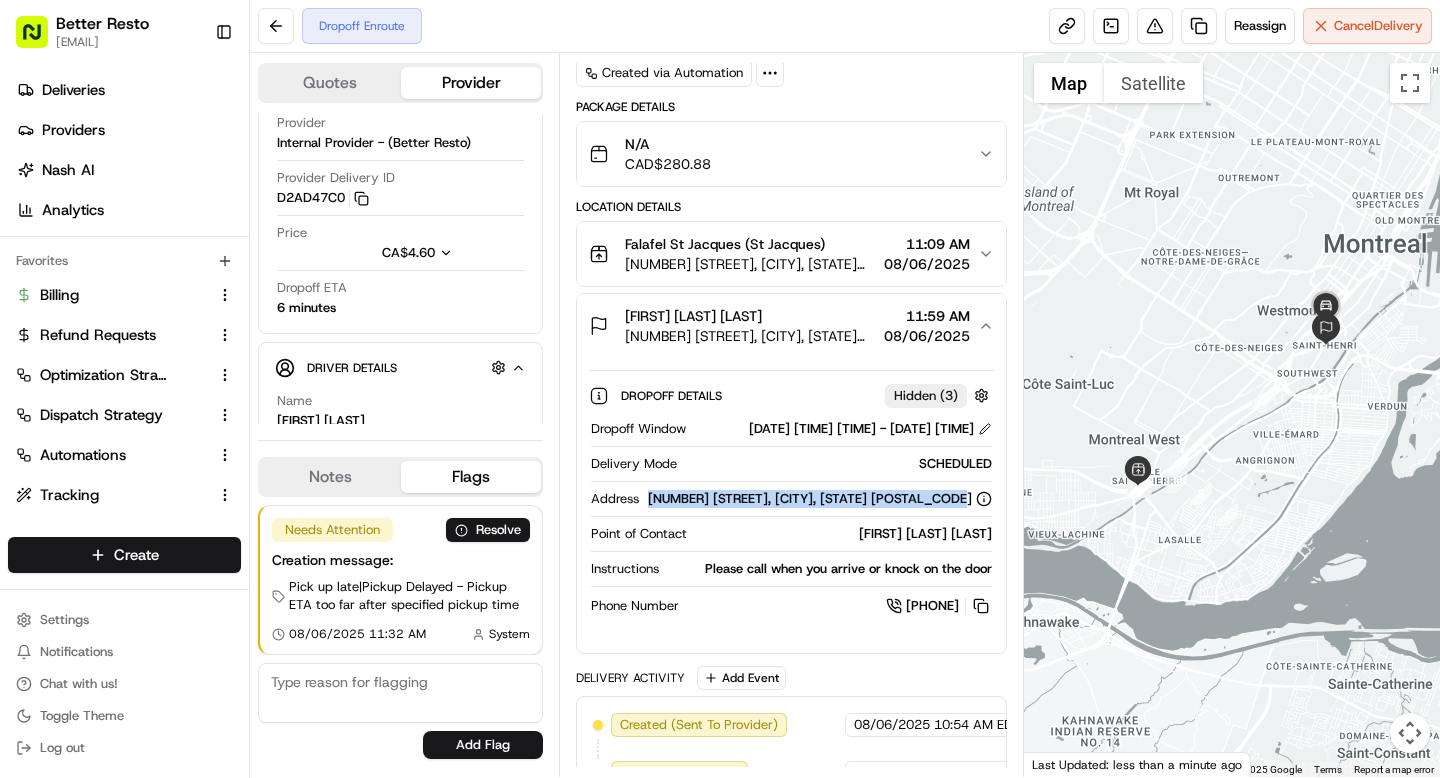 drag, startPoint x: 688, startPoint y: 513, endPoint x: 947, endPoint y: 526, distance: 259.32605 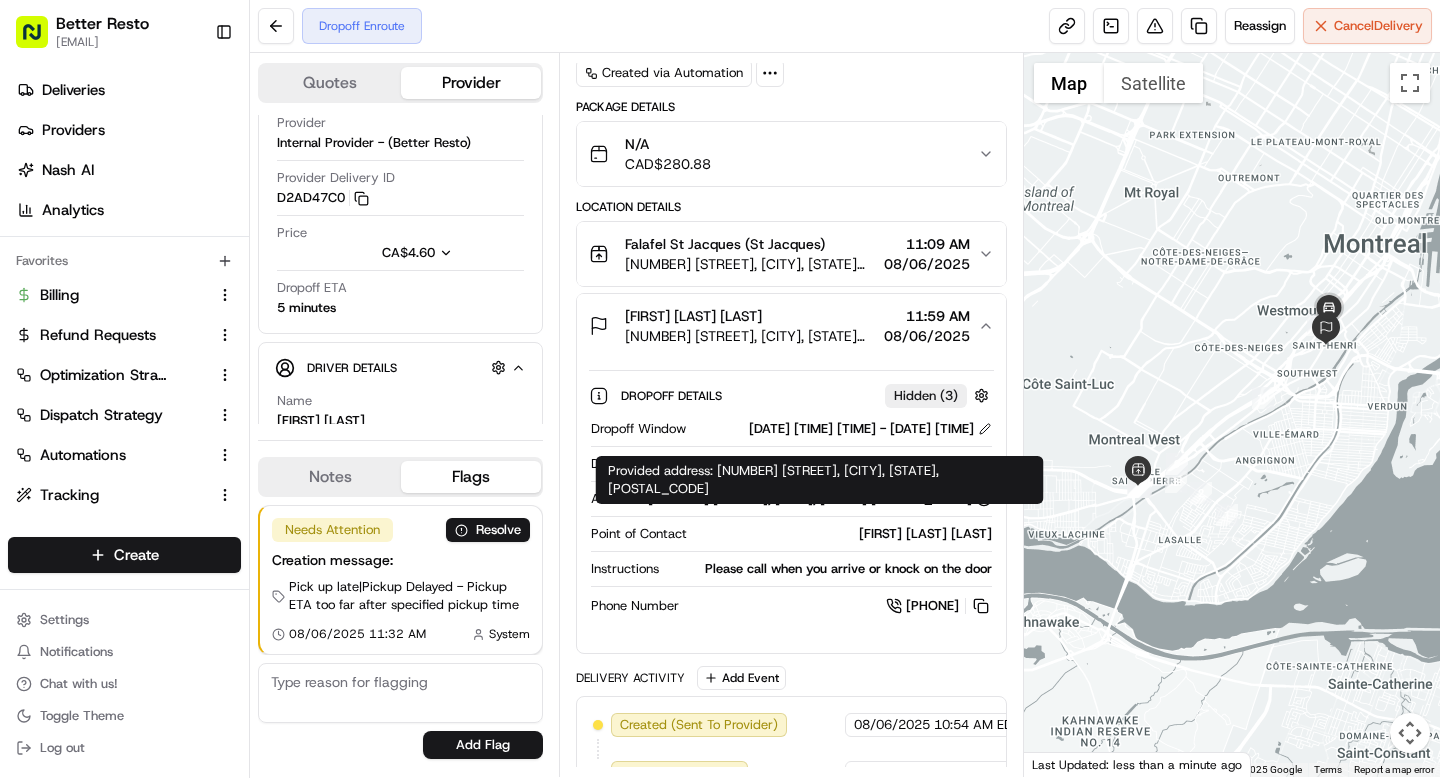 click on "Provided address: [NUMBER] [STREET], [CITY], [STATE], [POSTAL_CODE] Provided address: [NUMBER] [STREET], [CITY], [STATE], [POSTAL_CODE]" at bounding box center (820, 480) 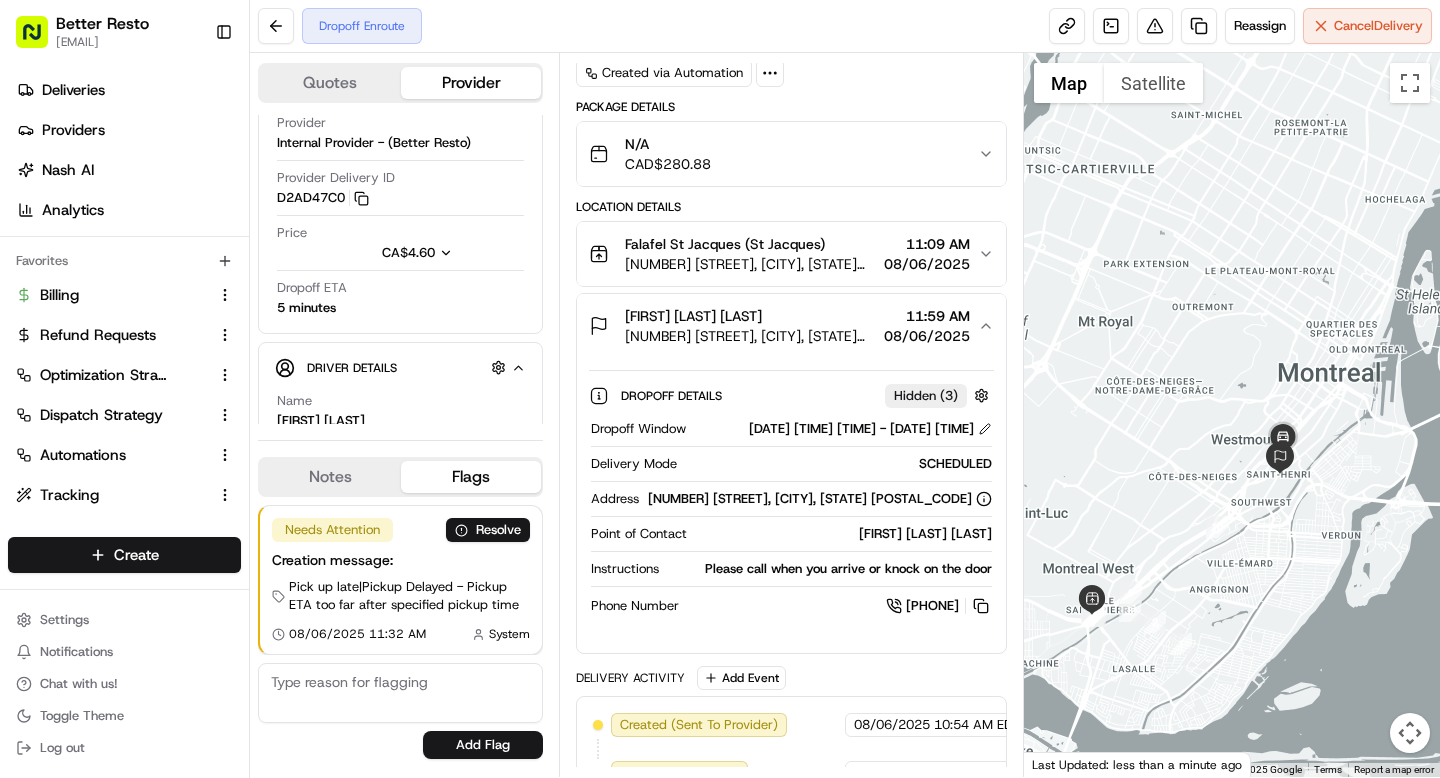 drag, startPoint x: 1361, startPoint y: 324, endPoint x: 1342, endPoint y: 392, distance: 70.60453 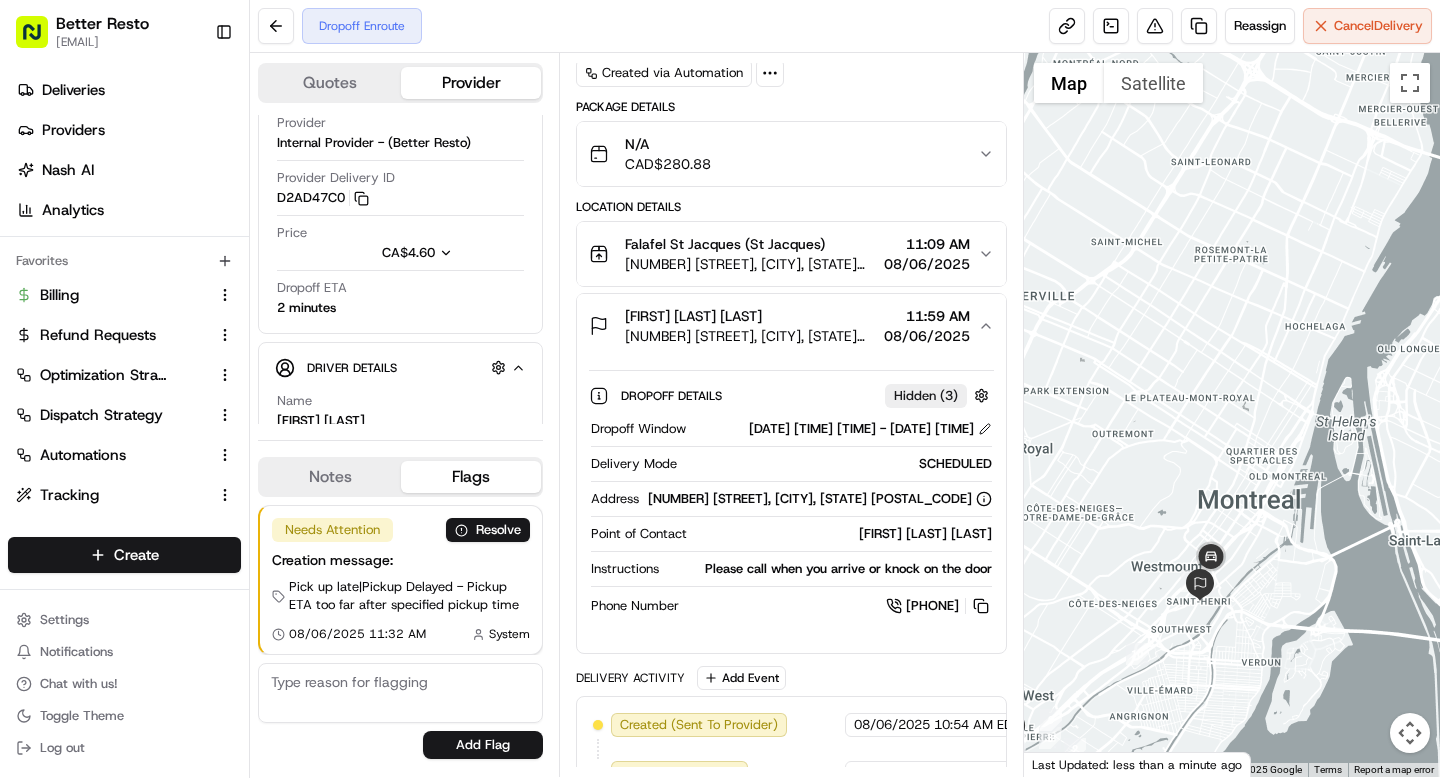 drag, startPoint x: 1328, startPoint y: 423, endPoint x: 1212, endPoint y: 622, distance: 230.34105 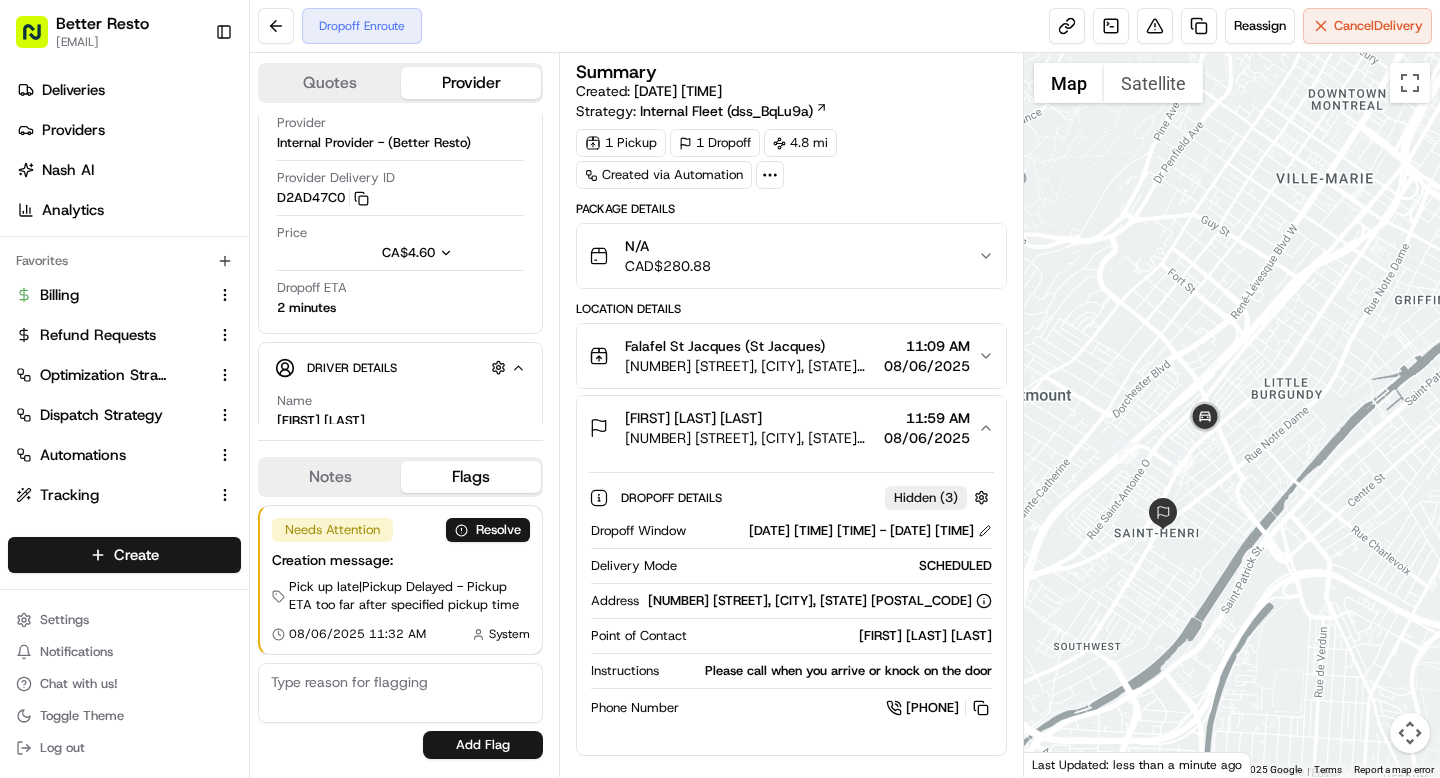 scroll, scrollTop: 461, scrollLeft: 0, axis: vertical 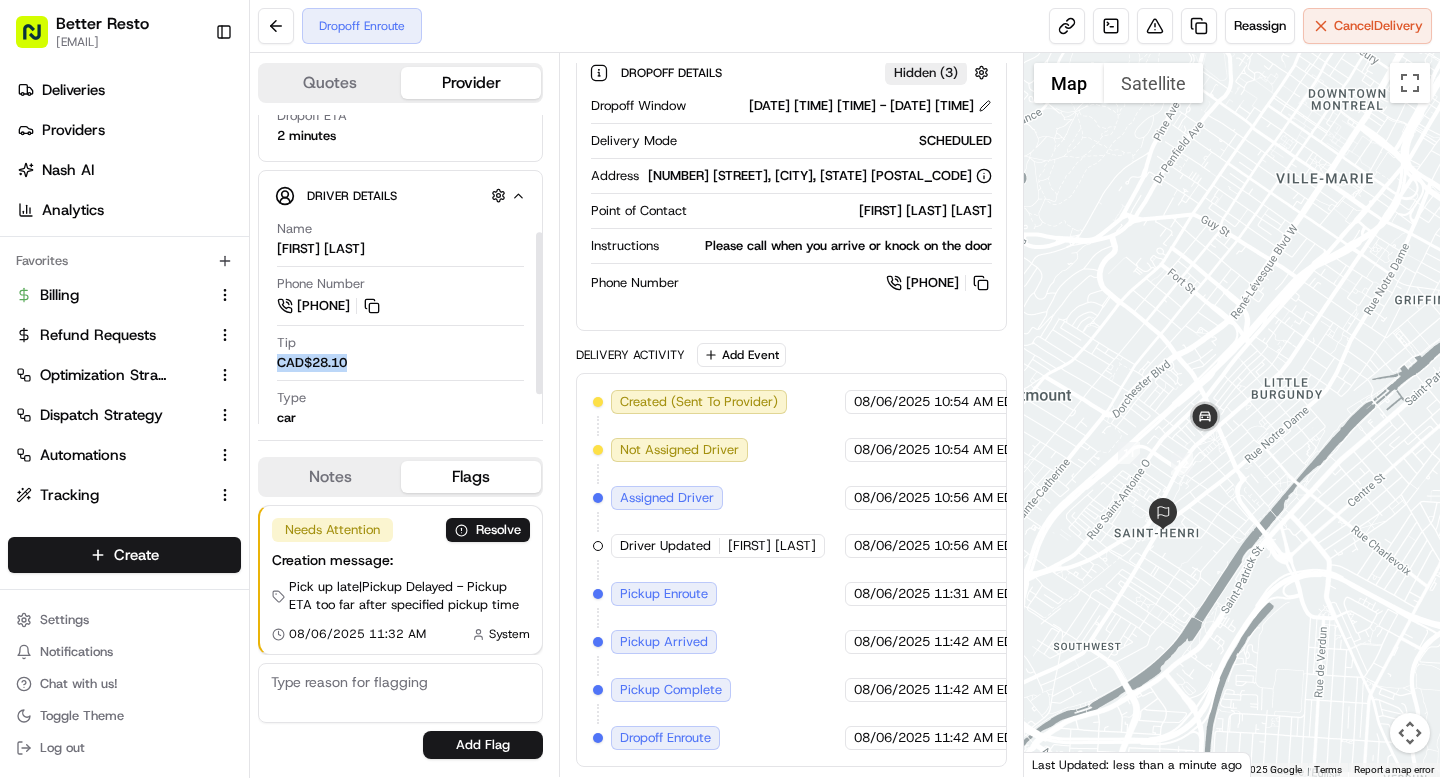 drag, startPoint x: 277, startPoint y: 363, endPoint x: 369, endPoint y: 363, distance: 92 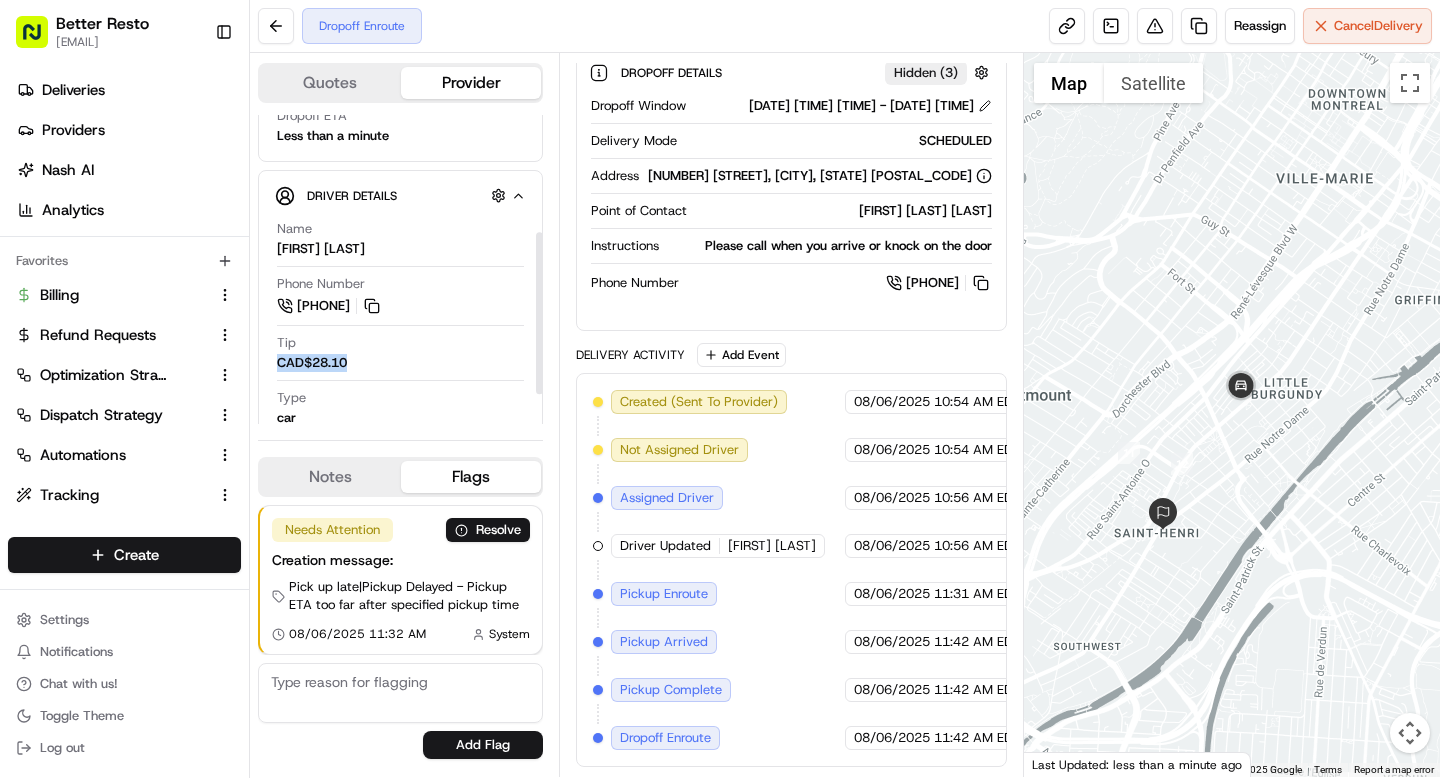 drag, startPoint x: 278, startPoint y: 363, endPoint x: 393, endPoint y: 362, distance: 115.00435 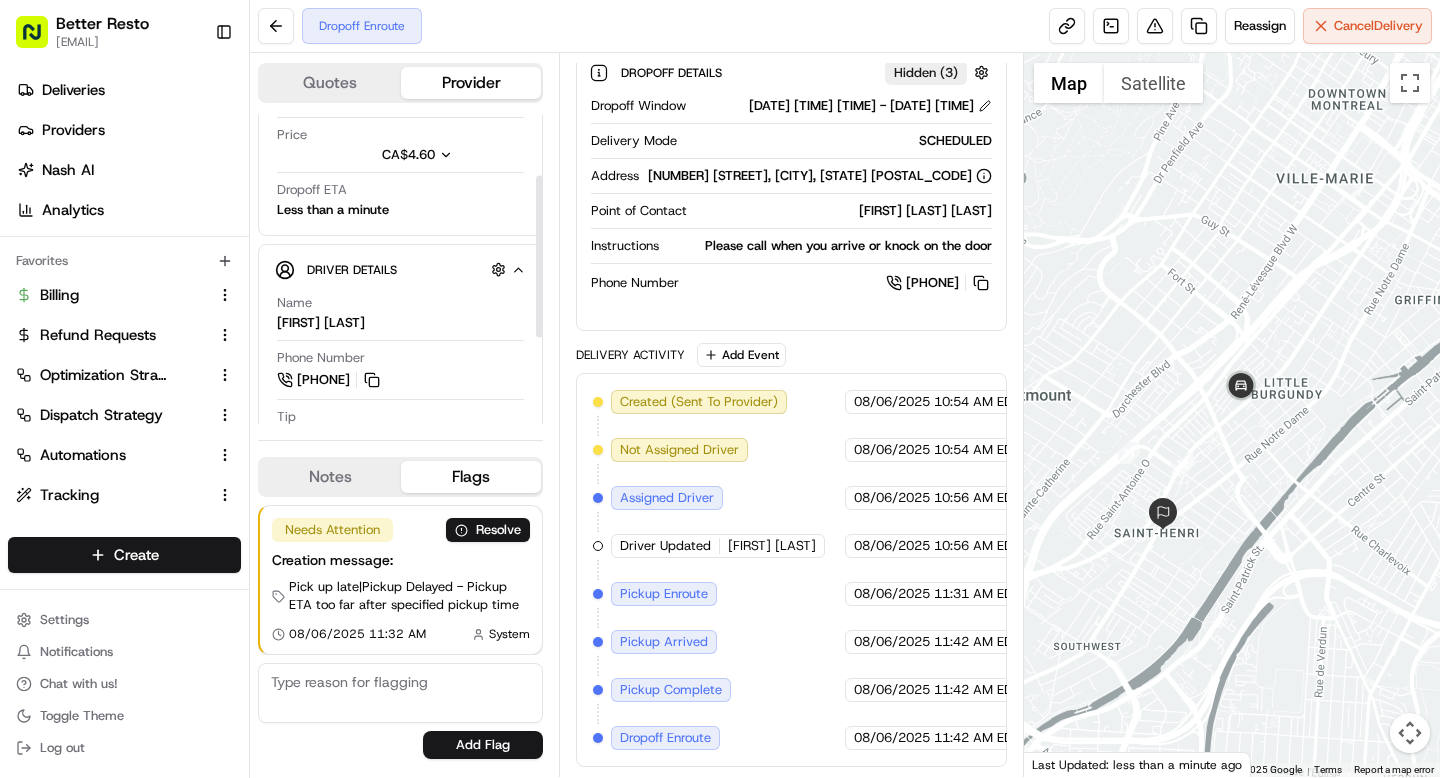scroll, scrollTop: 0, scrollLeft: 0, axis: both 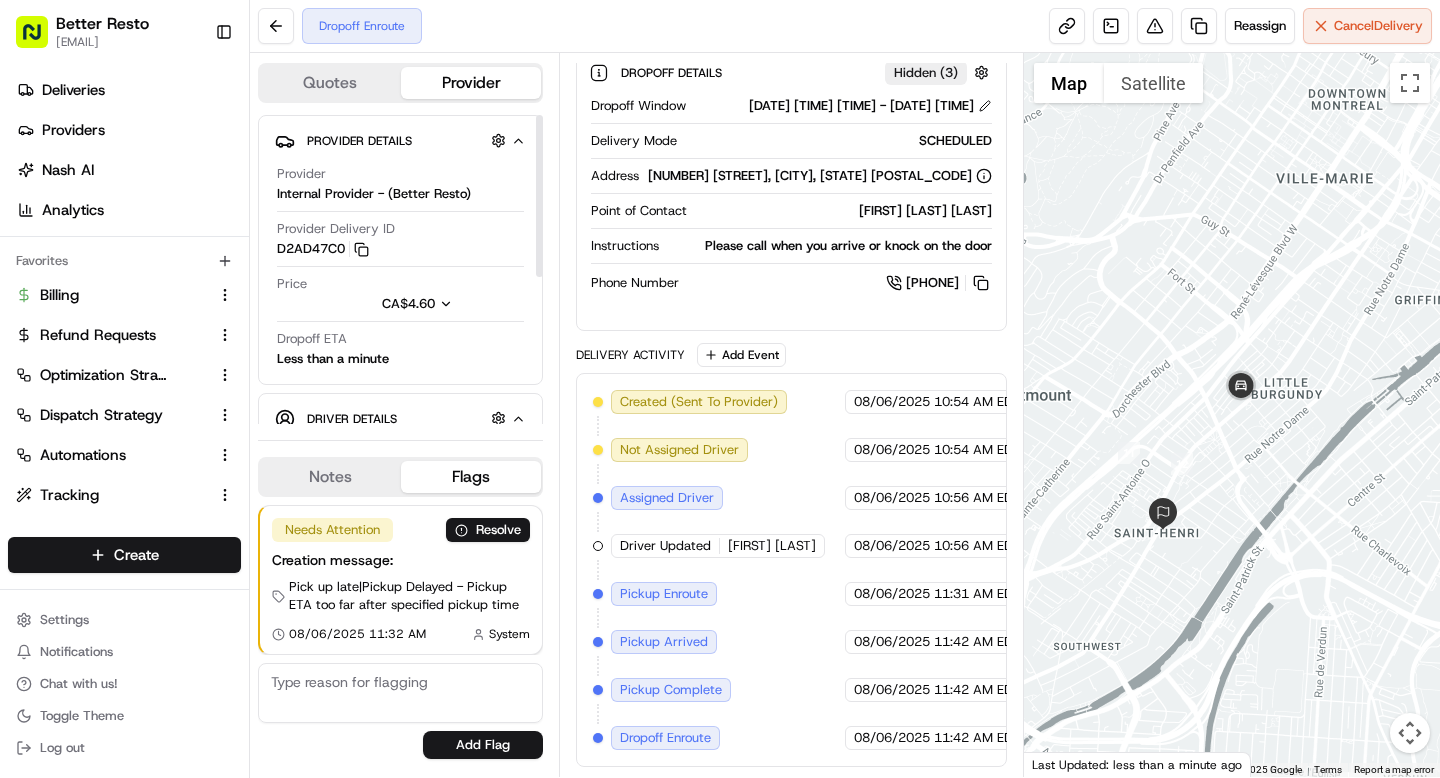 click 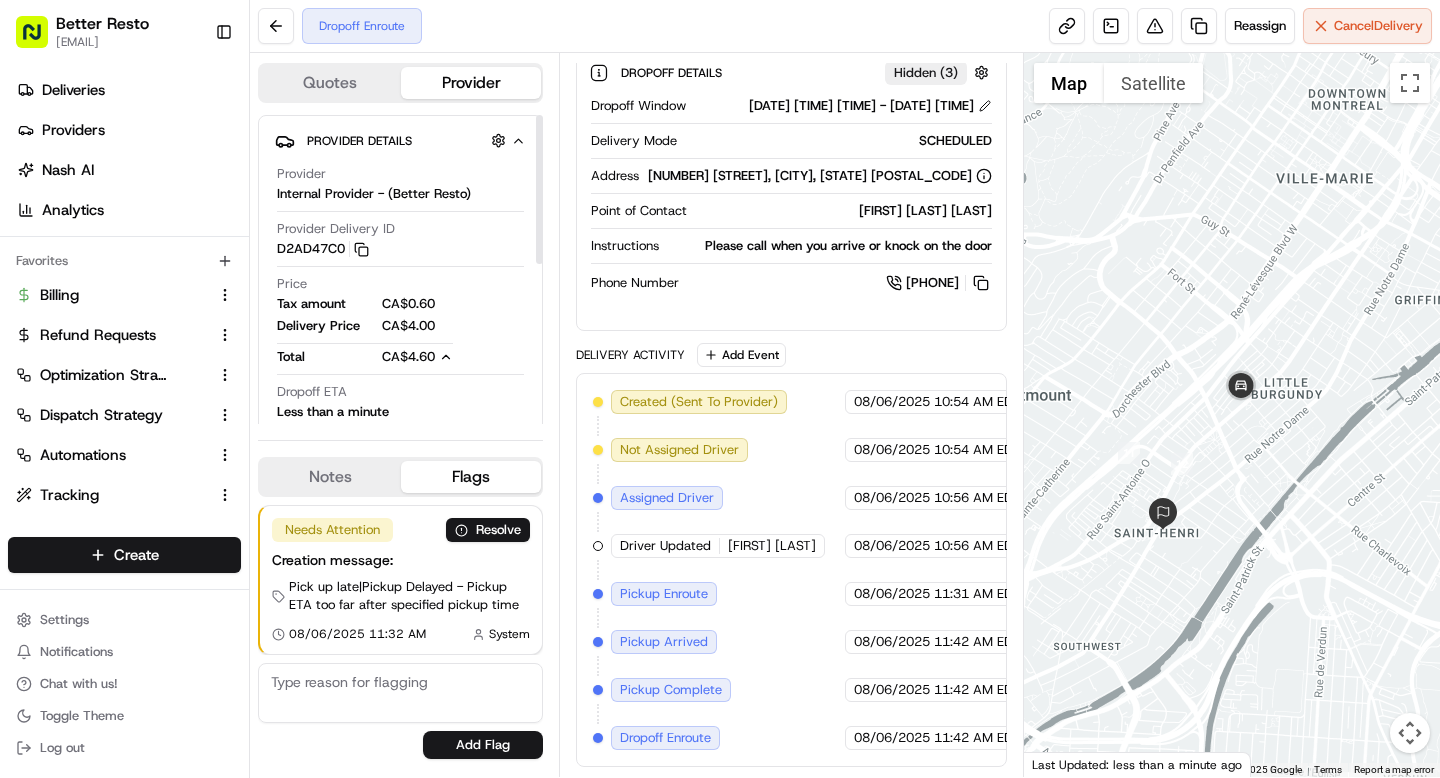 click 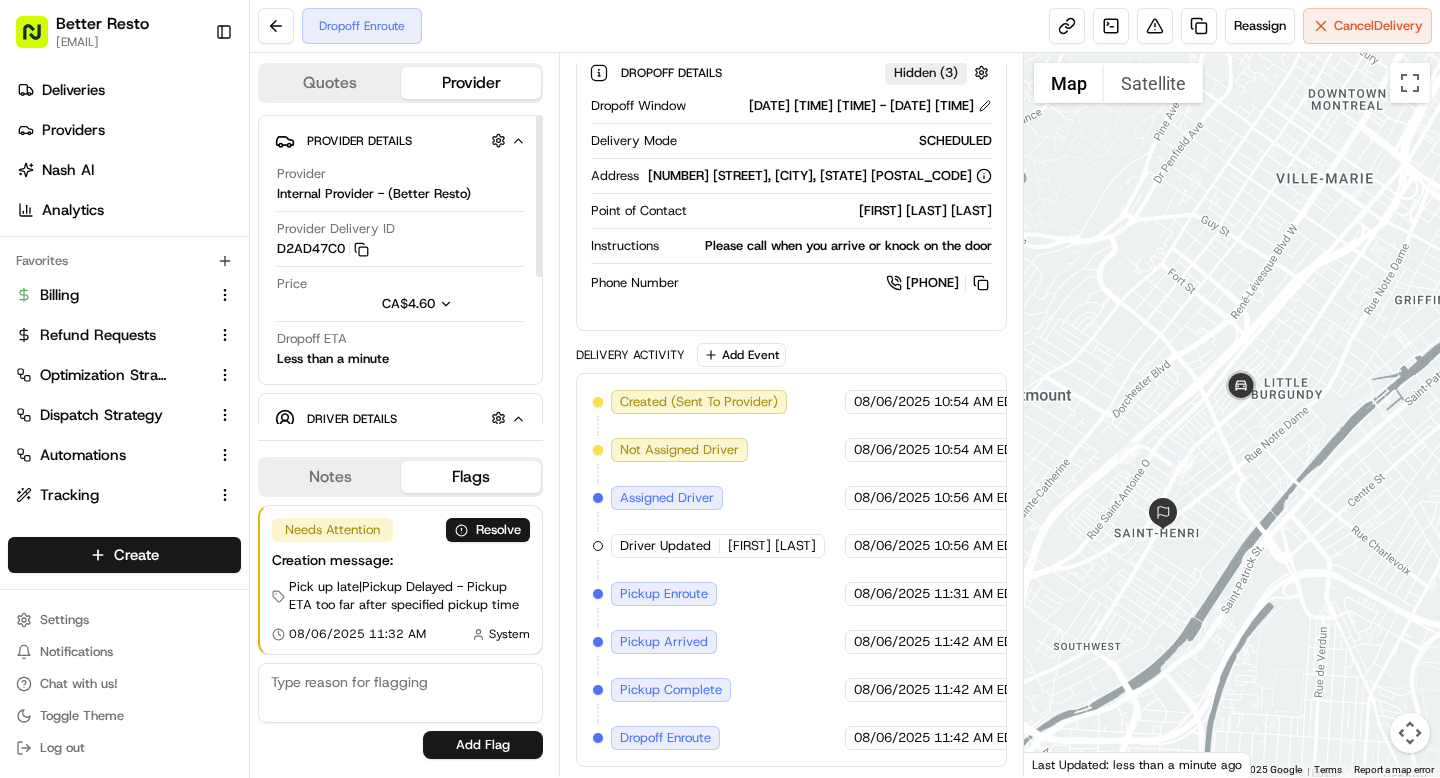 click 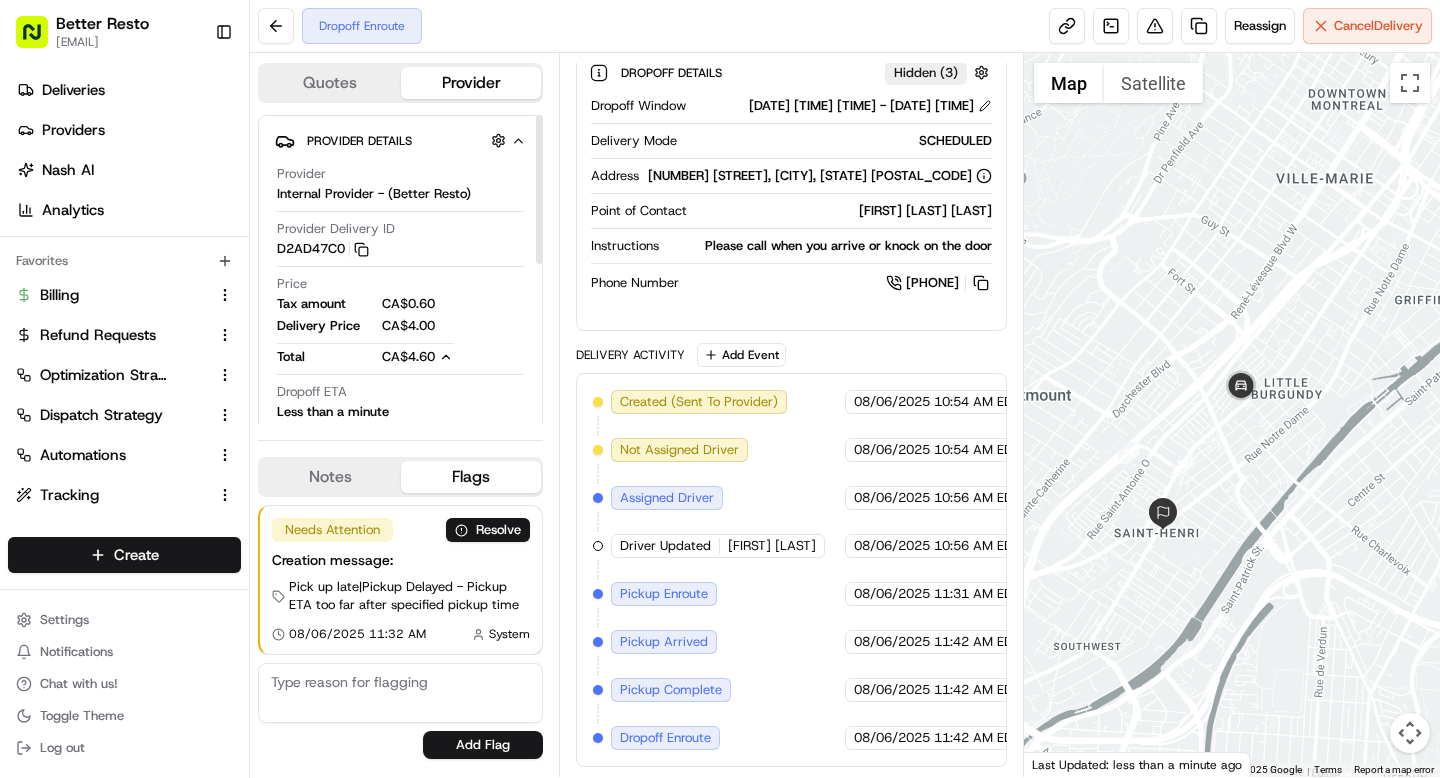click 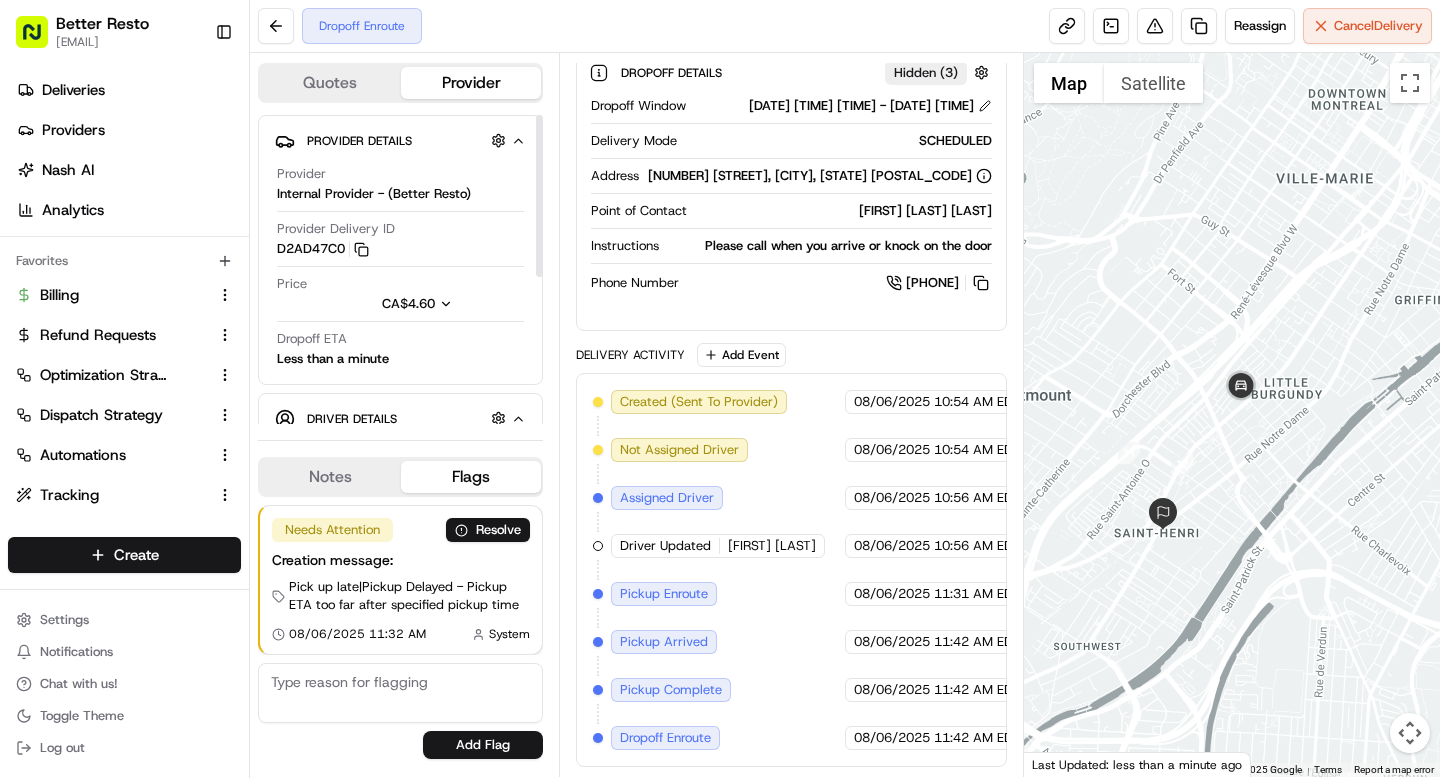 click 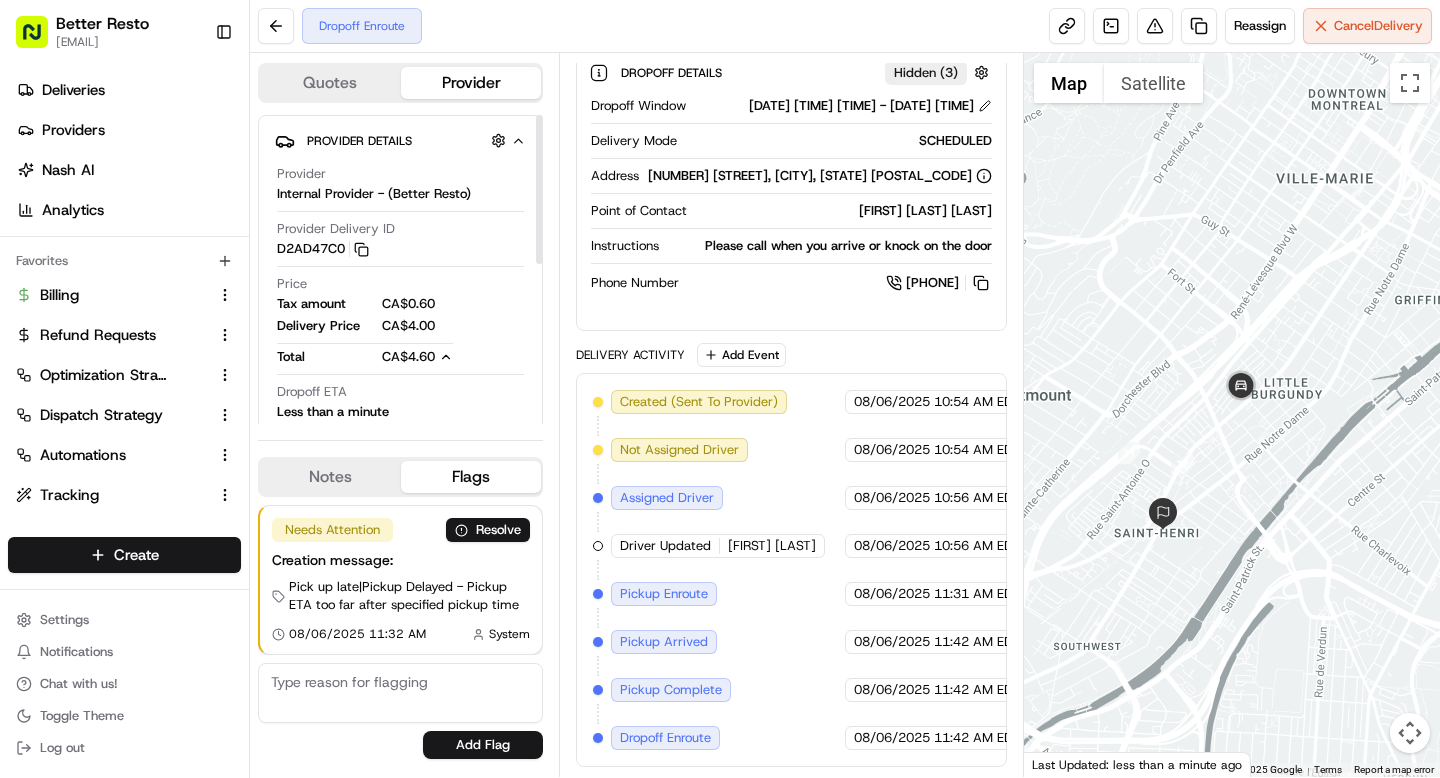 click 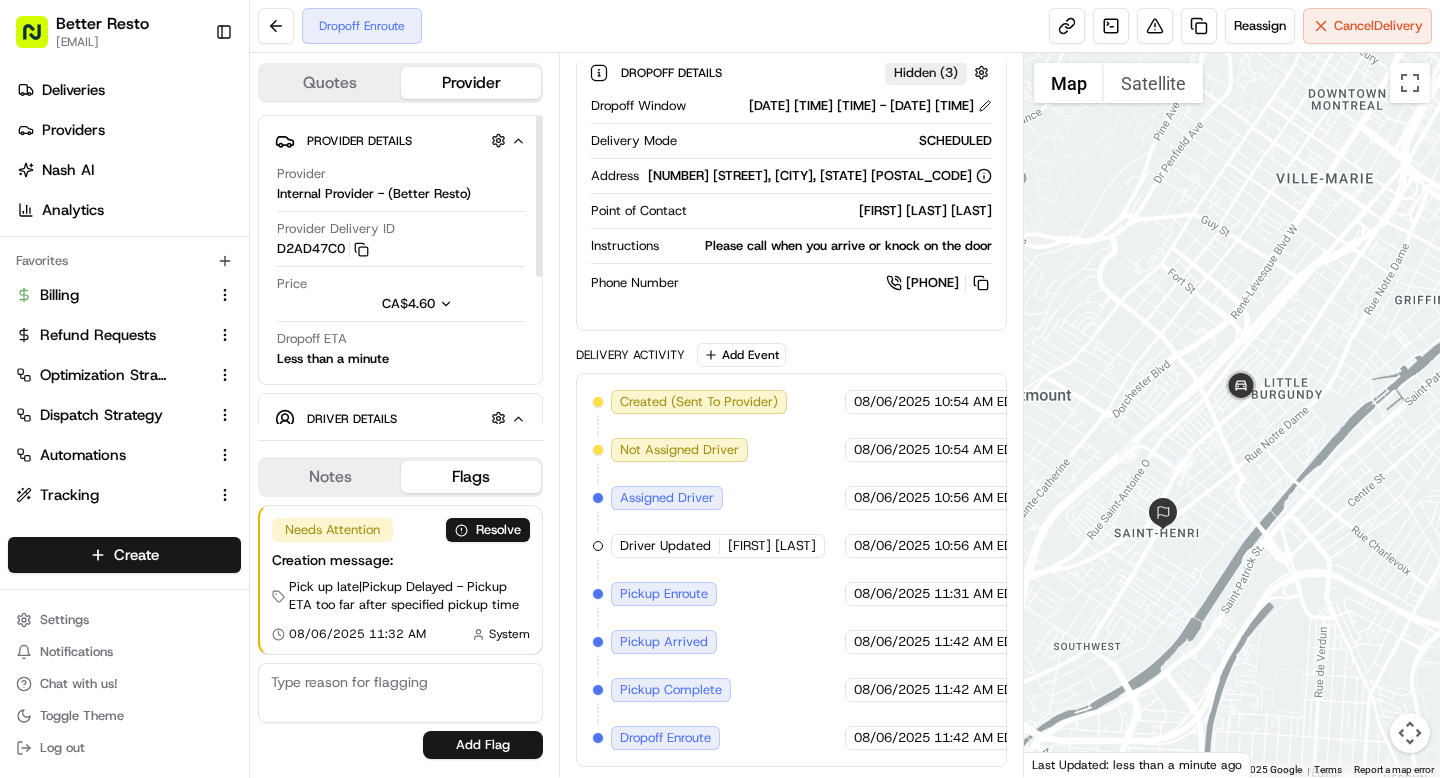 click 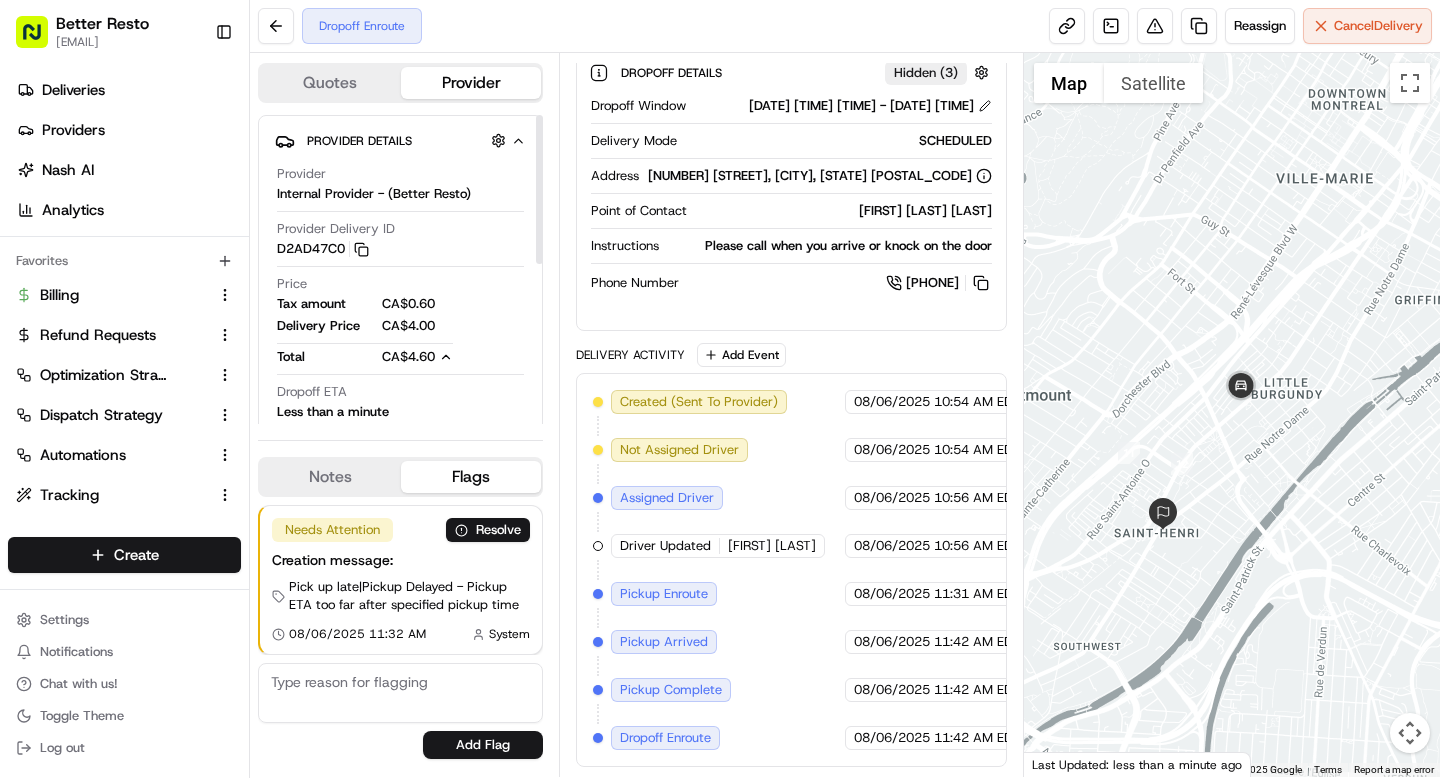 click 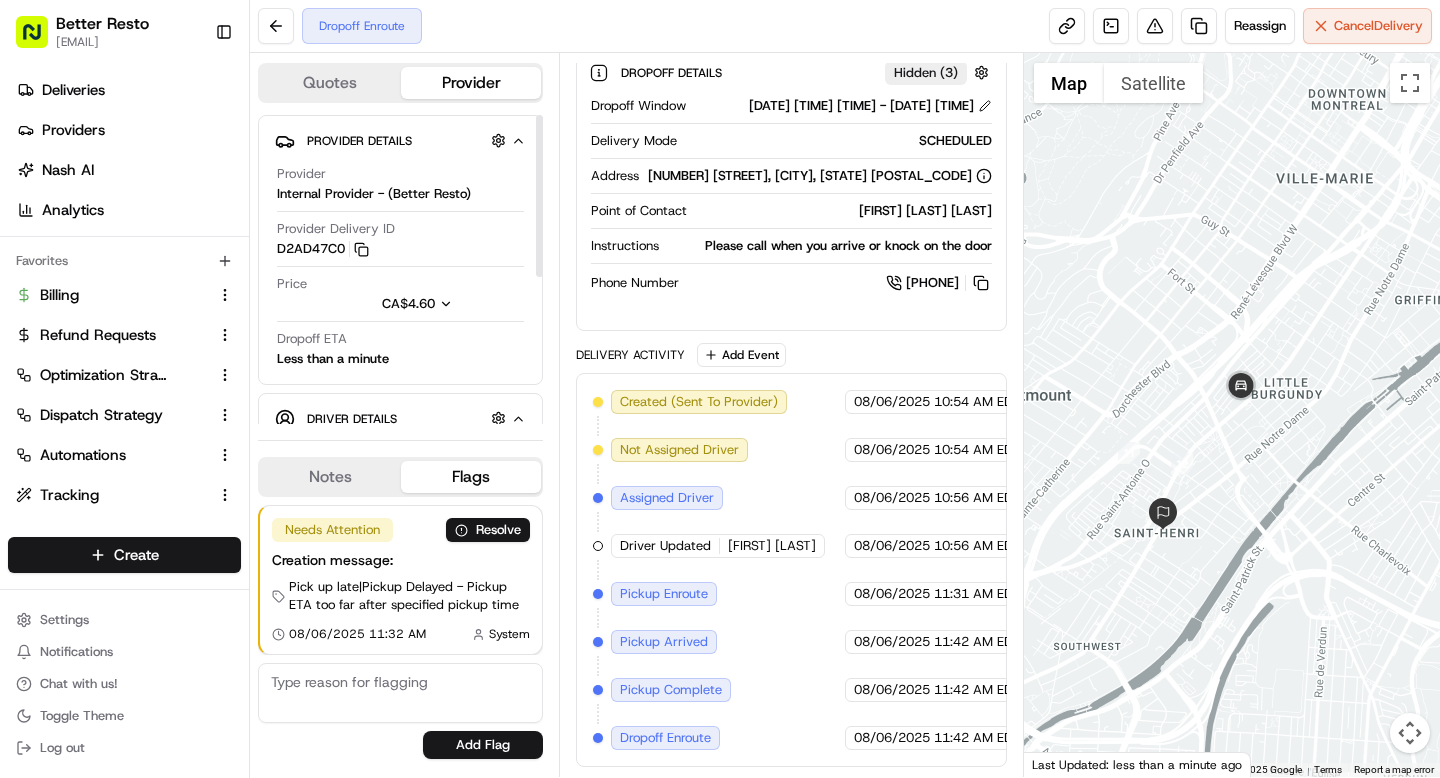 click 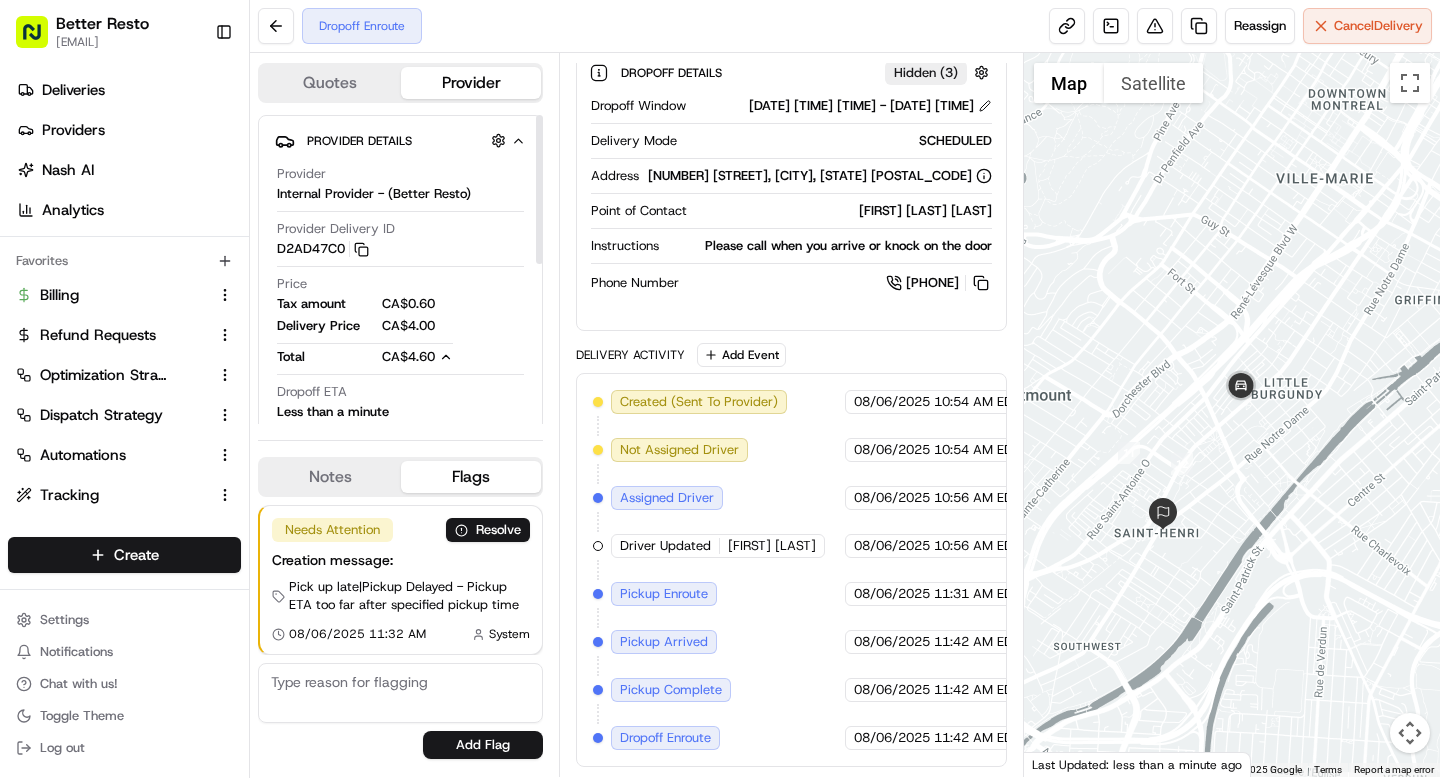 click 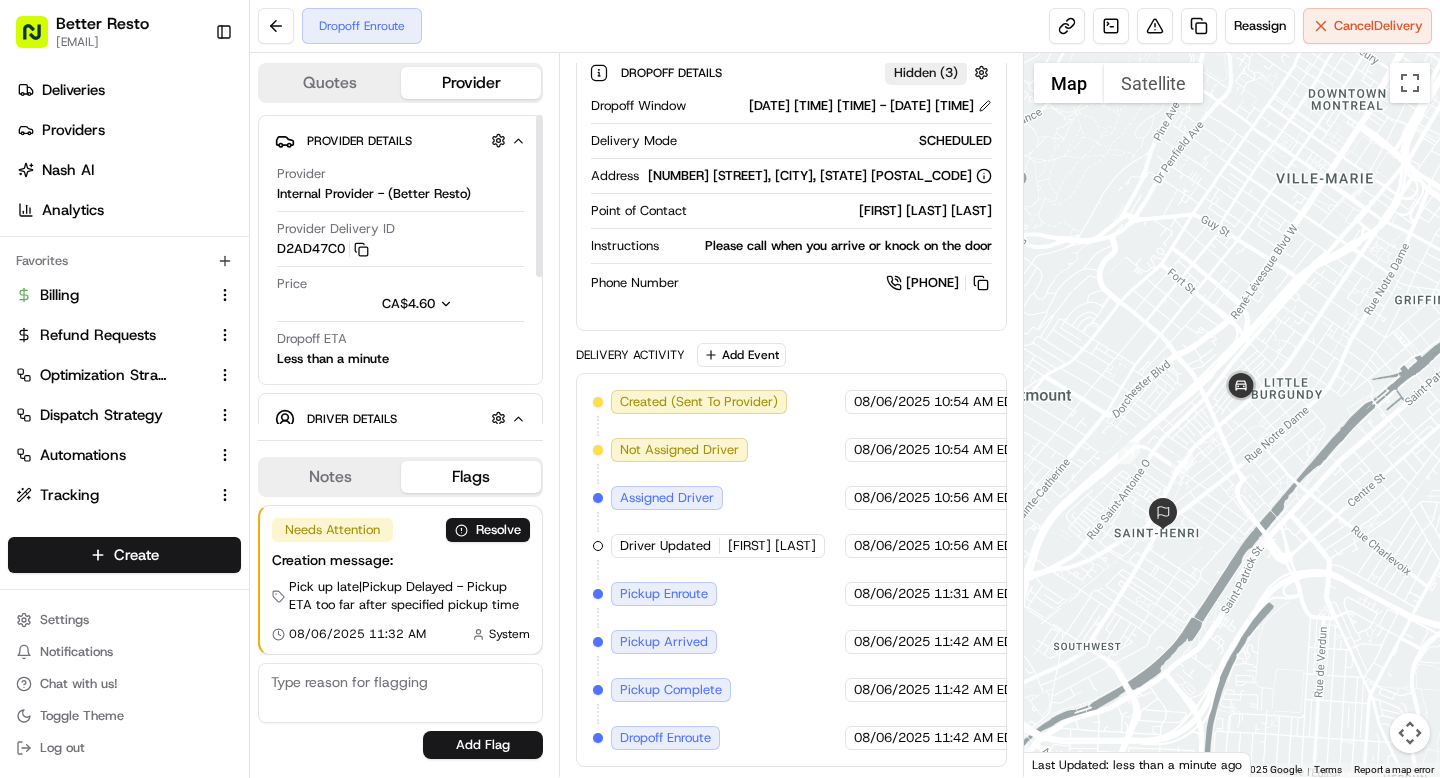 click 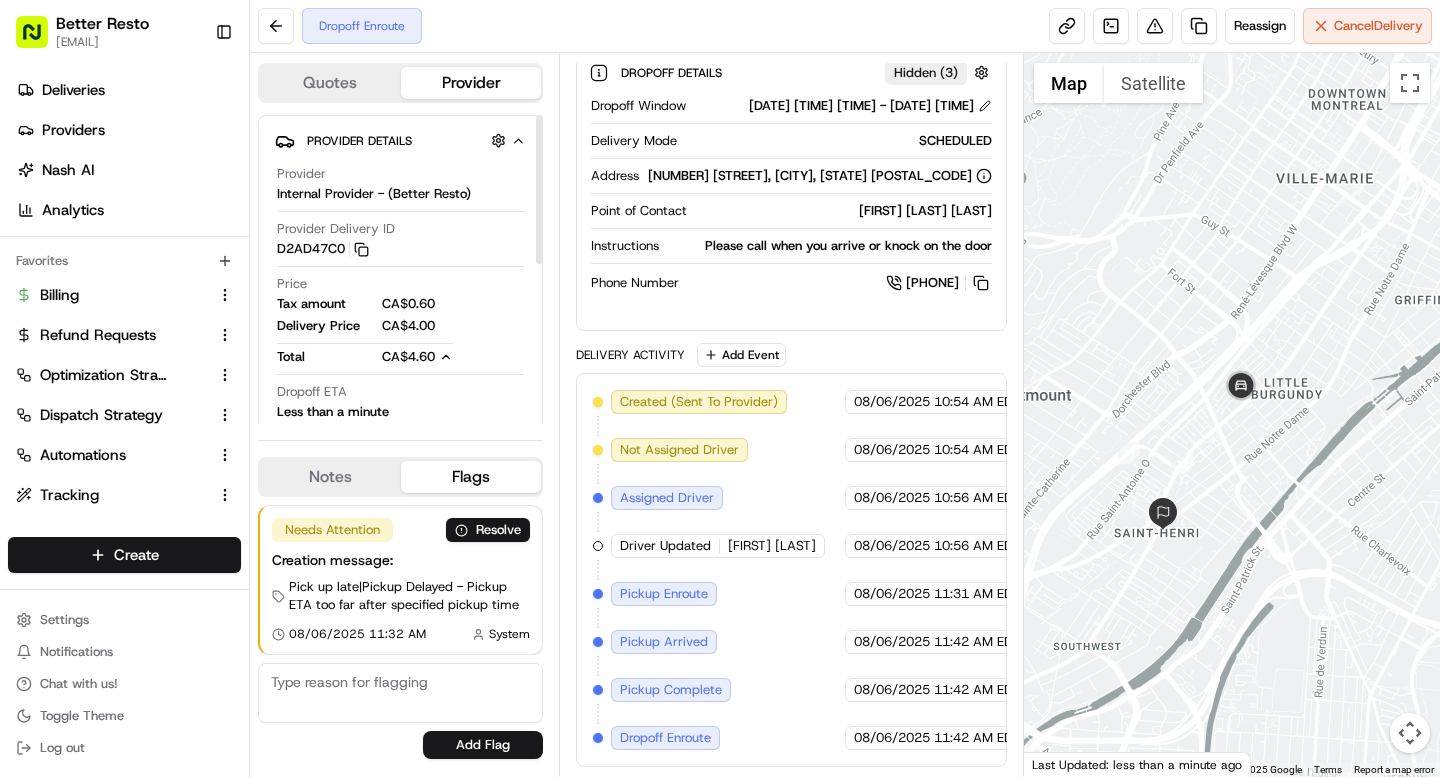click 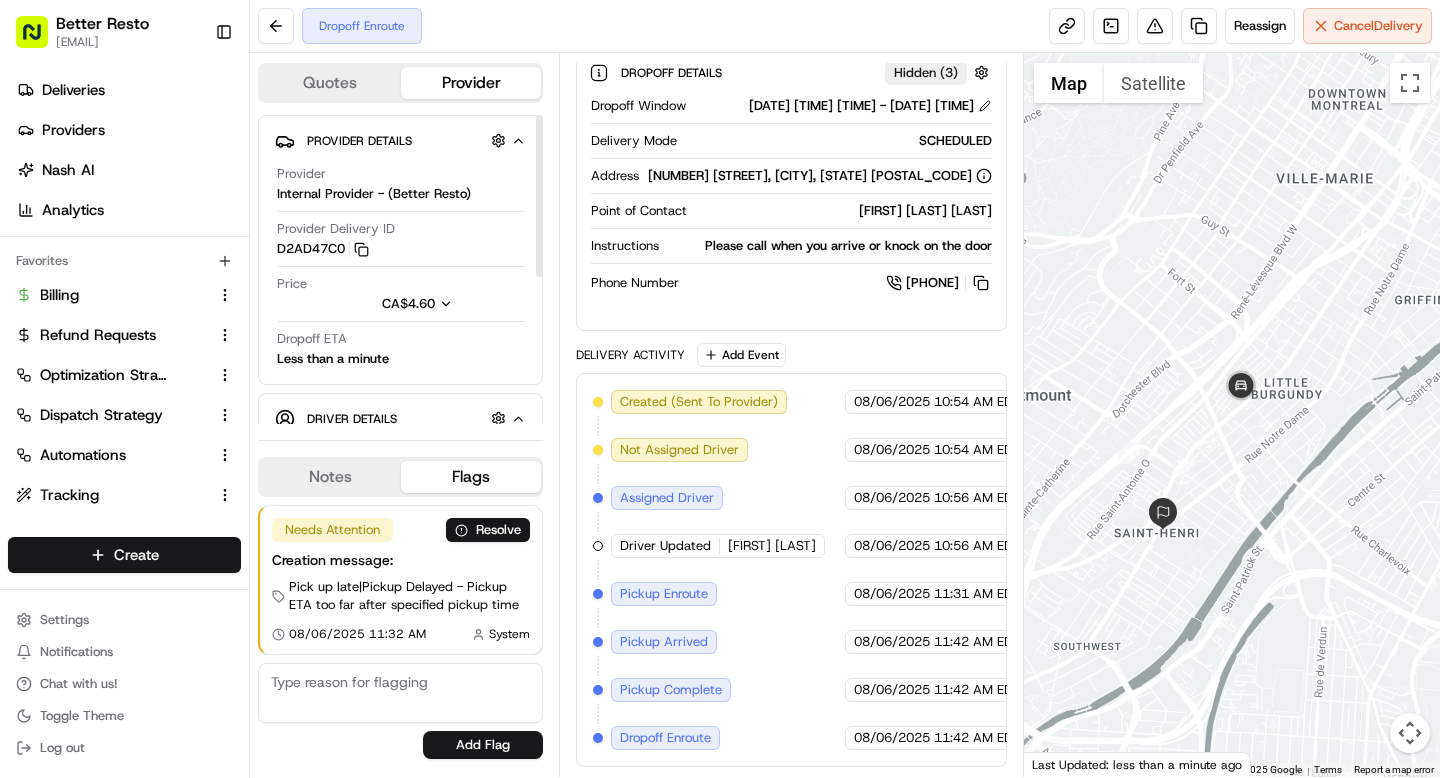 click 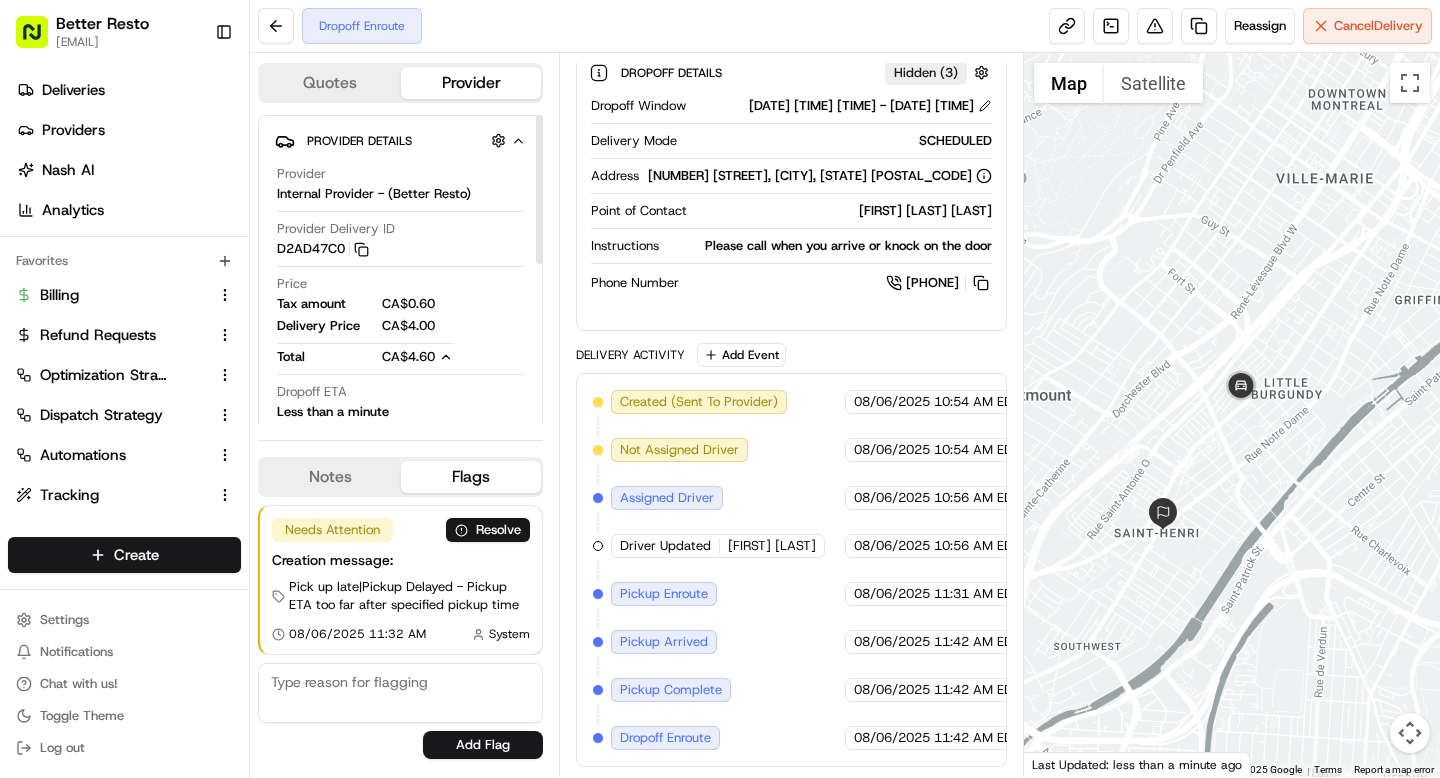 click 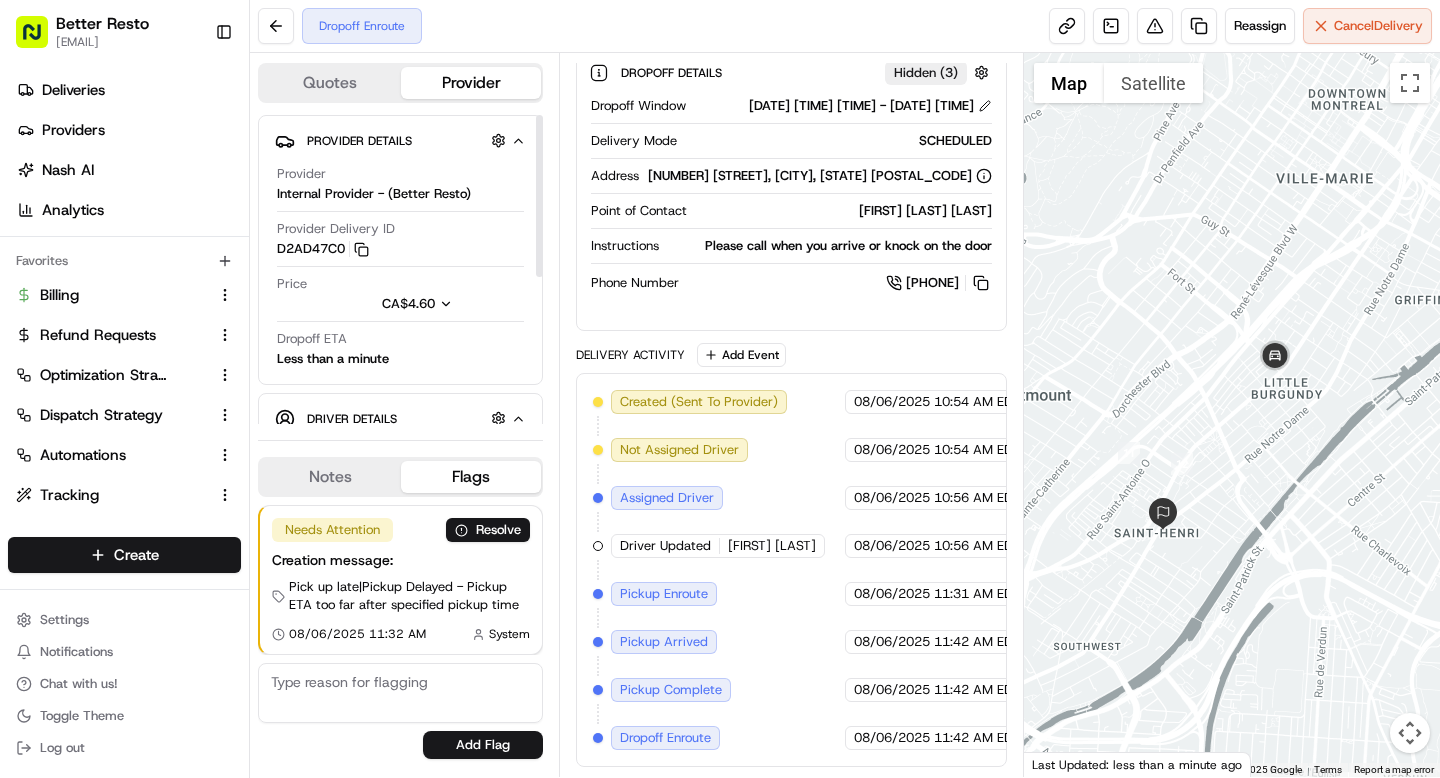 click 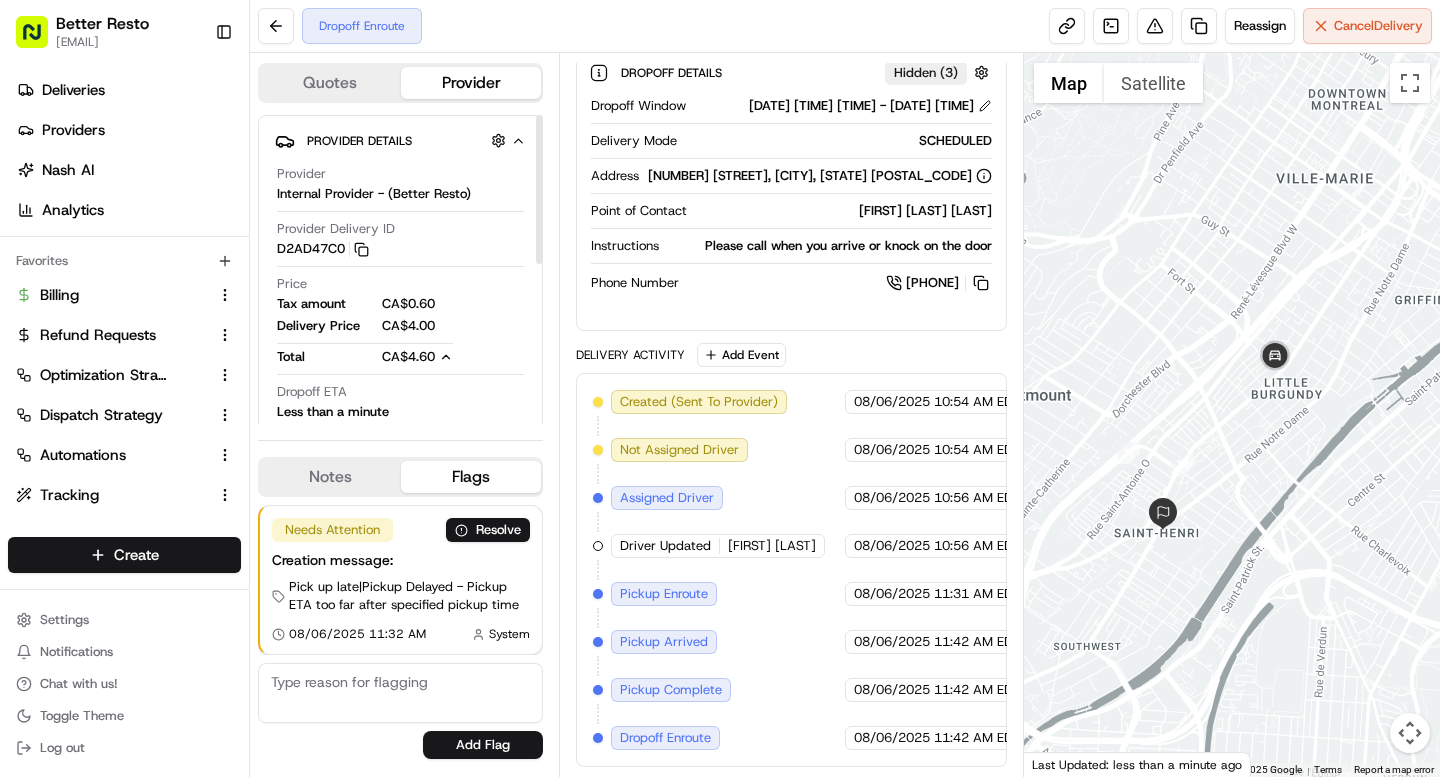 click 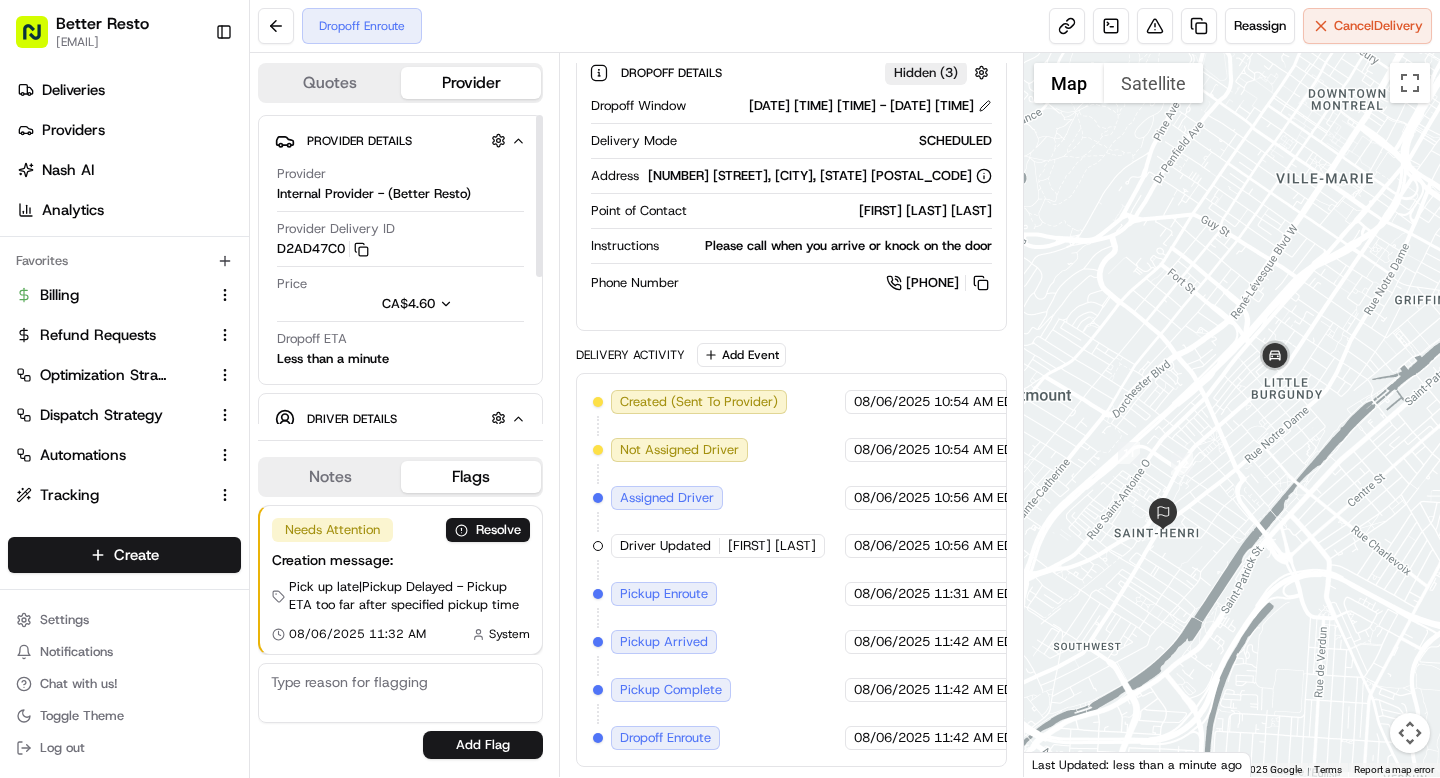 click 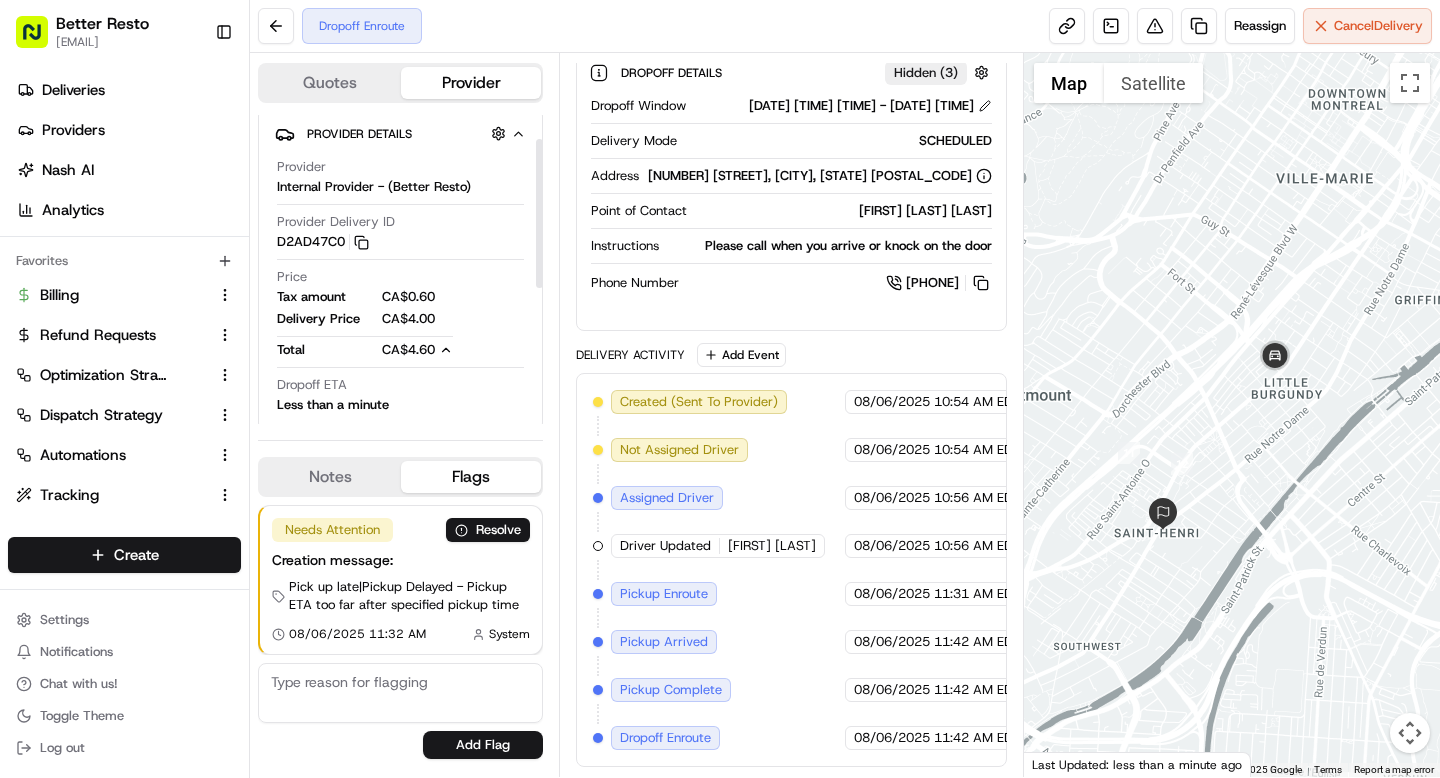 scroll, scrollTop: 0, scrollLeft: 0, axis: both 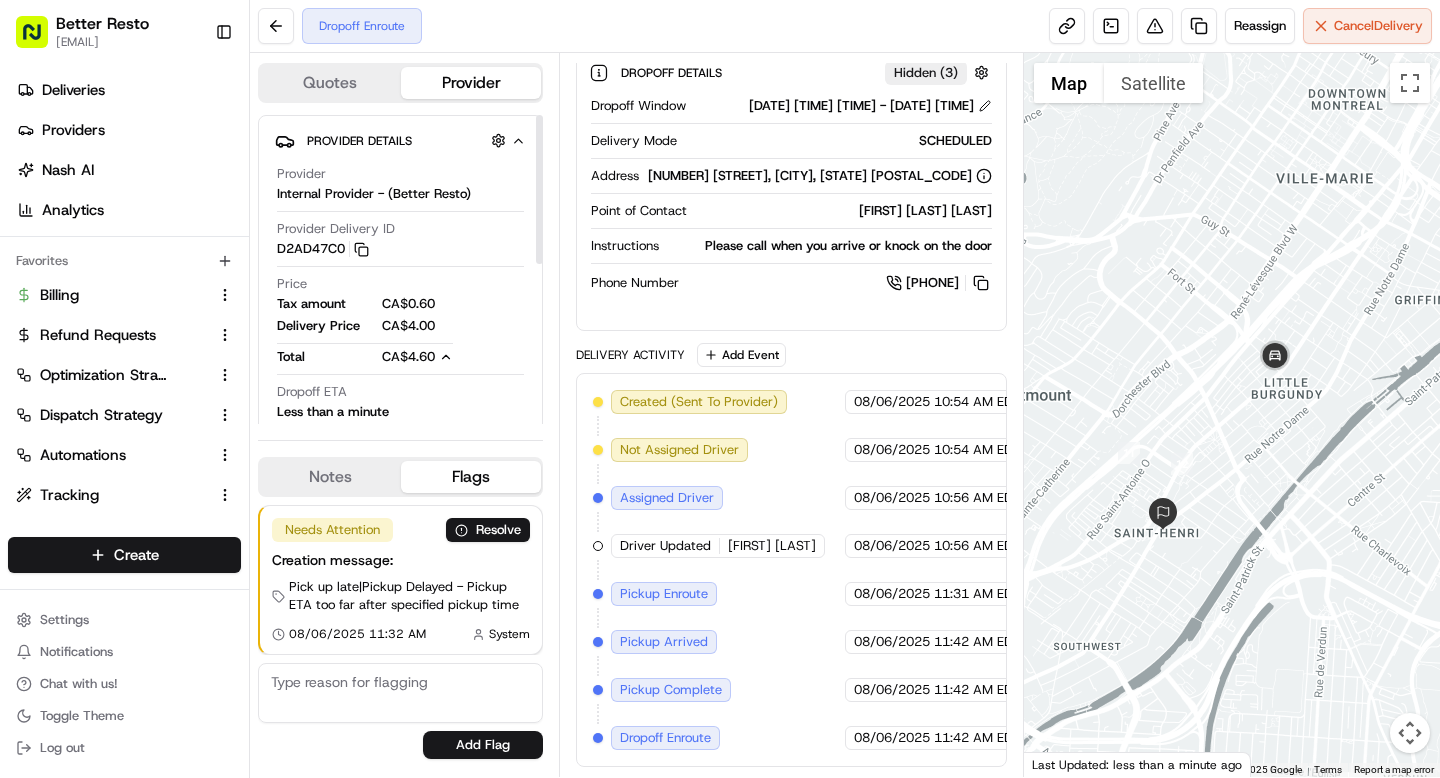 click on "Provider Delivery ID" at bounding box center (336, 229) 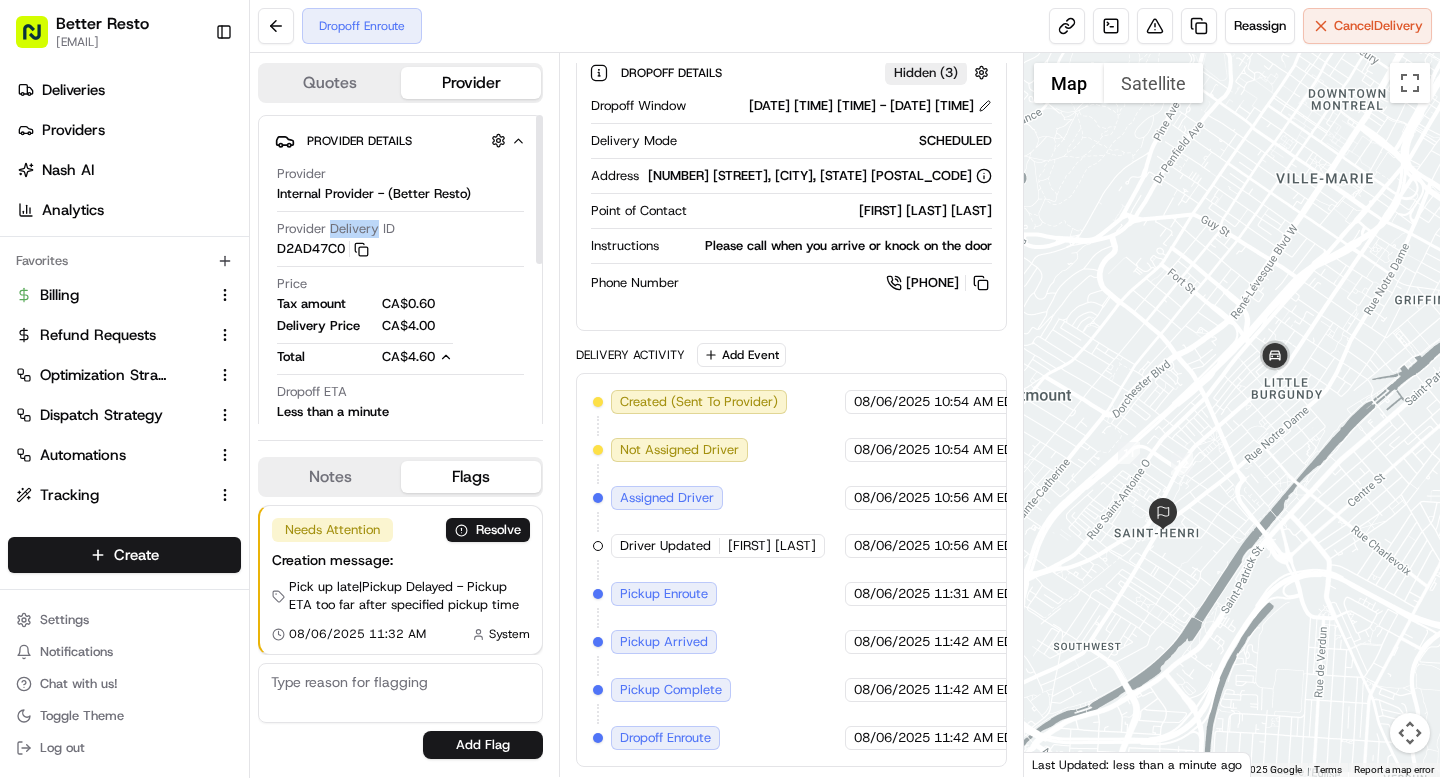 click on "Provider Delivery ID" at bounding box center (336, 229) 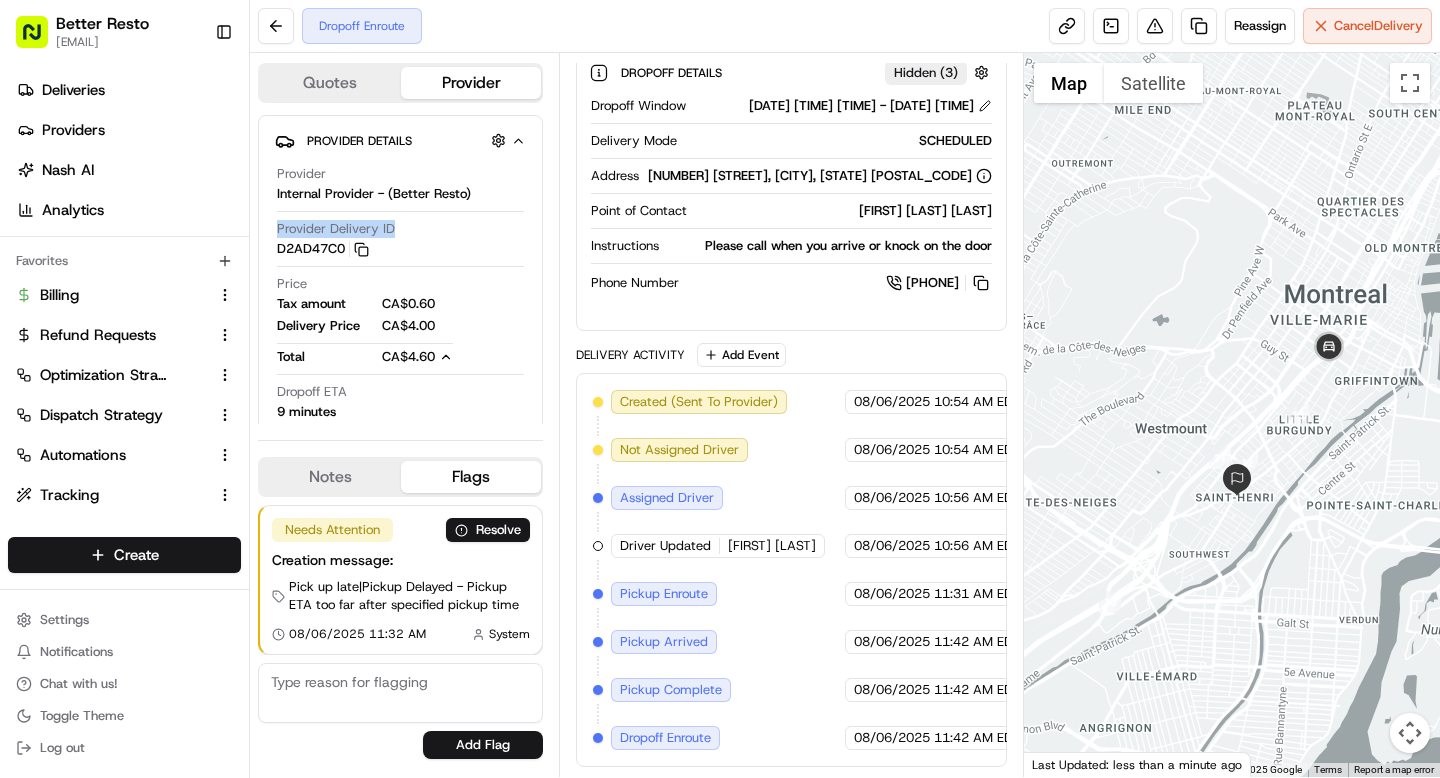 drag, startPoint x: 1312, startPoint y: 408, endPoint x: 1268, endPoint y: 535, distance: 134.4061 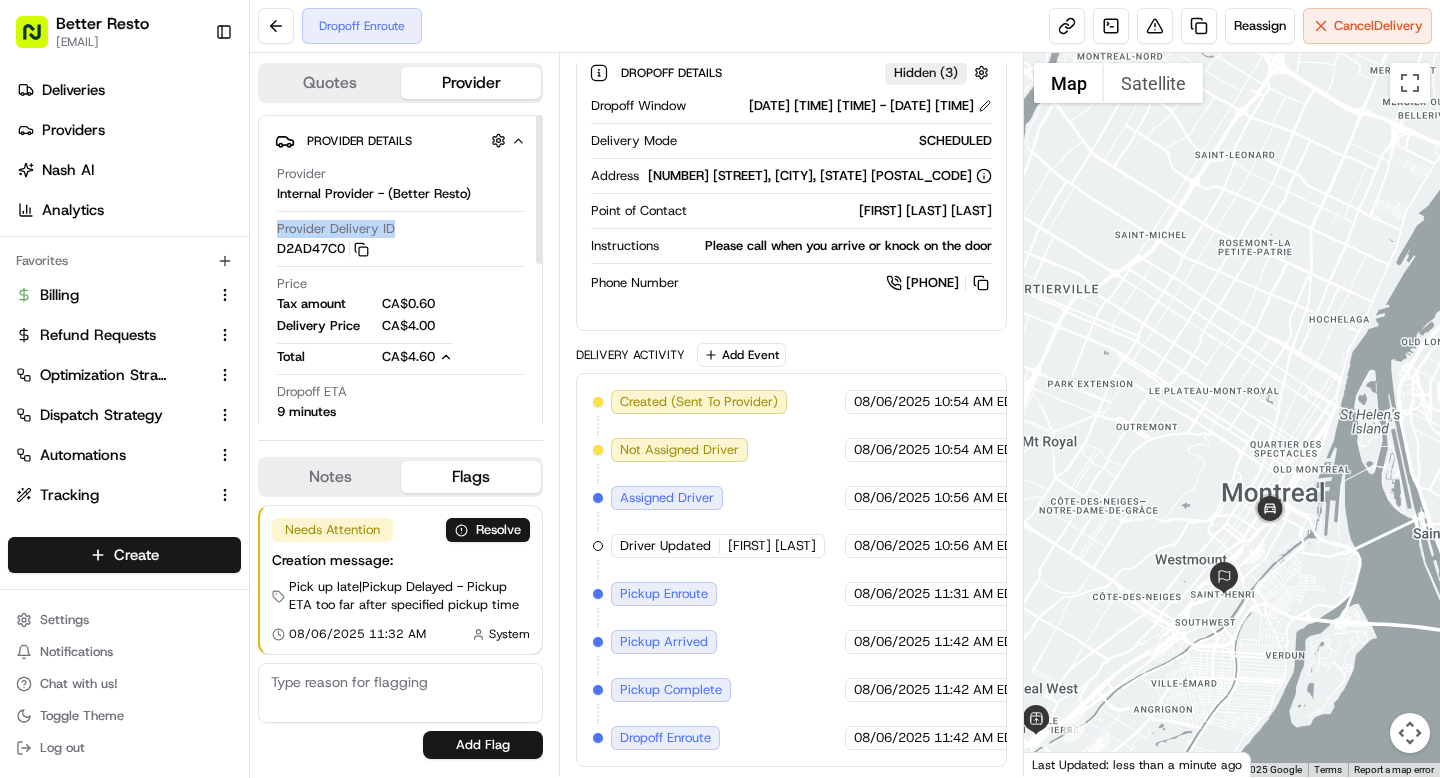 click on "Provider Delivery ID D2AD47C0 Copy  D2AD47C0" at bounding box center (400, 239) 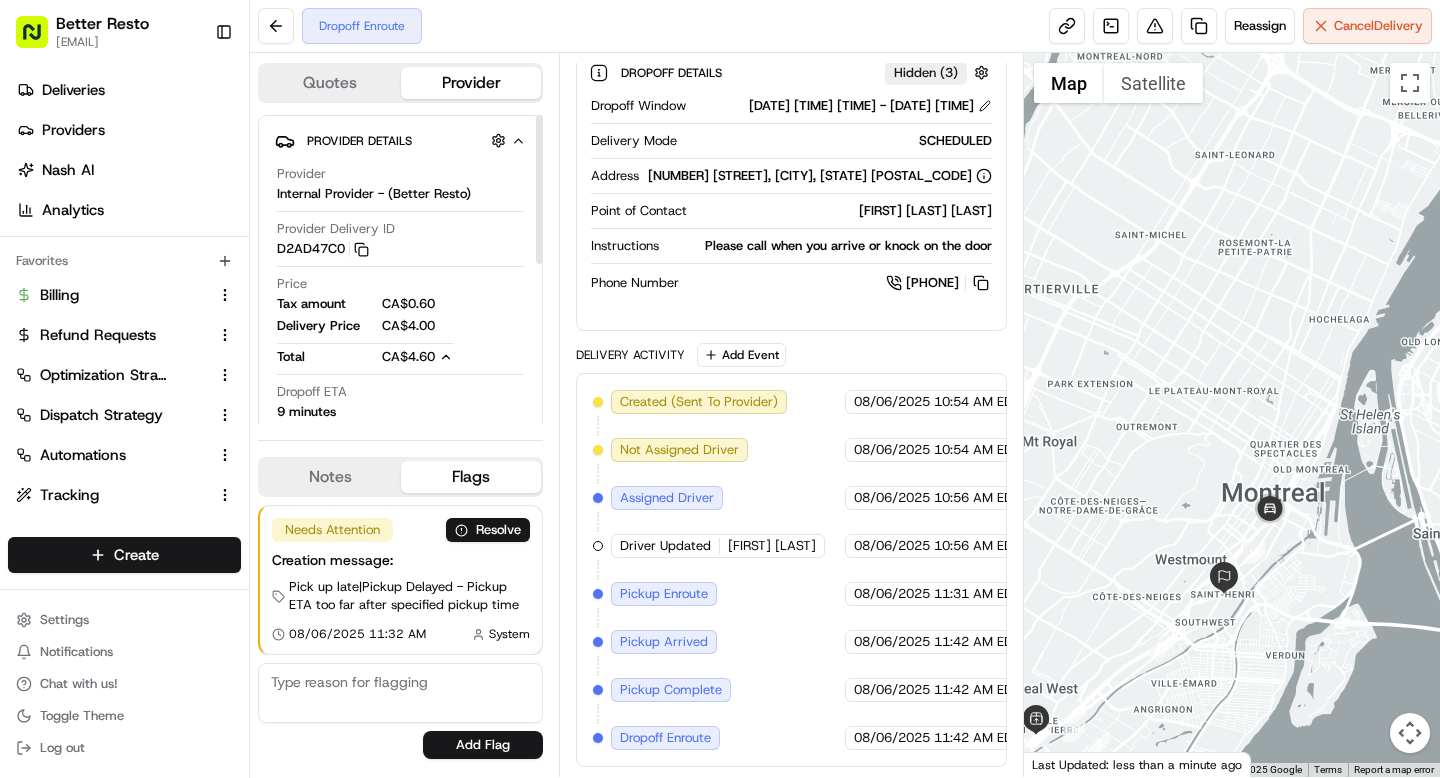 click on "Provider Delivery ID" at bounding box center [336, 229] 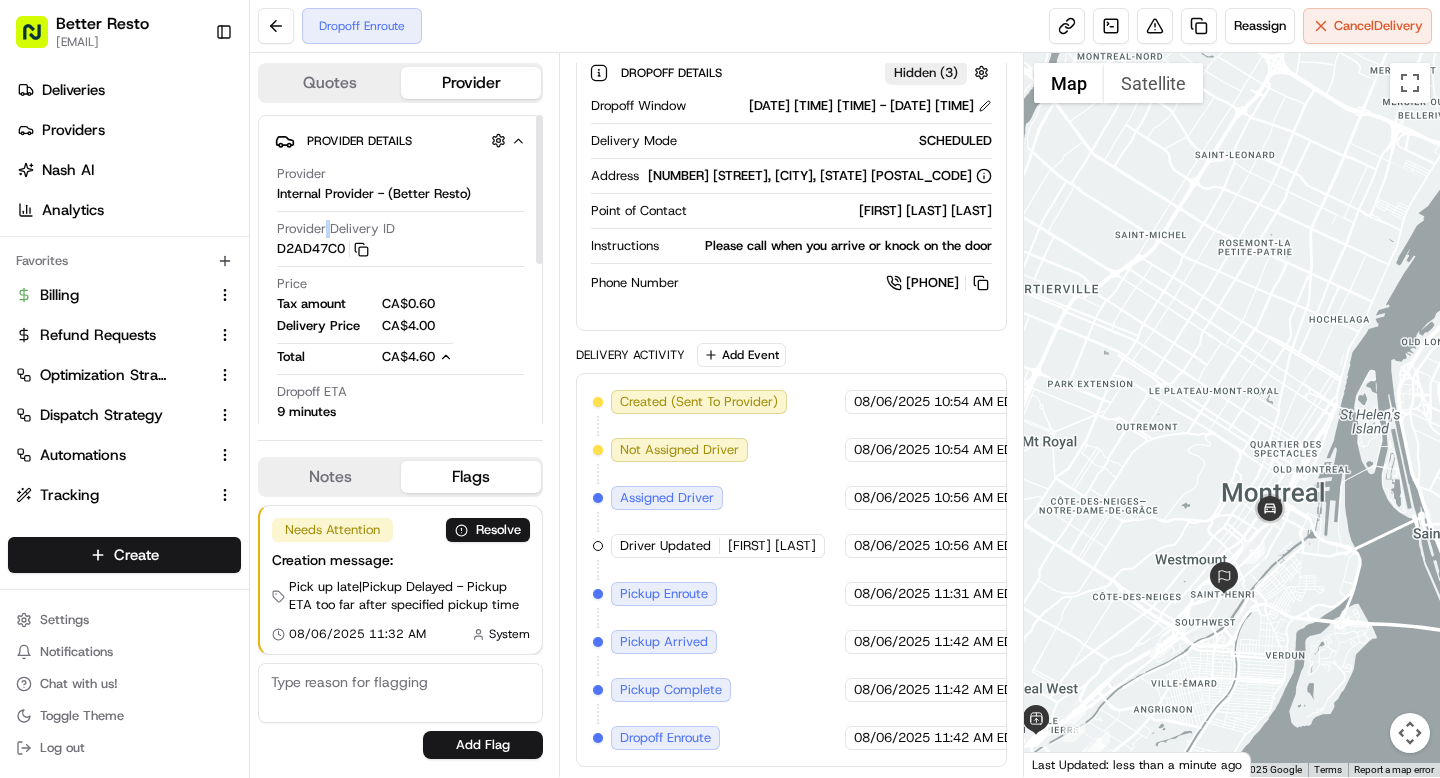 click on "Provider Delivery ID" at bounding box center [336, 229] 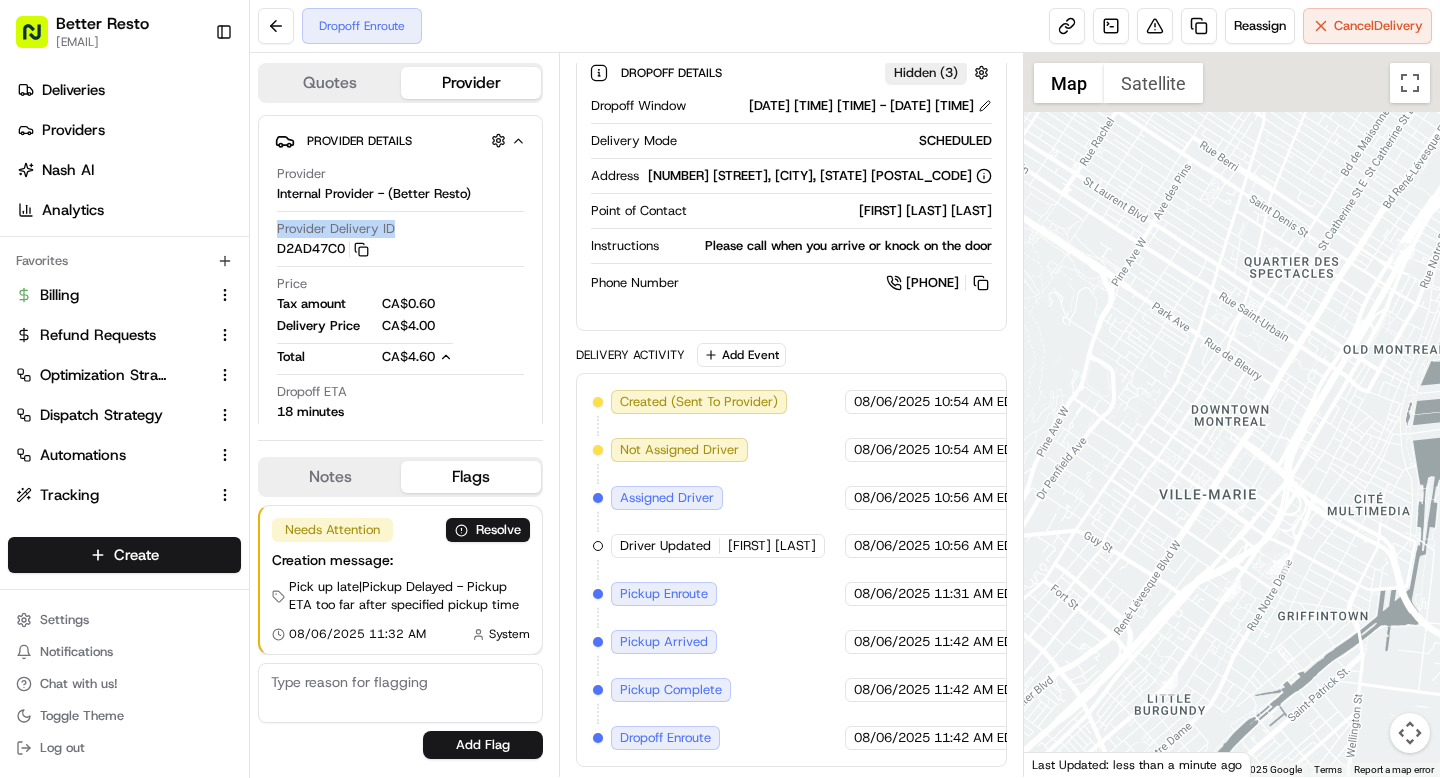 drag, startPoint x: 1356, startPoint y: 495, endPoint x: 1204, endPoint y: 627, distance: 201.31567 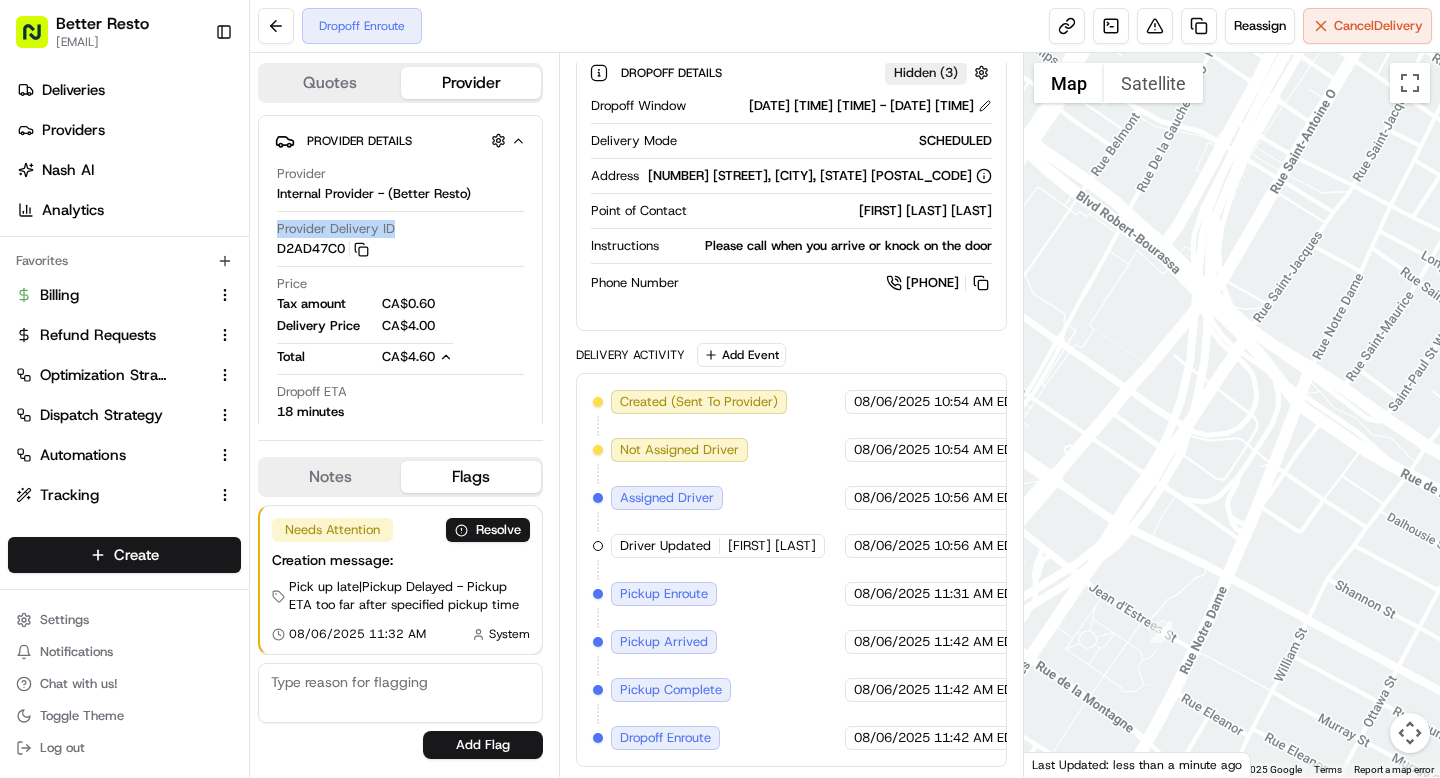 drag, startPoint x: 1352, startPoint y: 431, endPoint x: 1200, endPoint y: 625, distance: 246.45486 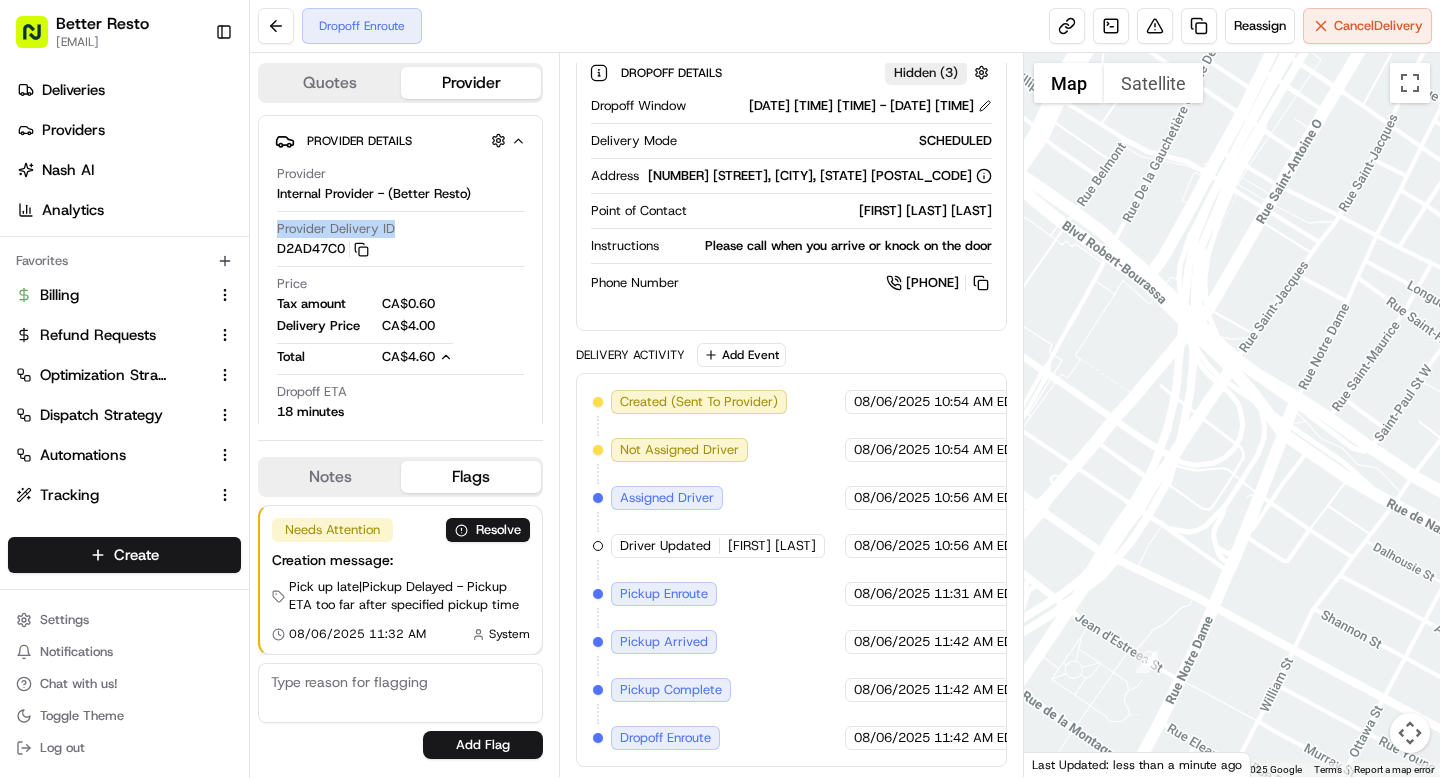 drag, startPoint x: 1234, startPoint y: 490, endPoint x: 1140, endPoint y: 756, distance: 282.12054 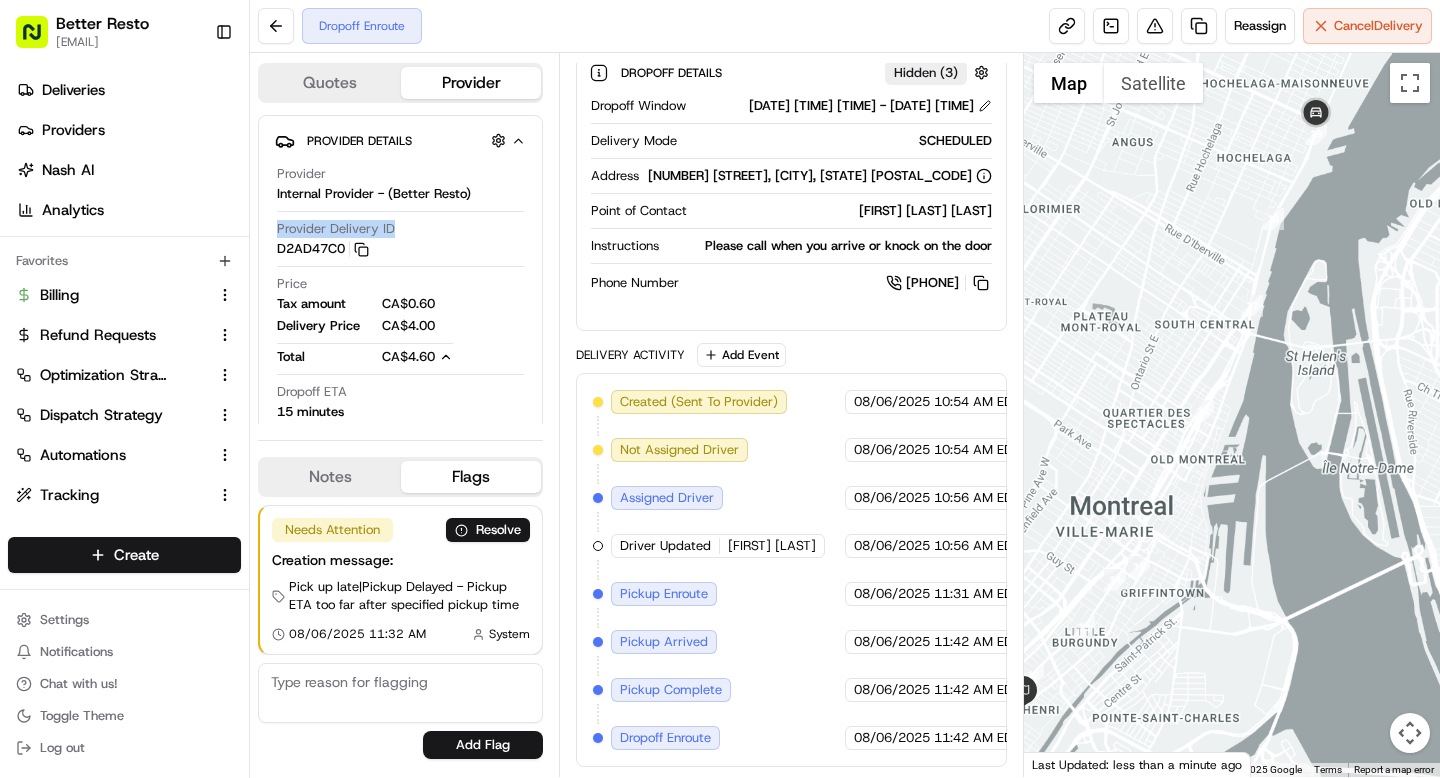 drag, startPoint x: 1221, startPoint y: 403, endPoint x: 1157, endPoint y: 569, distance: 177.9101 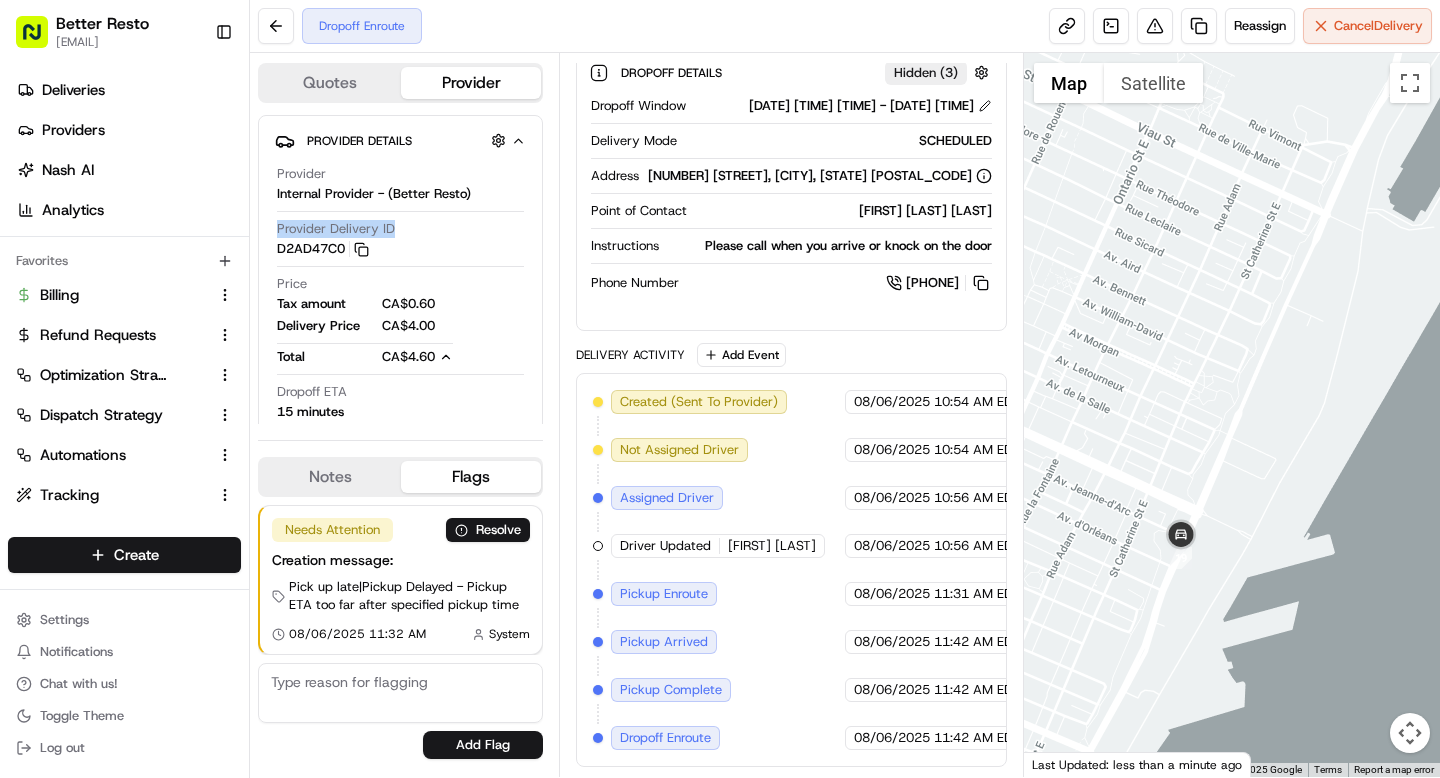 click on "Summary Created:   08/06/2025 10:54 AM Strategy:   Internal Fleet (dss_BqLu9a) 1   Pickup 1   Dropoff 4.8 mi Created via Automation Package Details N/A CAD$ 280.88 Location Details Falafel St Jacques (St Jacques) 345 Rue Saint-Jacques, Lachine, QC H8R 1E6, Canada 11:09 AM 08/06/2025  Emmanuel Marcin Marcin 4026 R. Notre Dame O, Montréal, QC H4C 1R1, Canada 11:59 AM 08/06/2025 Dropoff Details Hidden ( 3 ) Dropoff Window 08/06/2025 11:29 AM EDT - 08/06/2025 11:59 AM EDT Delivery Mode SCHEDULED Address 4026 R. Notre Dame O, Montréal, QC H4C 1R1, Canada Point of Contact Emmanuel Marcin Marcin Instructions Please call when you arrive or knock on the door Phone Number +1 438 389 4026 Delivery Activity Add Event Created (Sent To Provider) Internal Provider - (Better Resto) 08/06/2025 10:54 AM EDT Not Assigned Driver Internal Provider - (Better Resto) 08/06/2025 10:54 AM EDT Assigned Driver Internal Provider - (Better Resto) 08/06/2025 10:56 AM EDT Driver Updated Hayder ALHUSSEINI Internal Provider - (Better Resto)" at bounding box center [791, 415] 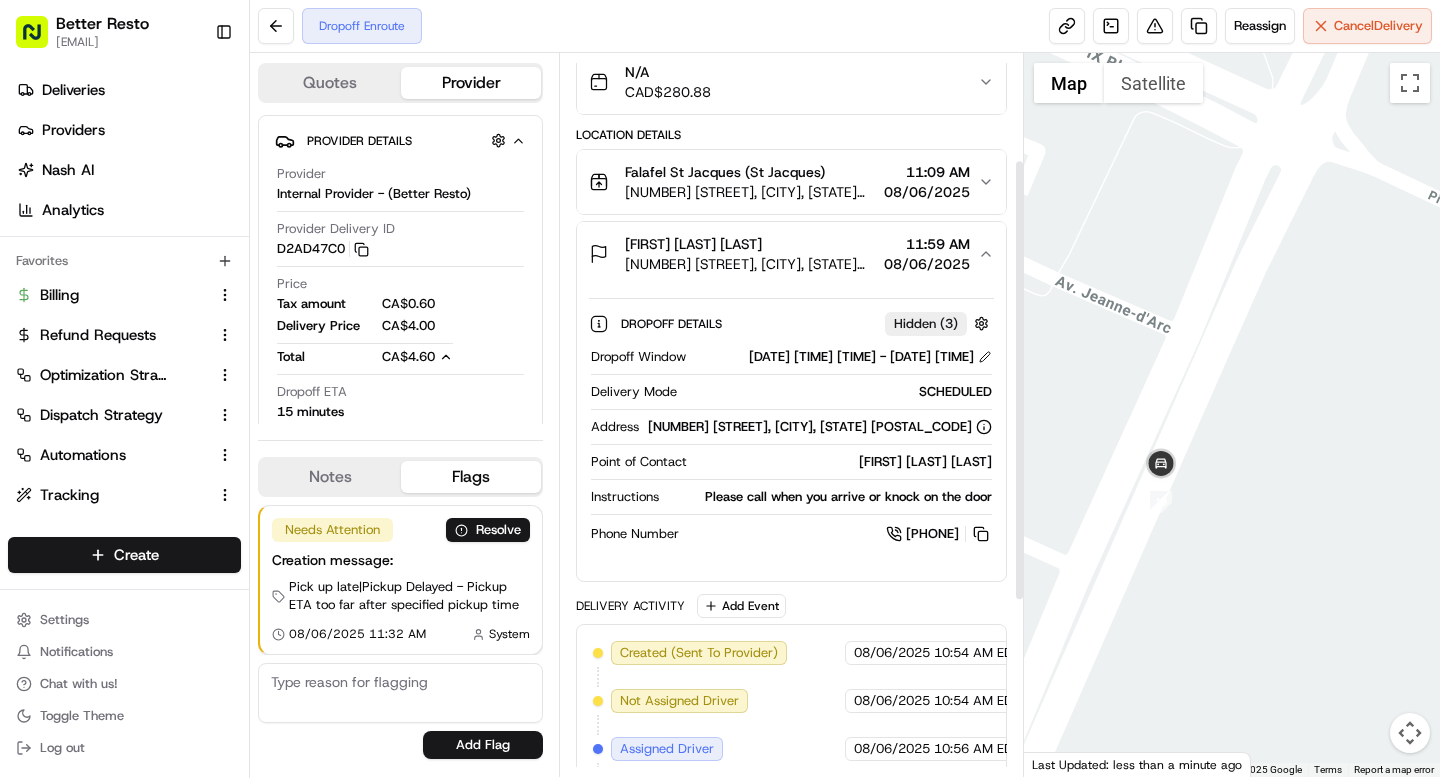 scroll, scrollTop: 0, scrollLeft: 0, axis: both 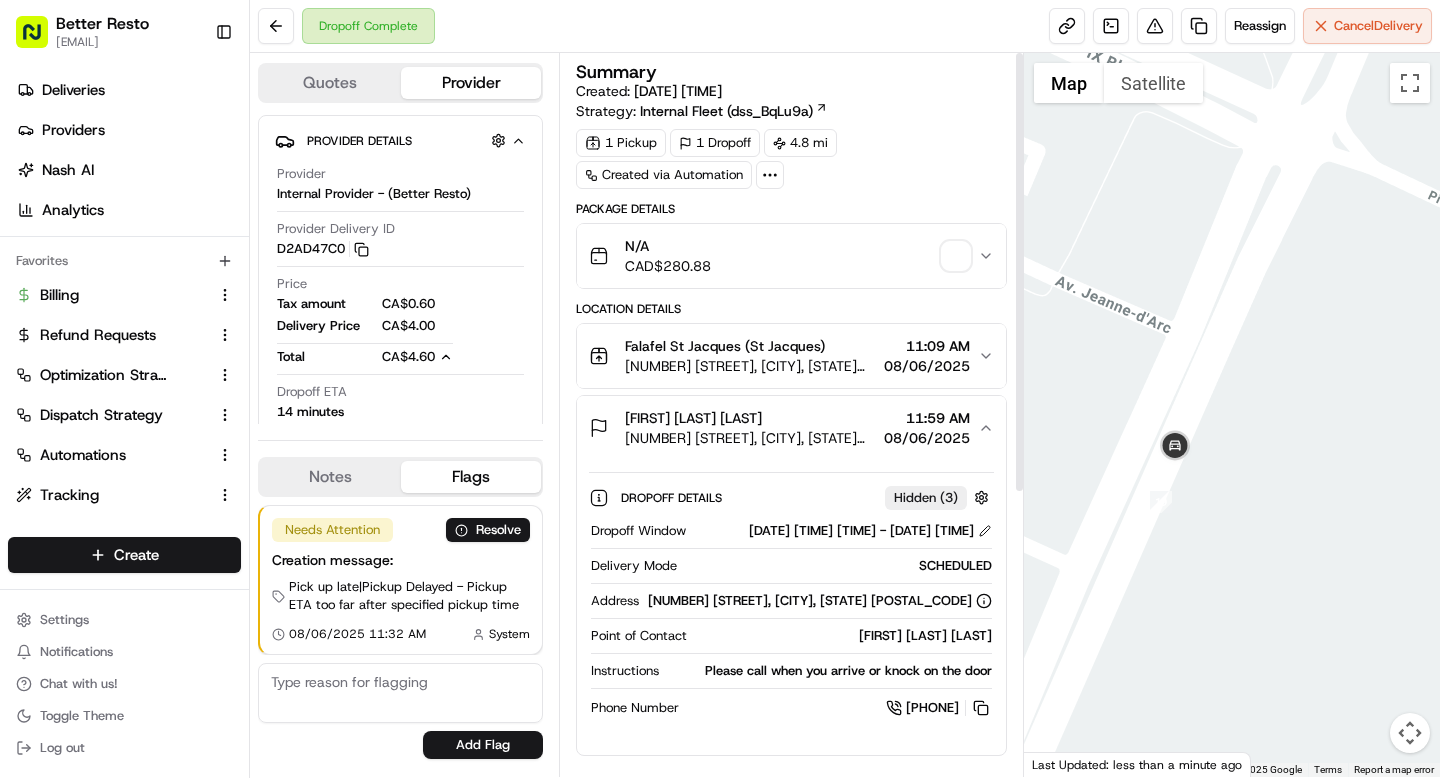 click on "N/A CAD$ 280.88" at bounding box center [783, 256] 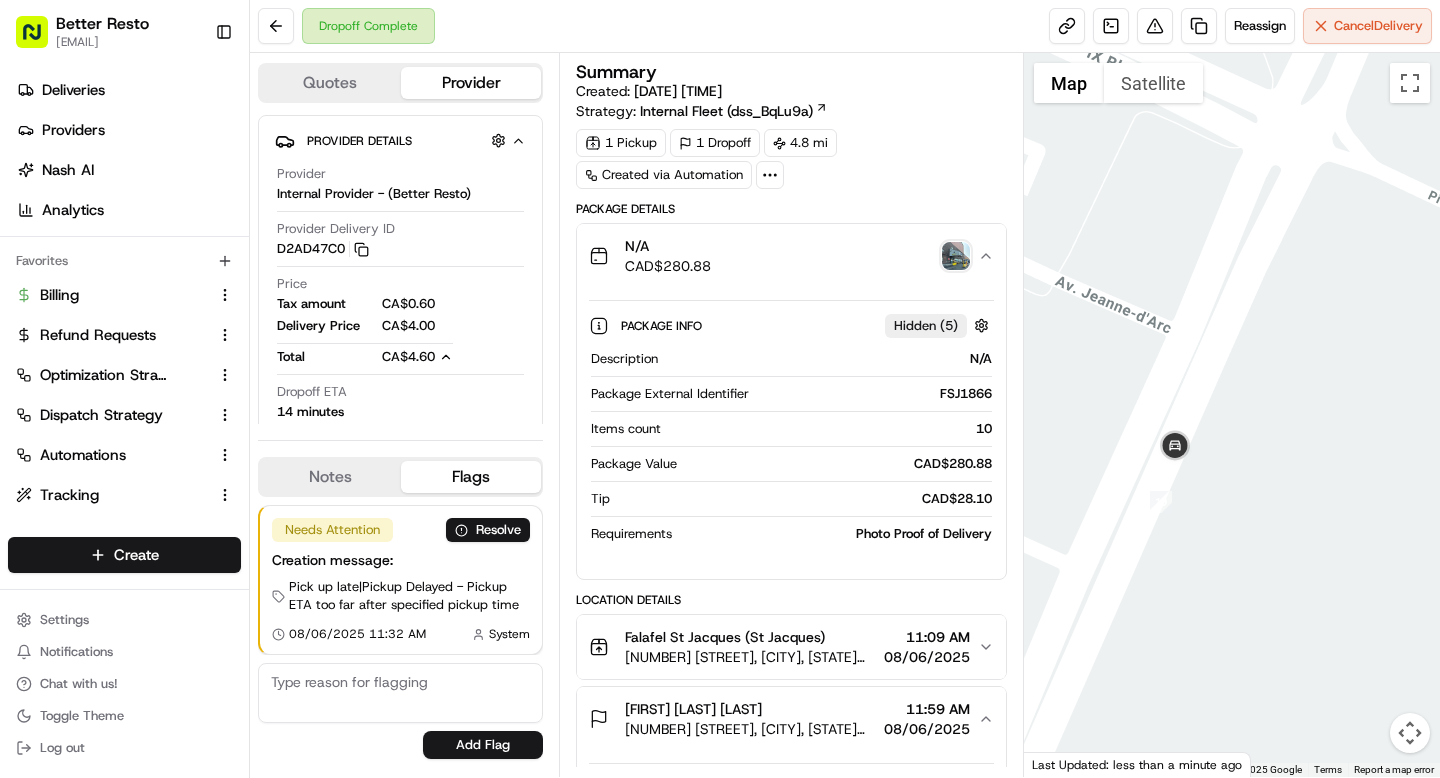 click at bounding box center (956, 256) 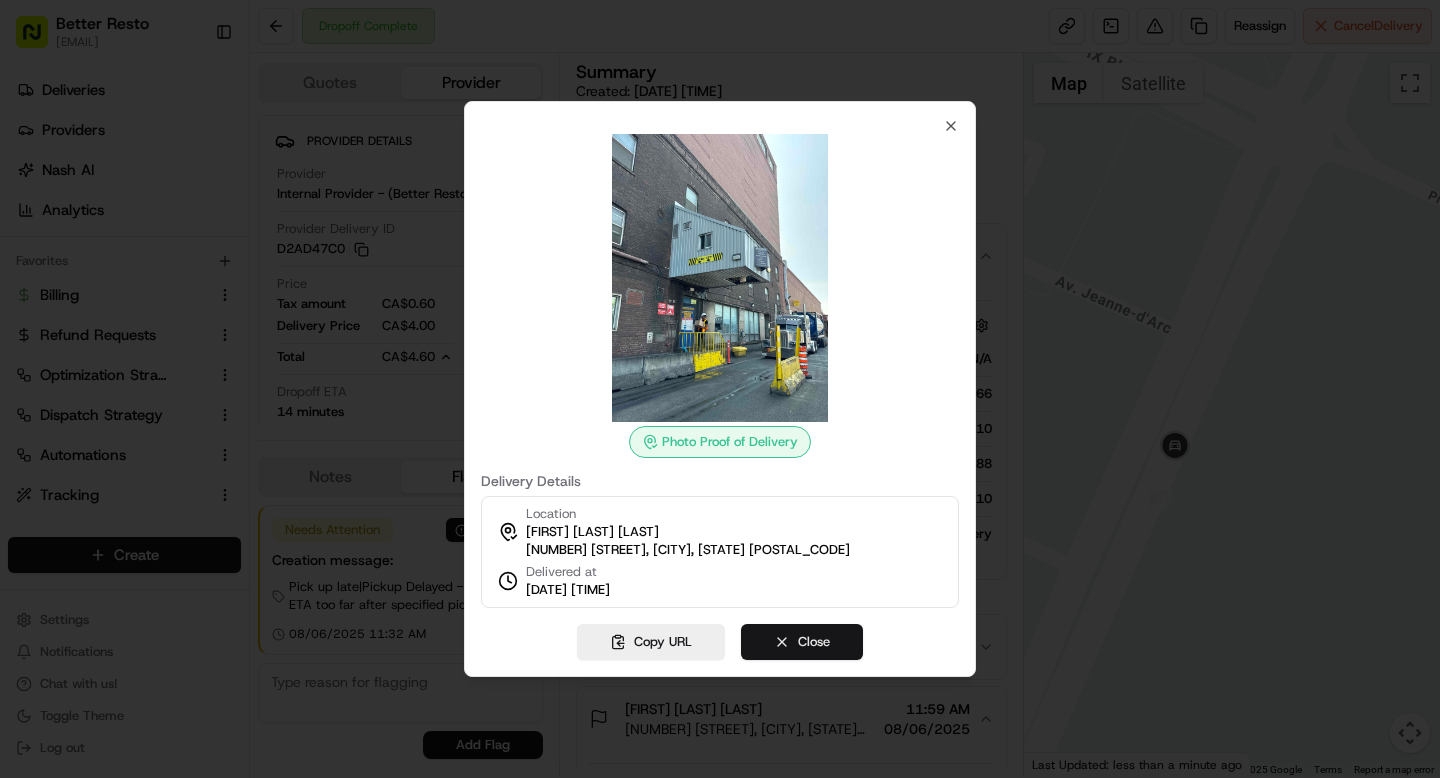 click on "Close" at bounding box center [802, 642] 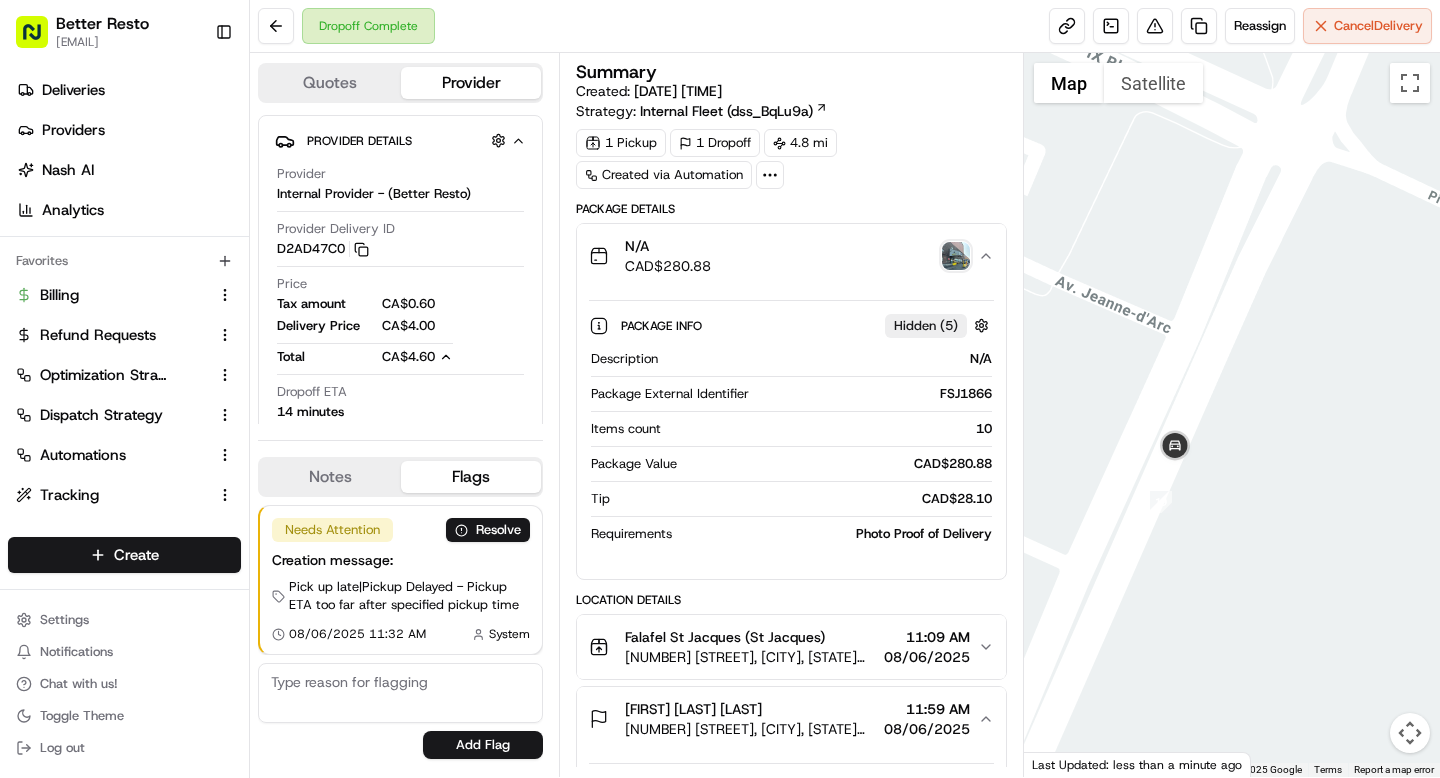 scroll, scrollTop: 169, scrollLeft: 0, axis: vertical 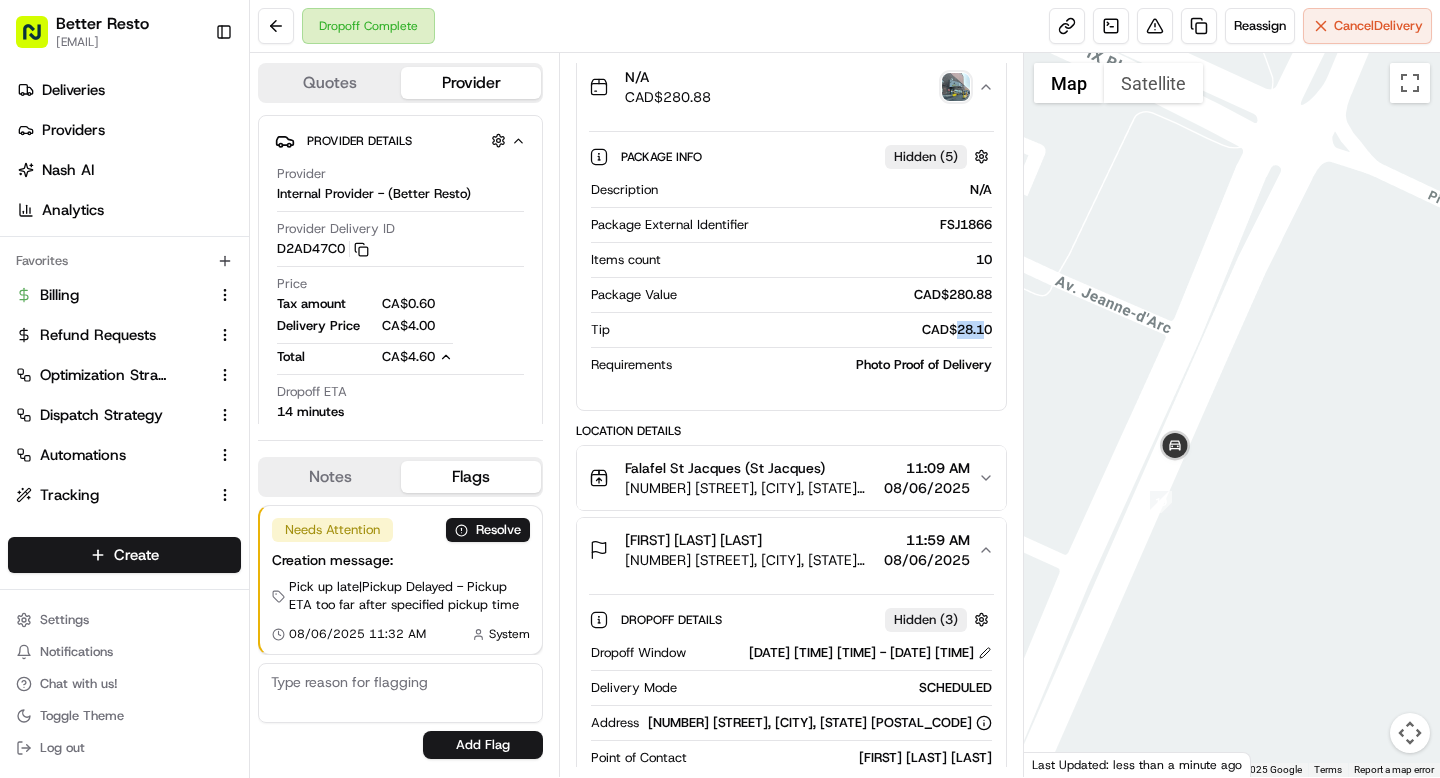drag, startPoint x: 955, startPoint y: 329, endPoint x: 985, endPoint y: 329, distance: 30 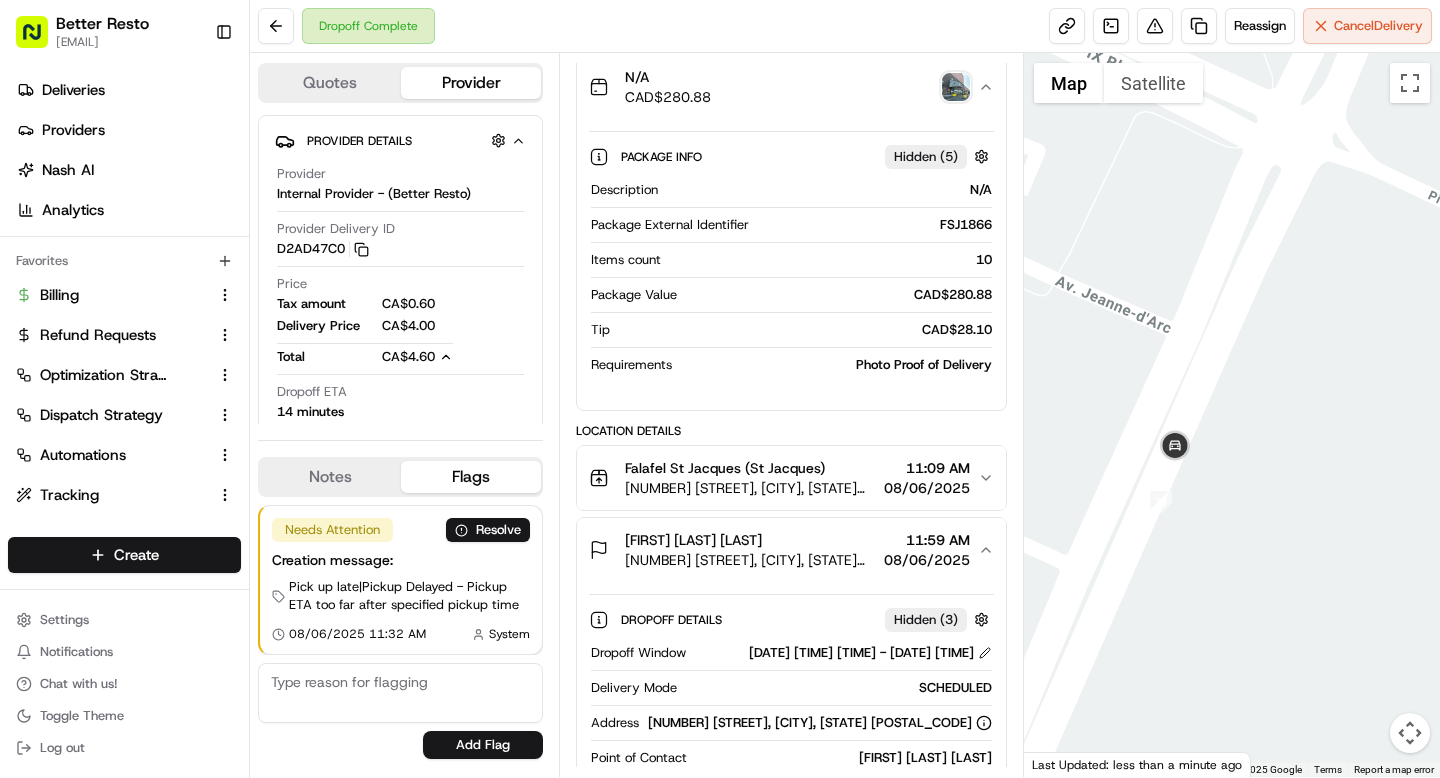 click on "CAD$ 28.10" at bounding box center [804, 330] 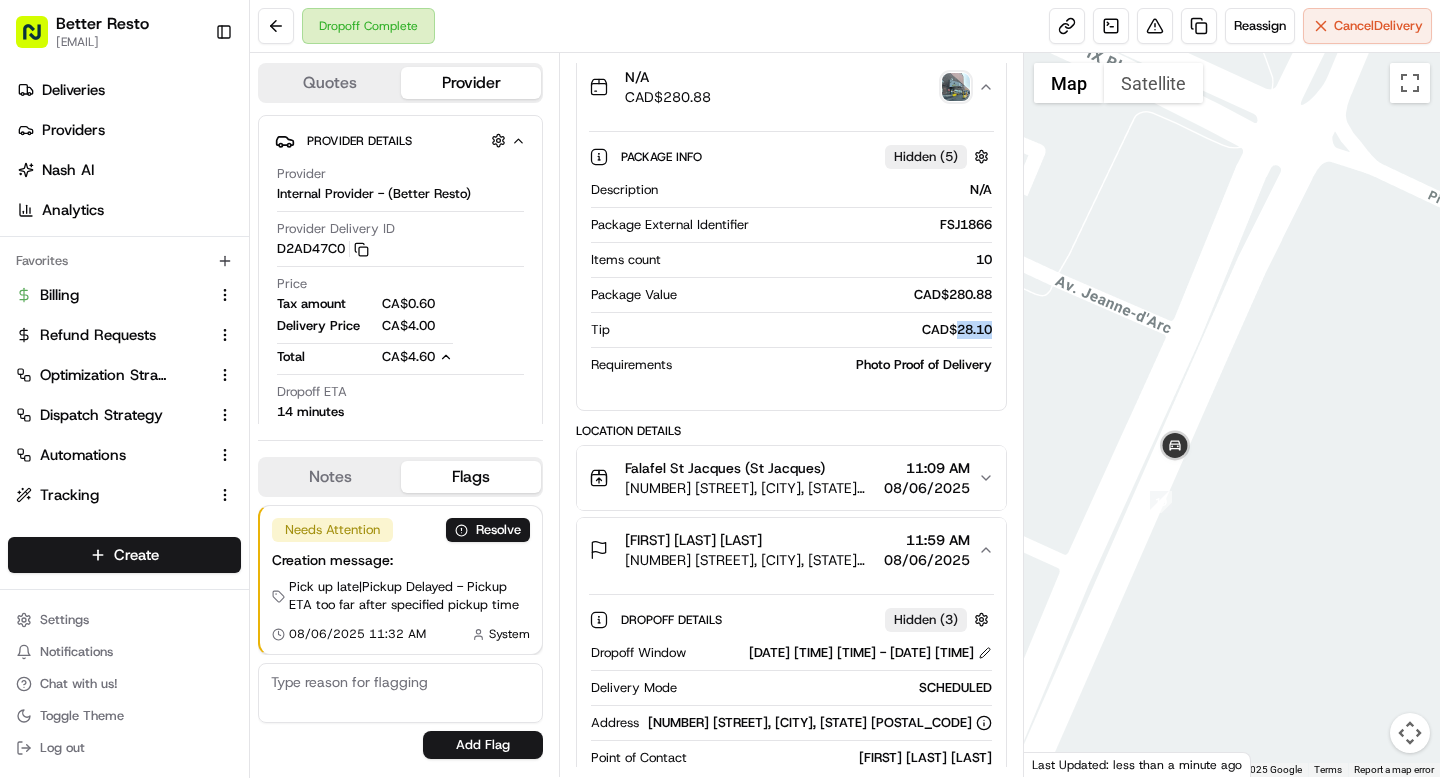 click on "CAD$ 28.10" at bounding box center [804, 330] 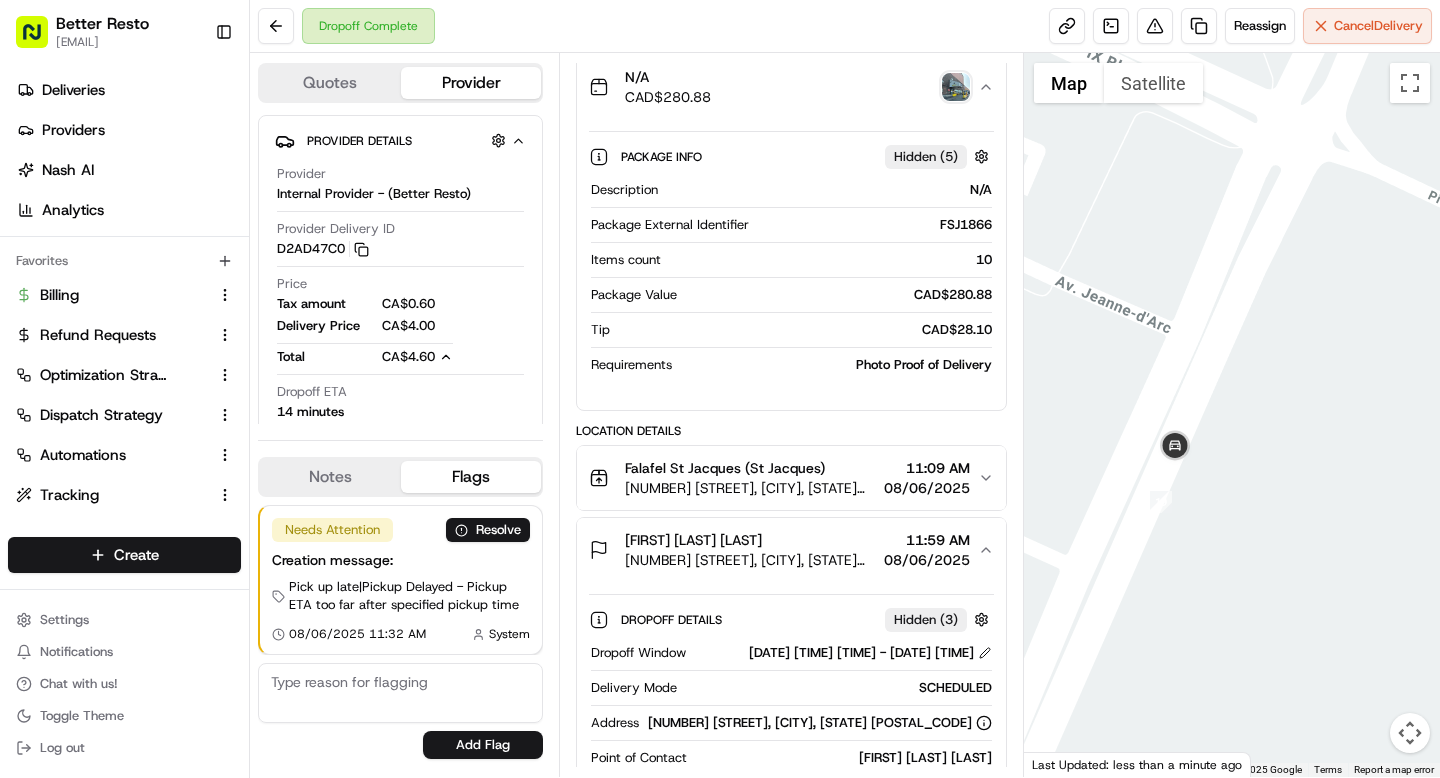 click on "CAD$ 28.10" at bounding box center (804, 330) 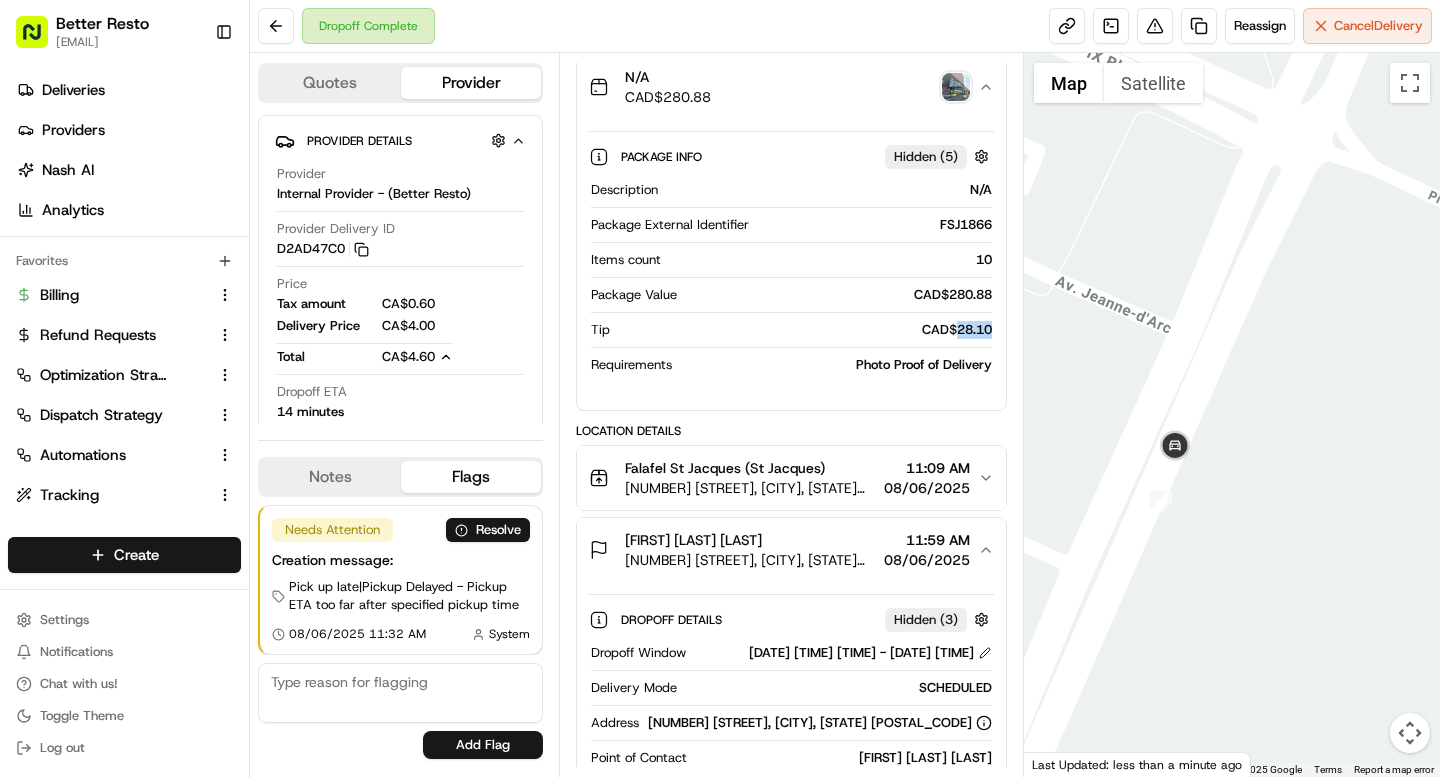 click on "CAD$ 28.10" at bounding box center (804, 330) 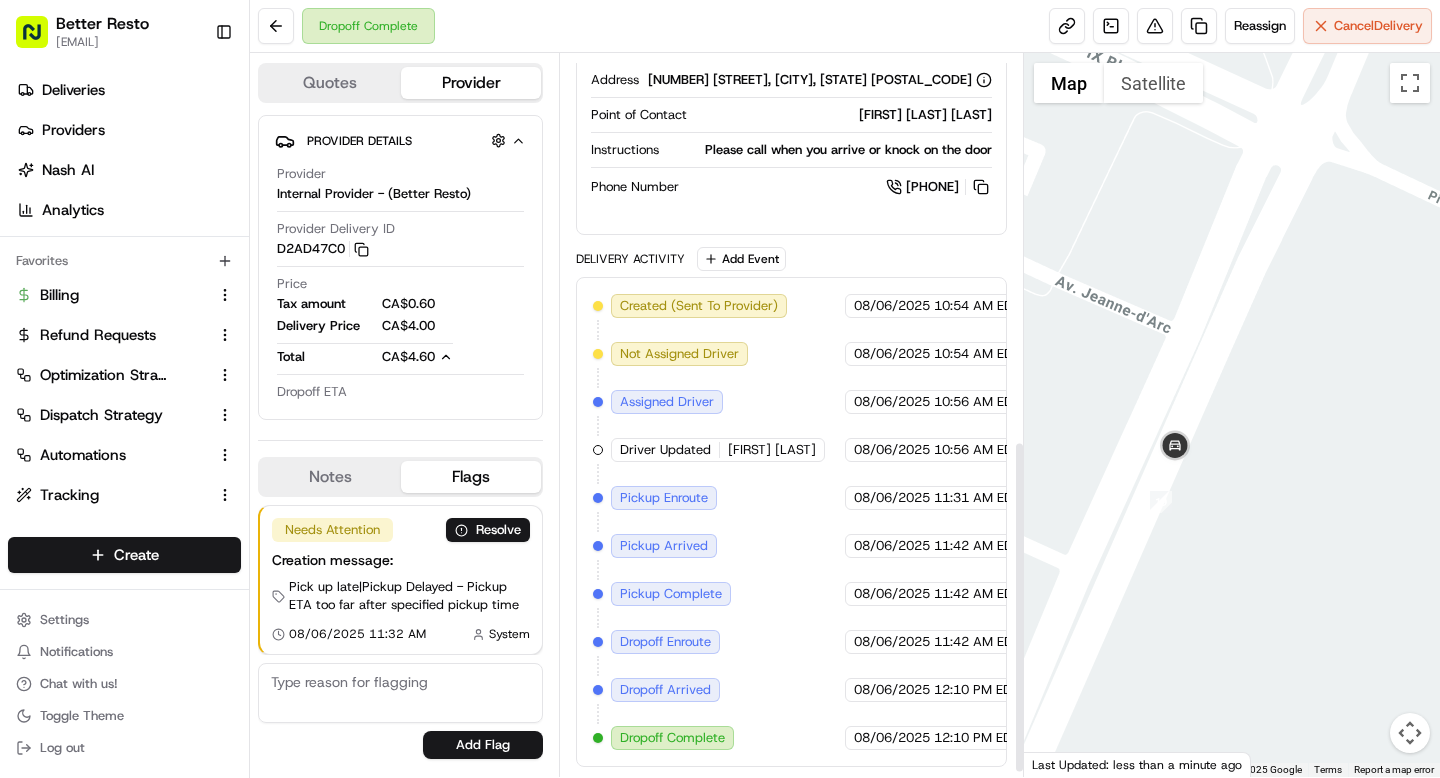 scroll, scrollTop: 848, scrollLeft: 0, axis: vertical 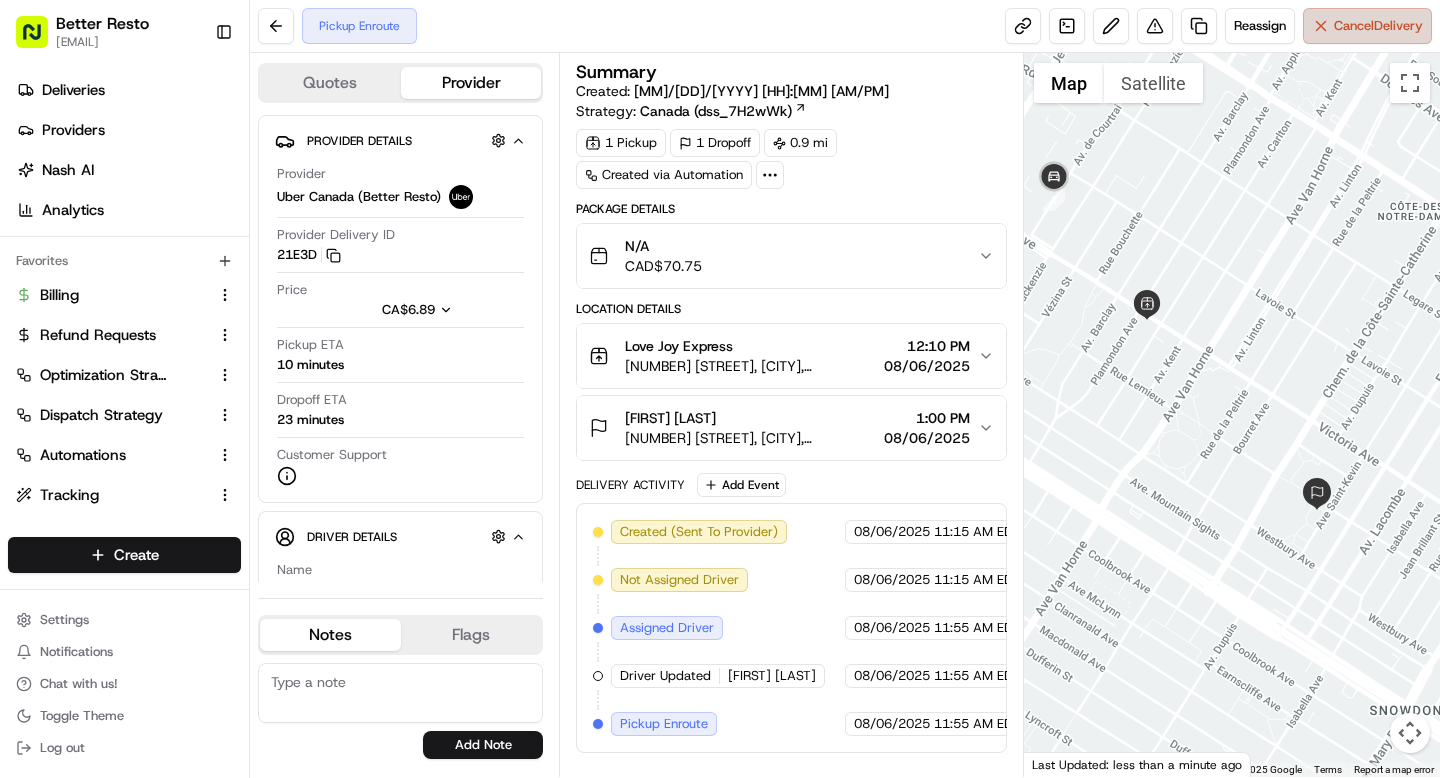 click on "Cancel  Delivery" at bounding box center [1378, 26] 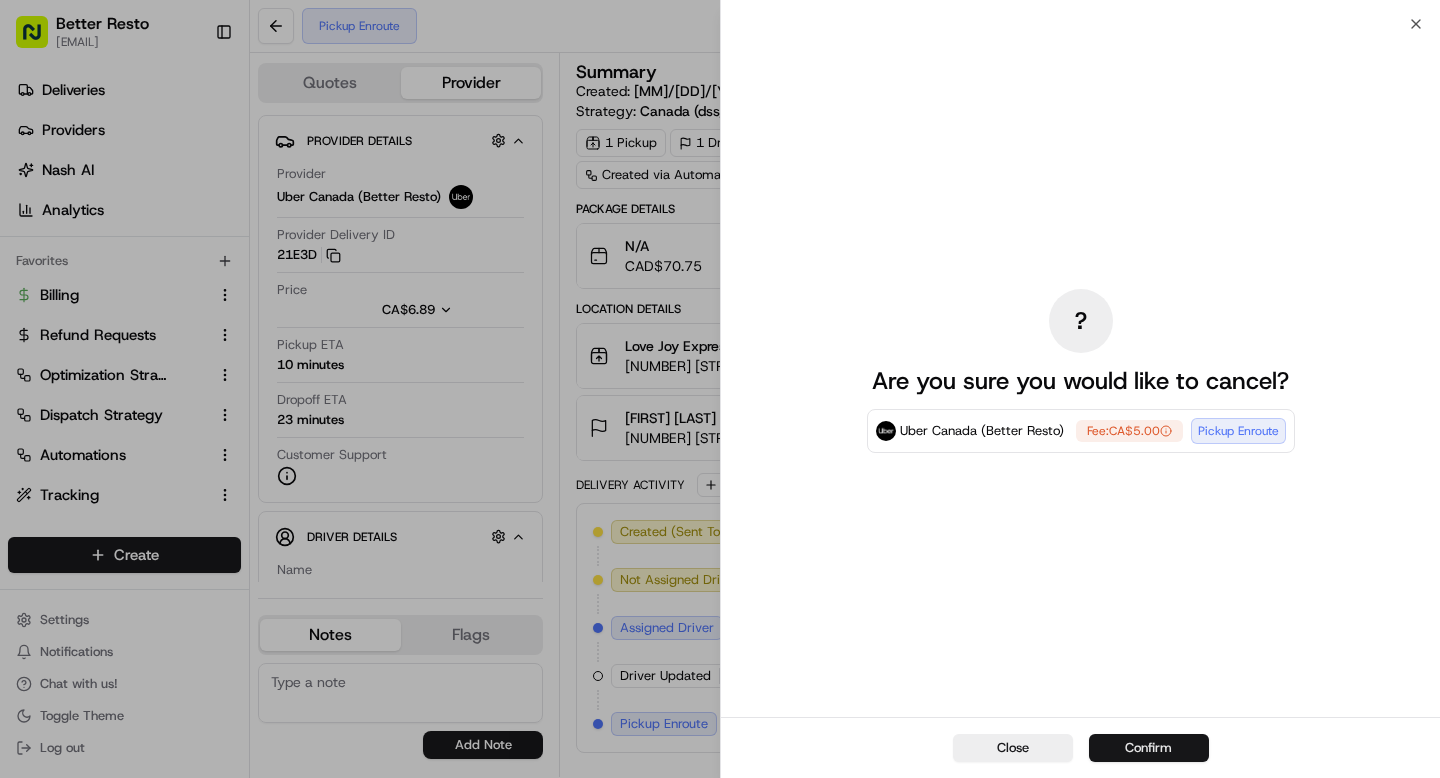 click on "Confirm" at bounding box center (1149, 748) 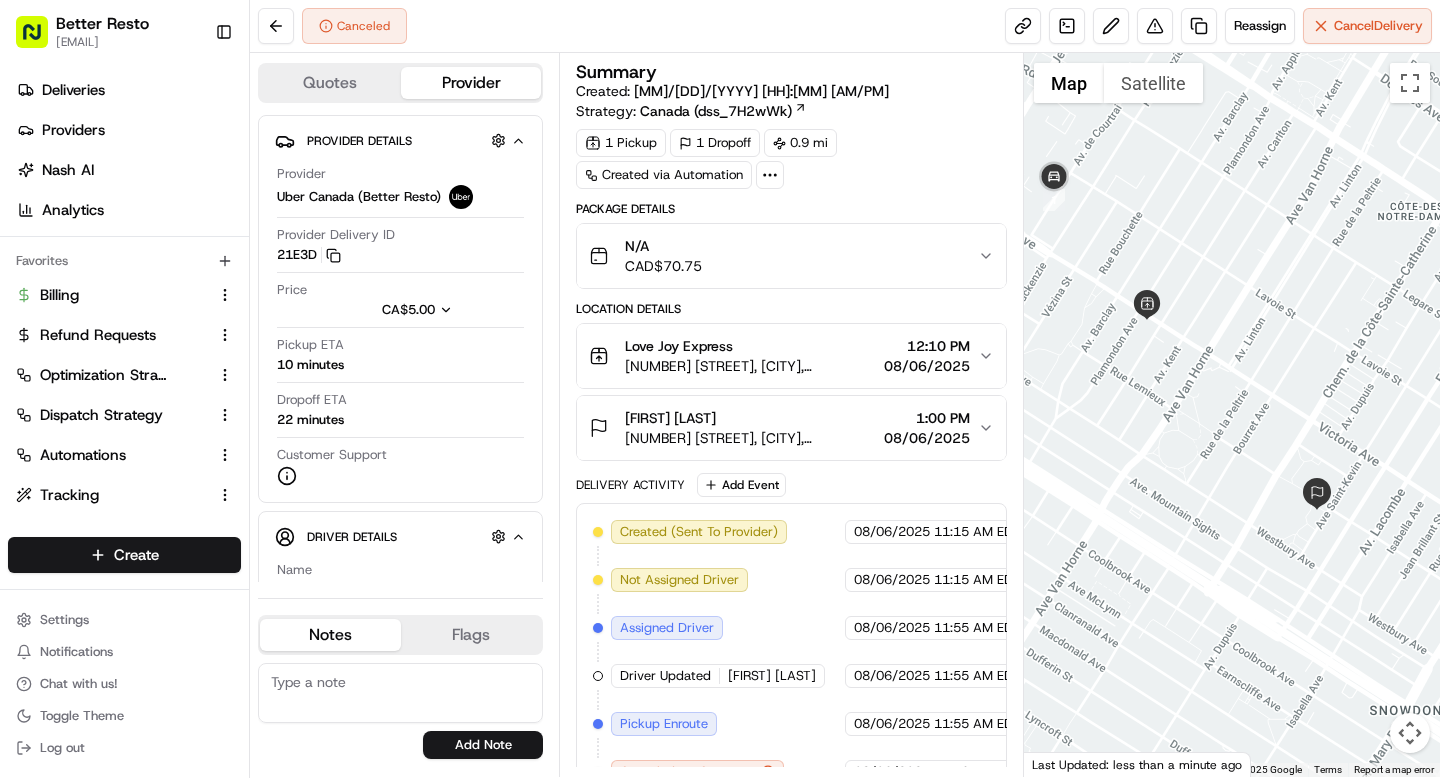 click 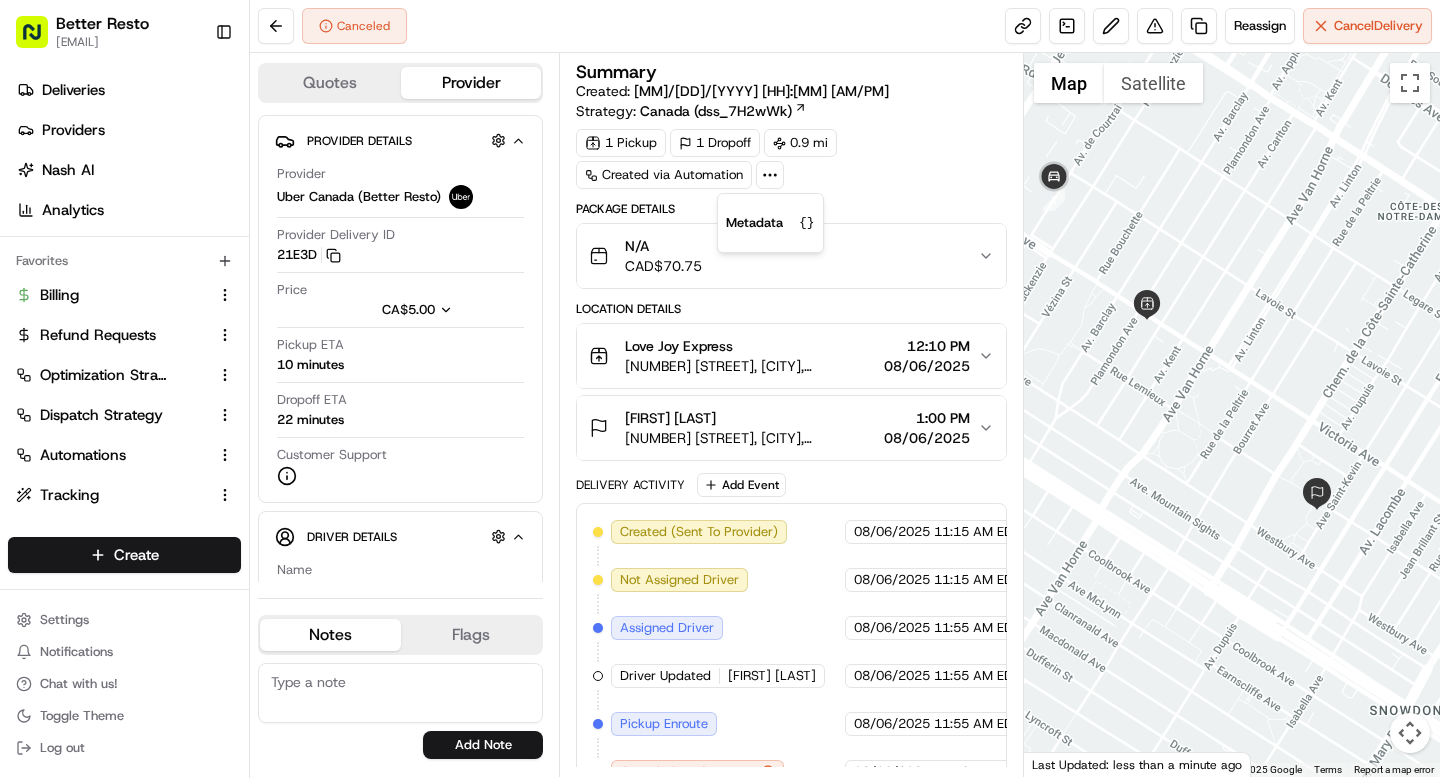 click on "1   Pickup 1   Dropoff 0.9 mi Created via Automation" at bounding box center (791, 159) 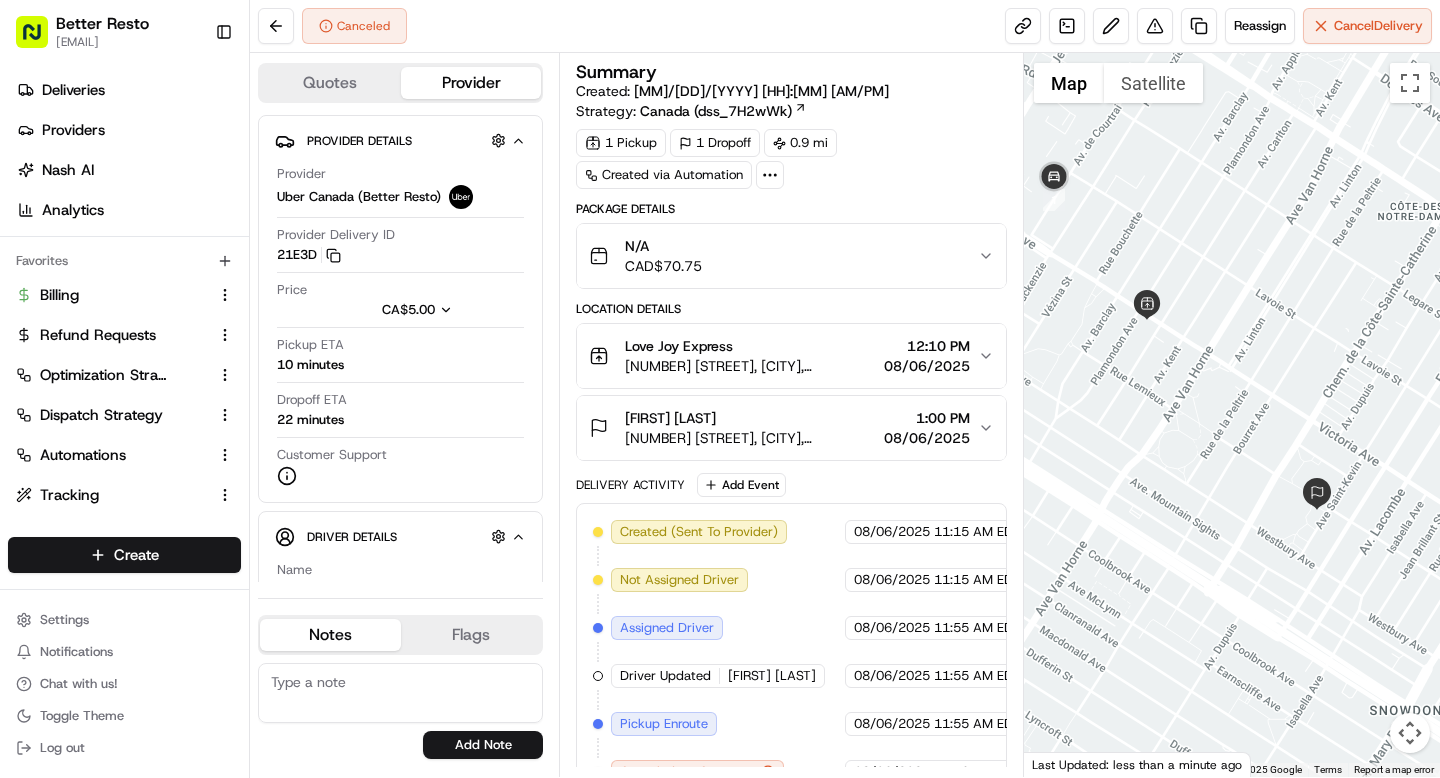 click on "0.9 mi" at bounding box center [800, 143] 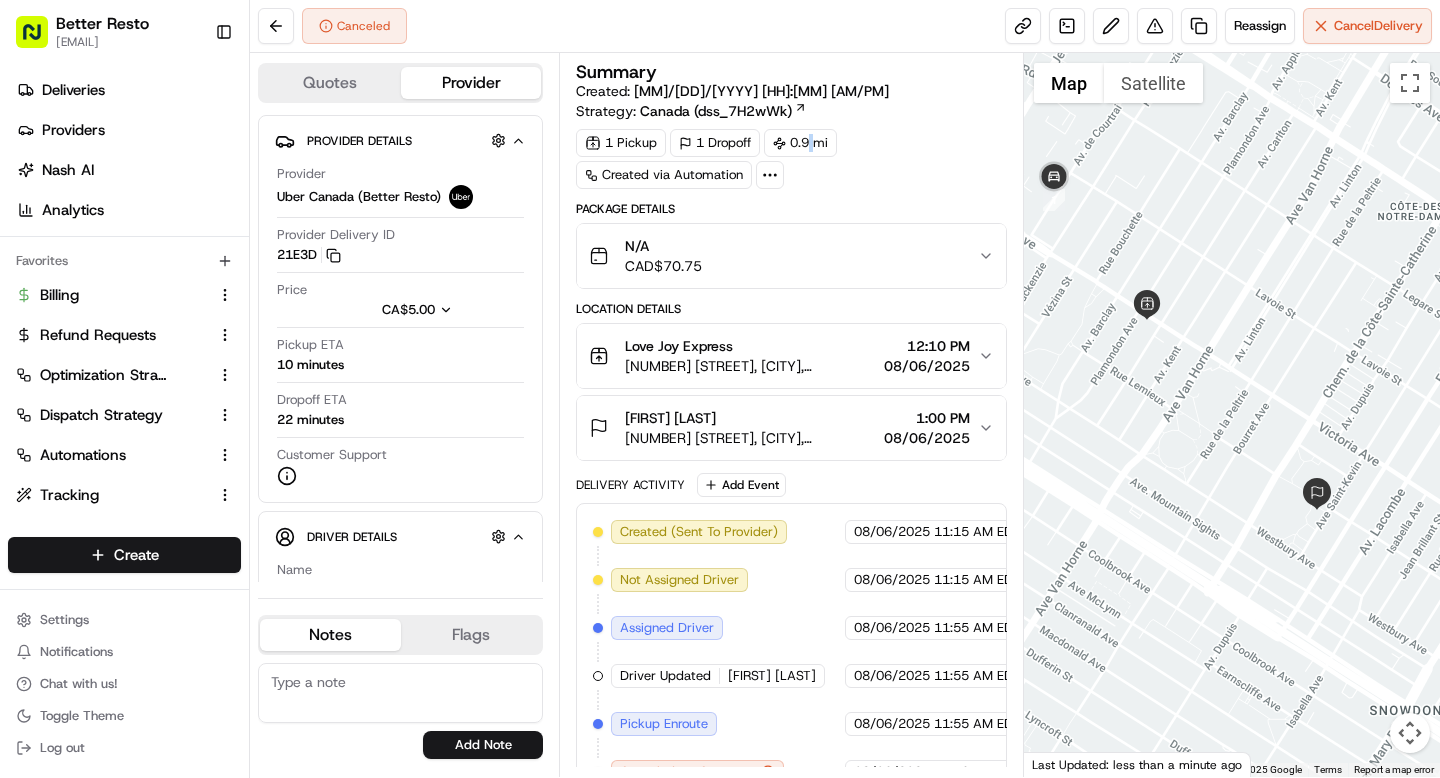 click on "0.9 mi" at bounding box center (800, 143) 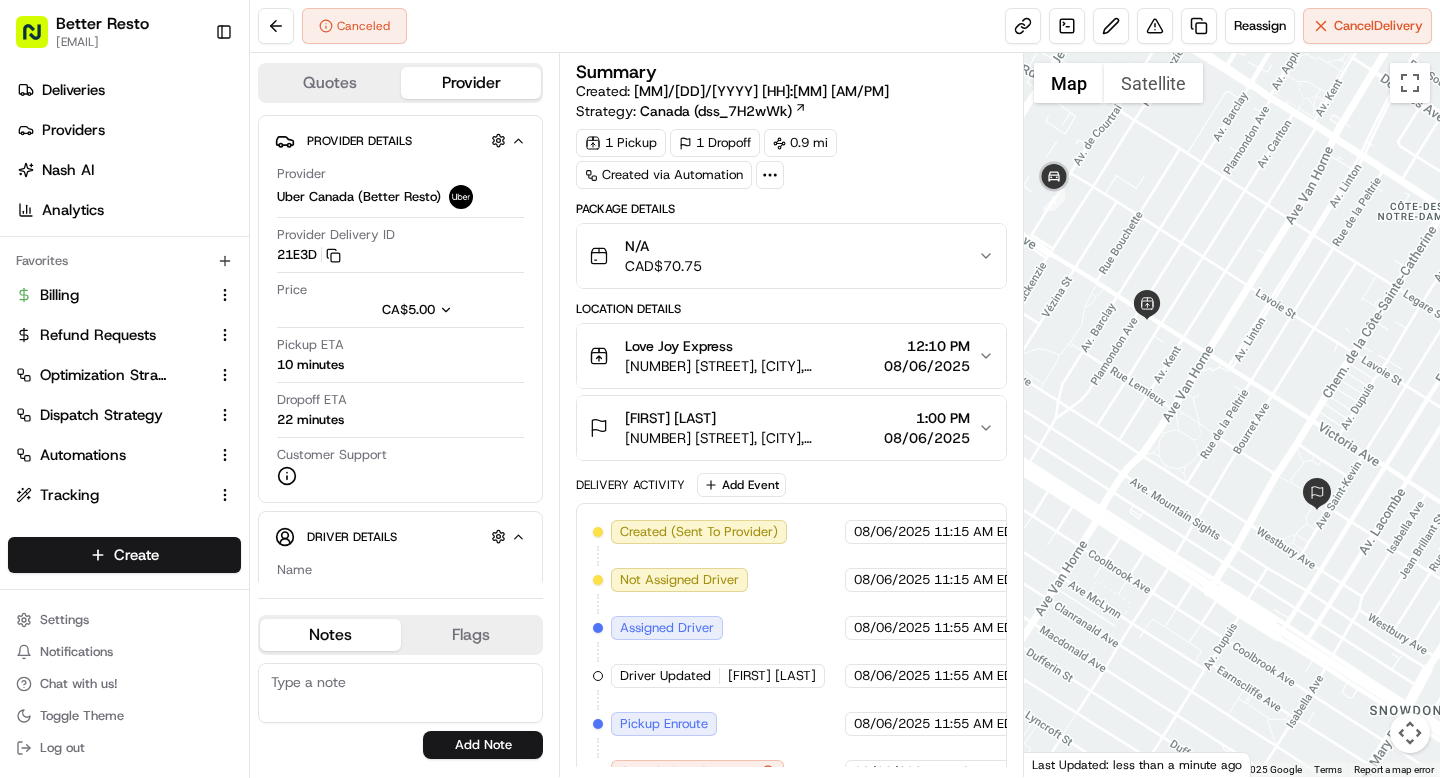 click on "0.9 mi" at bounding box center [800, 143] 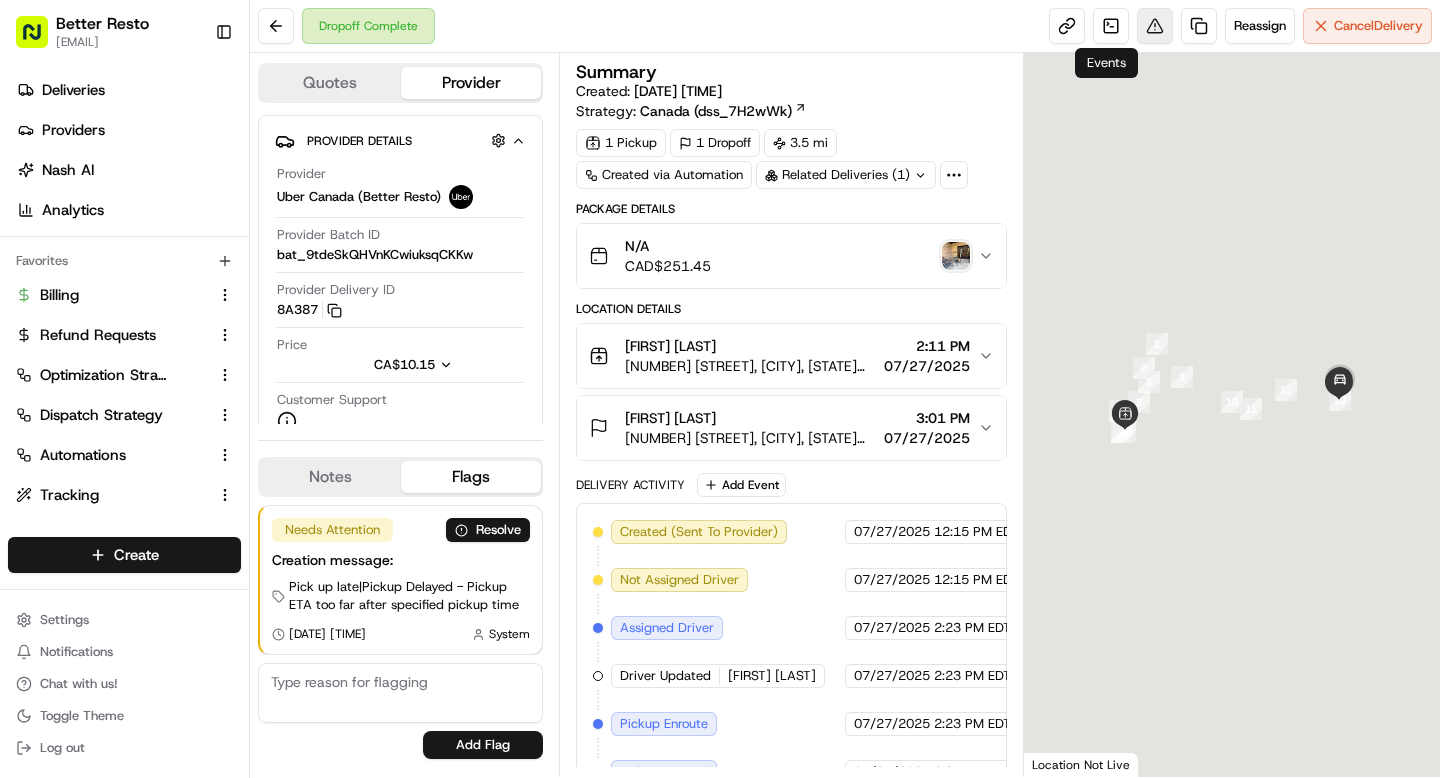 scroll, scrollTop: 0, scrollLeft: 0, axis: both 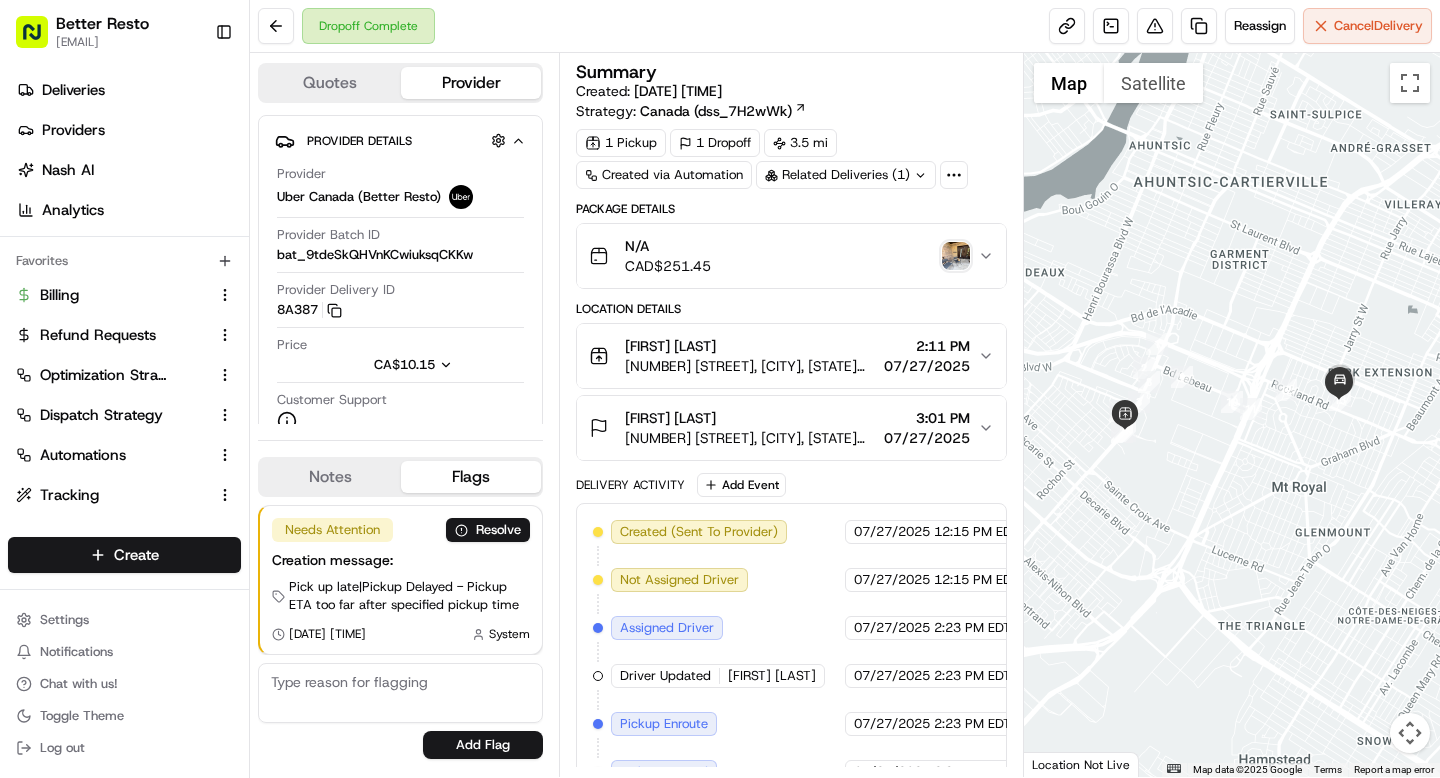 click at bounding box center (956, 256) 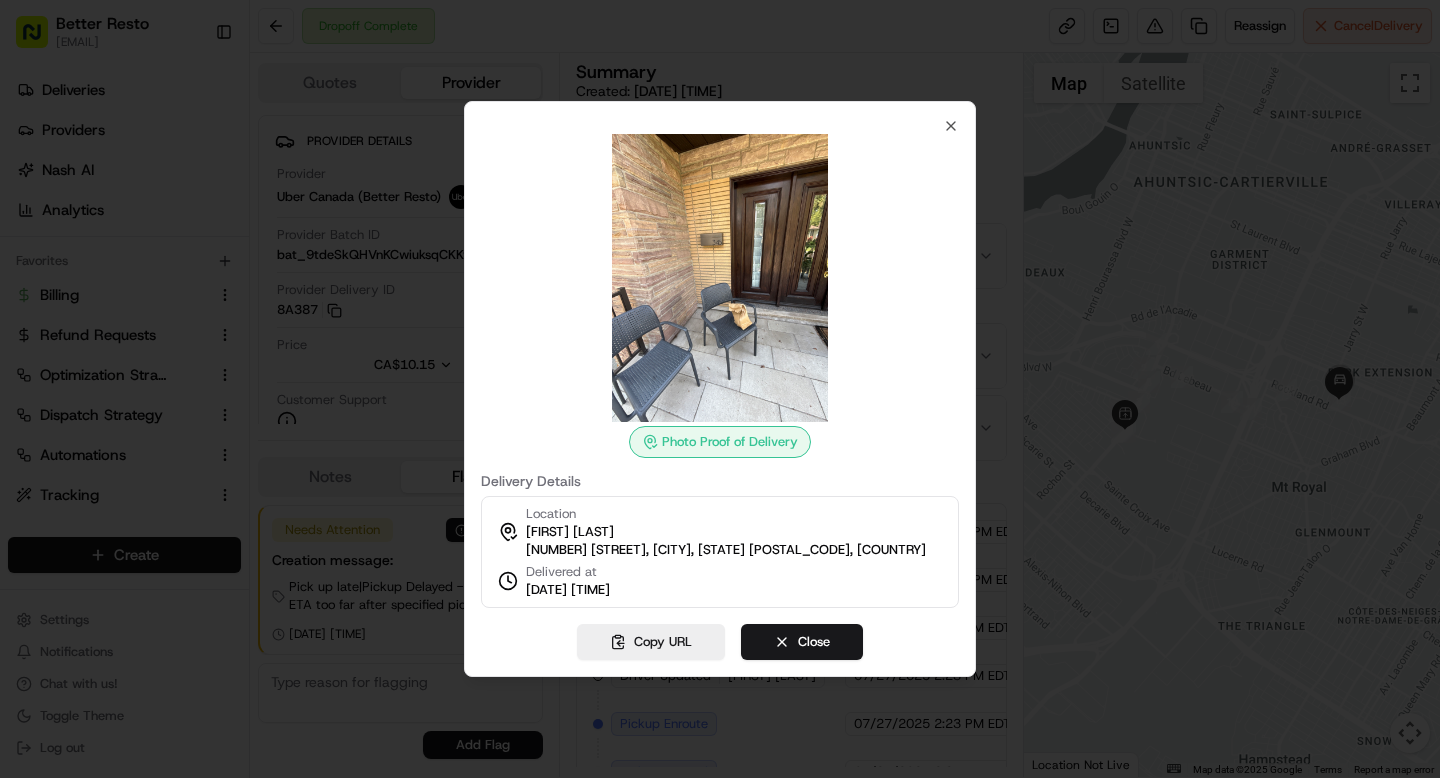 type 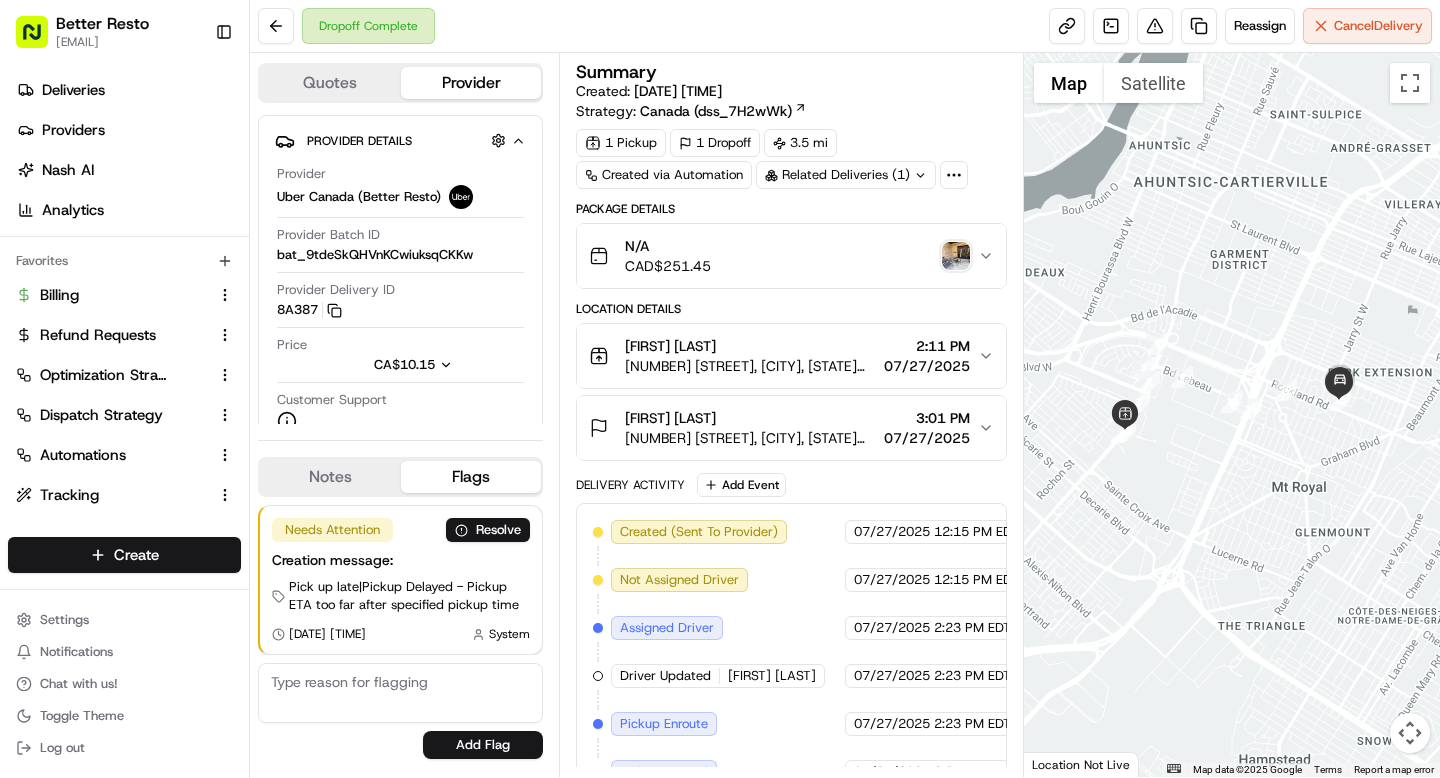 type 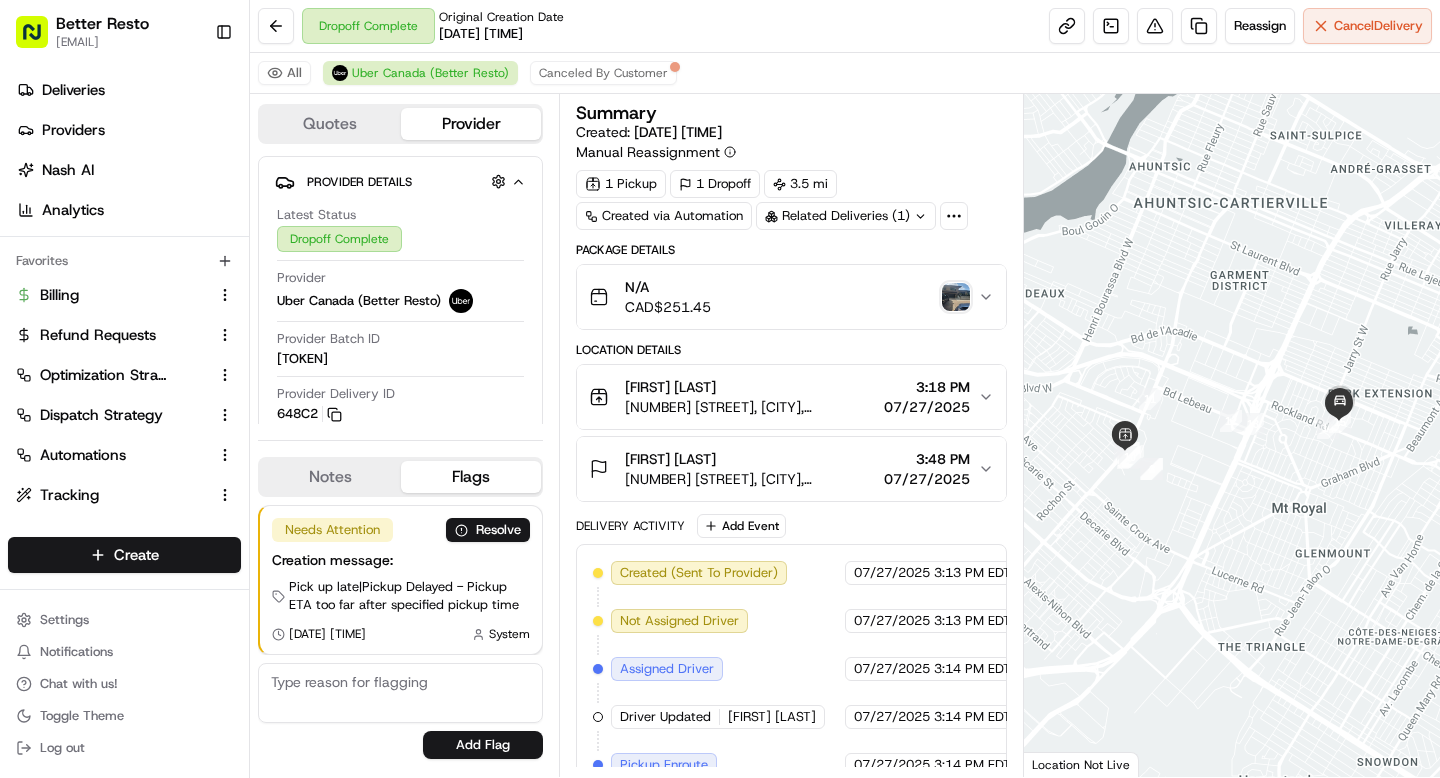scroll, scrollTop: 0, scrollLeft: 0, axis: both 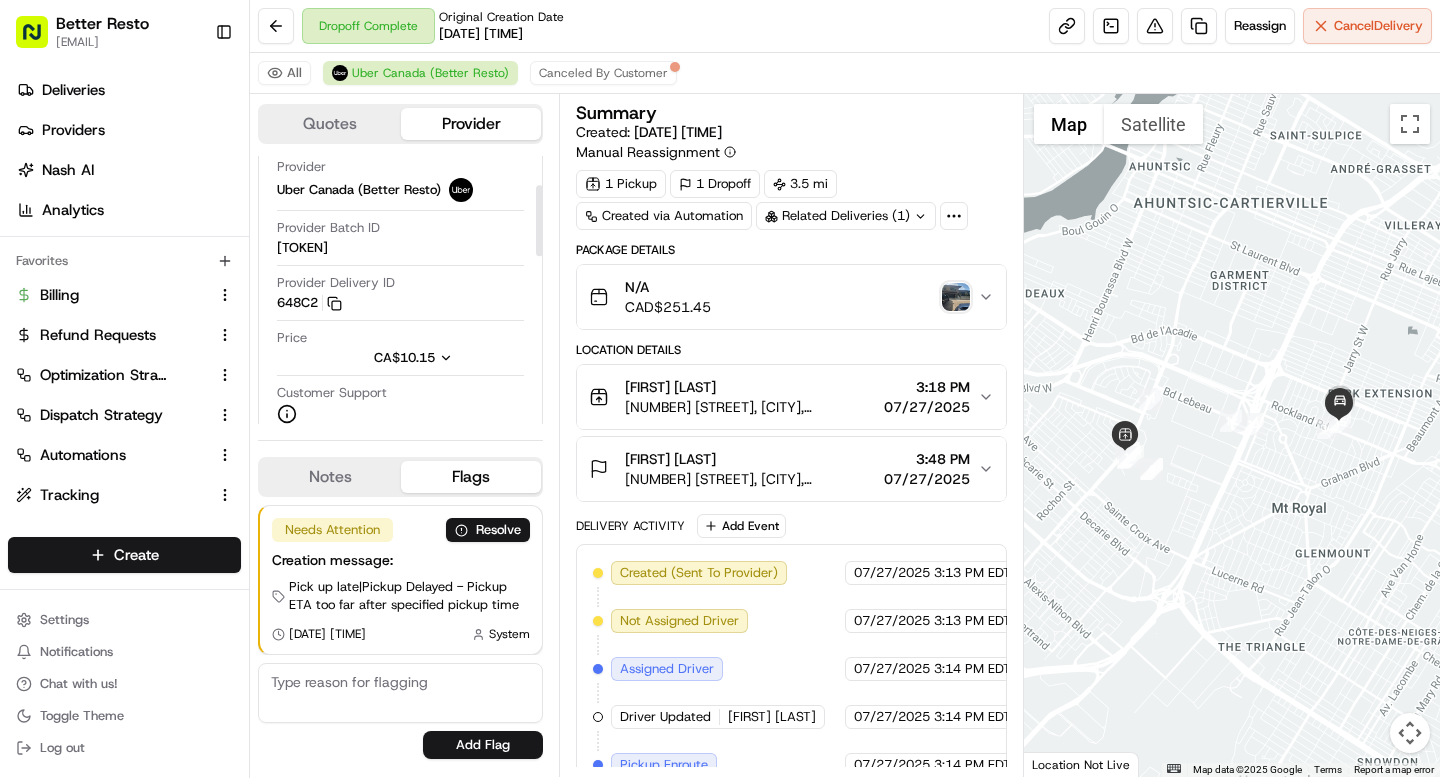 click 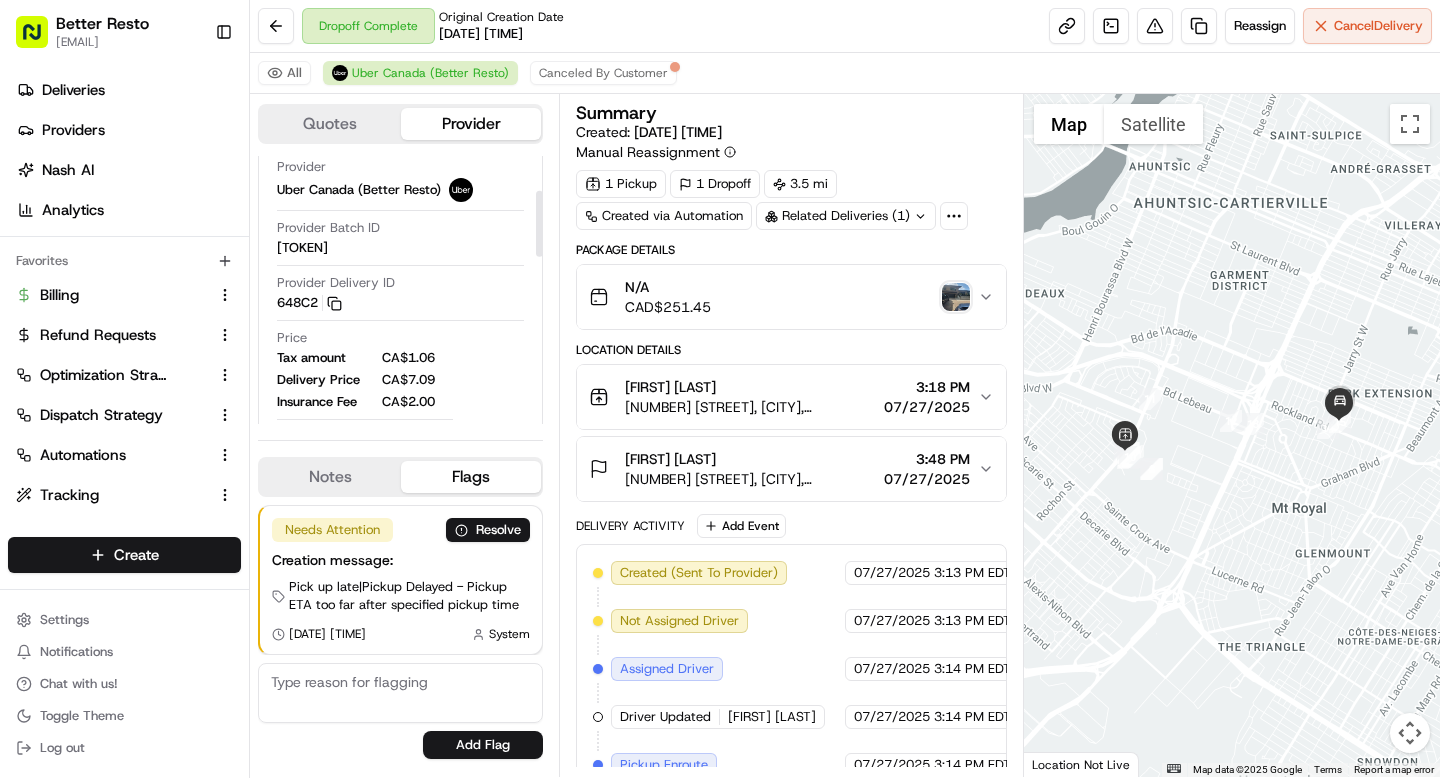 scroll, scrollTop: 197, scrollLeft: 0, axis: vertical 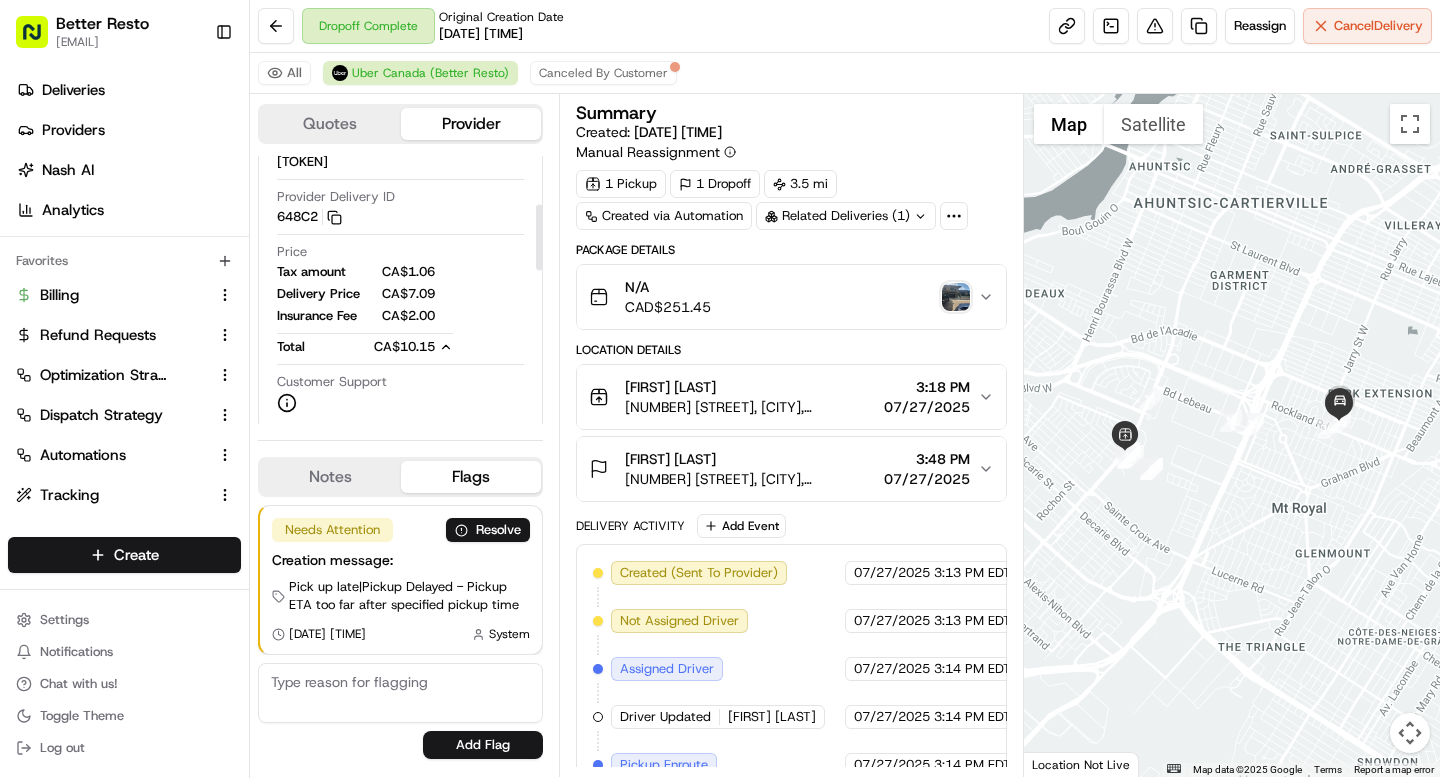 type 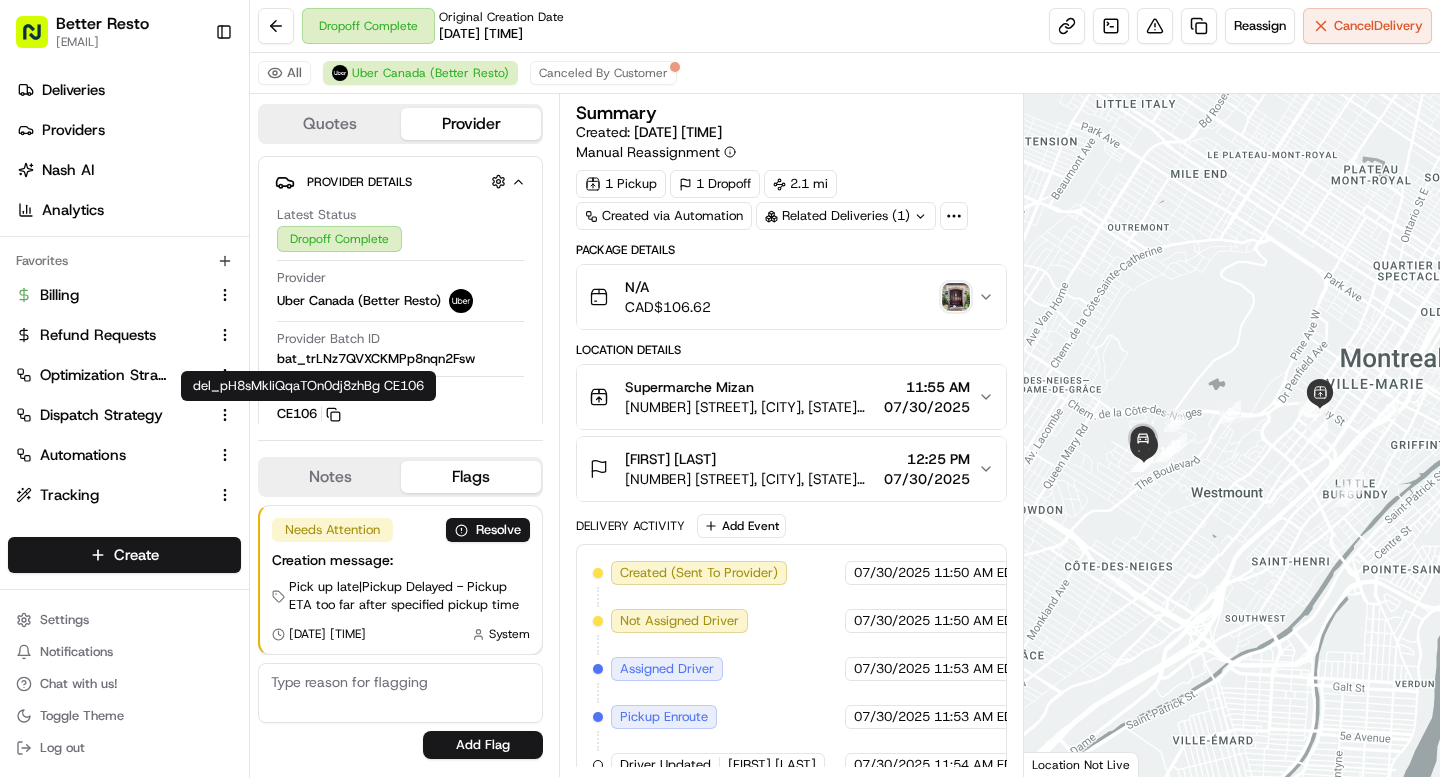 scroll, scrollTop: 0, scrollLeft: 0, axis: both 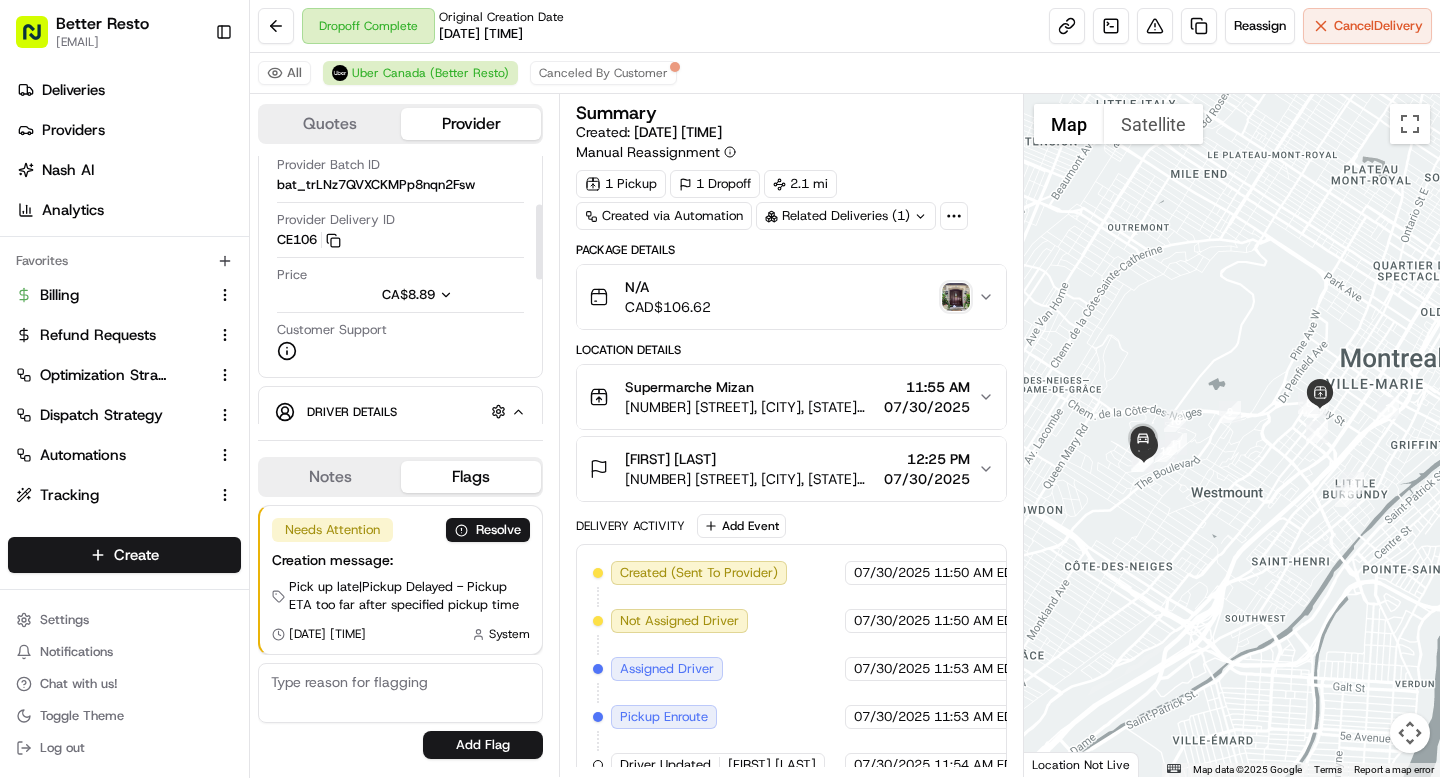 click 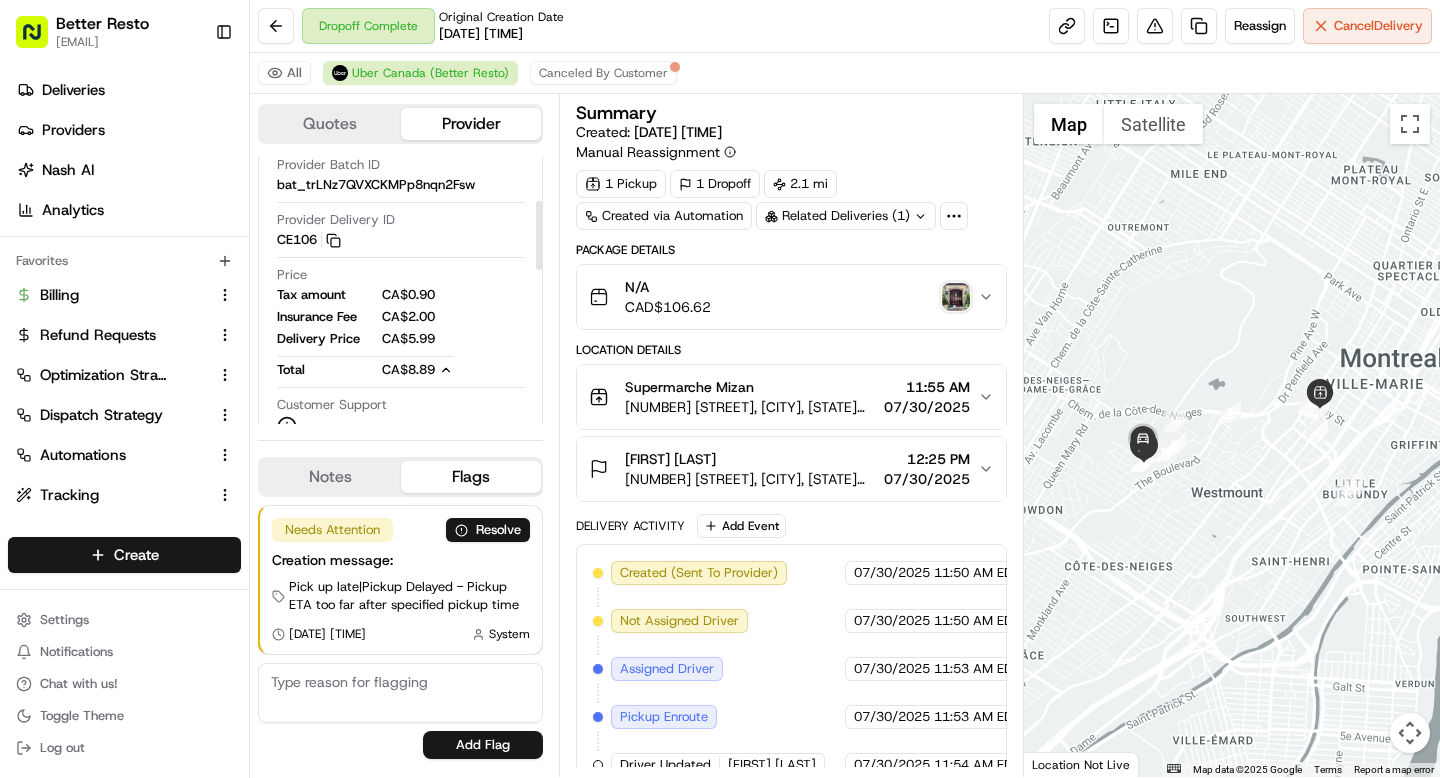 type 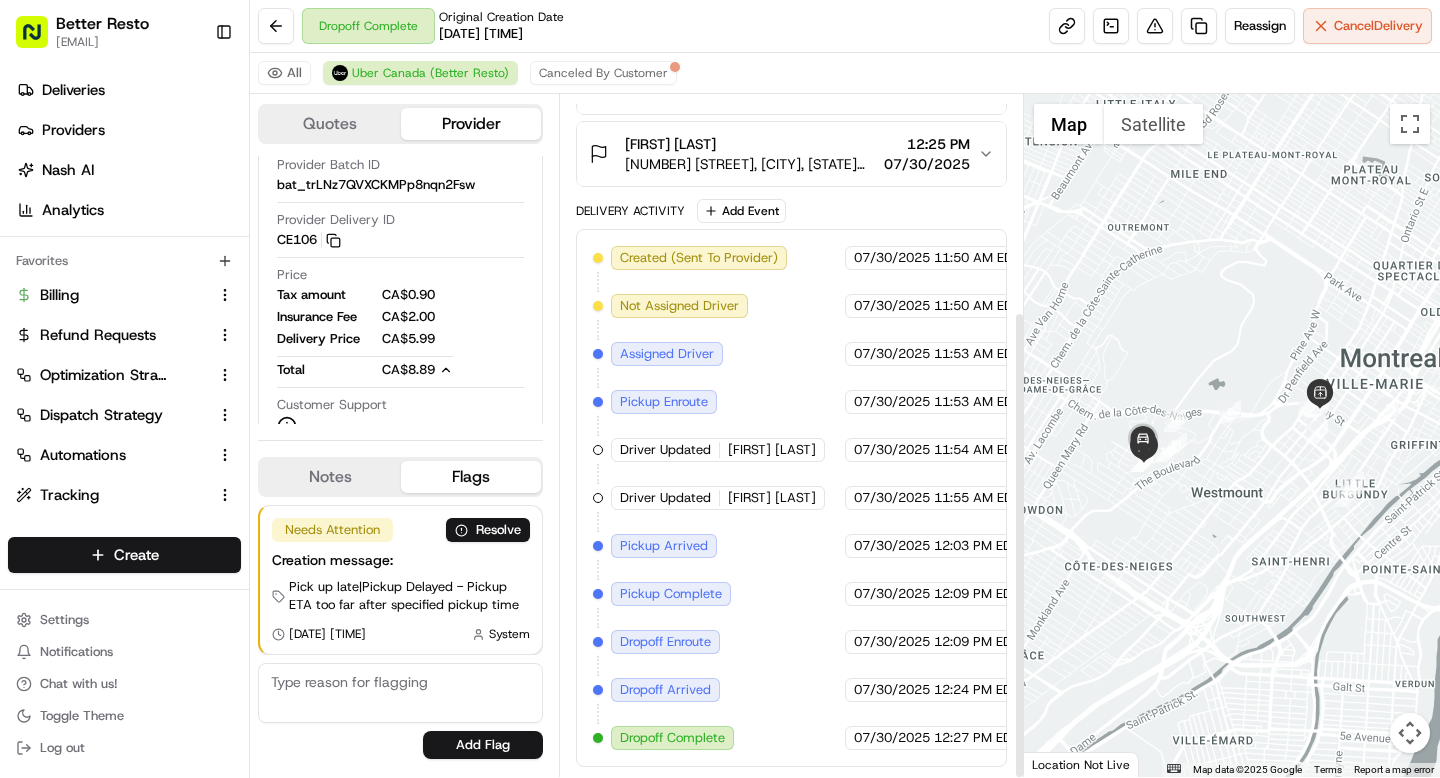 scroll, scrollTop: 0, scrollLeft: 0, axis: both 